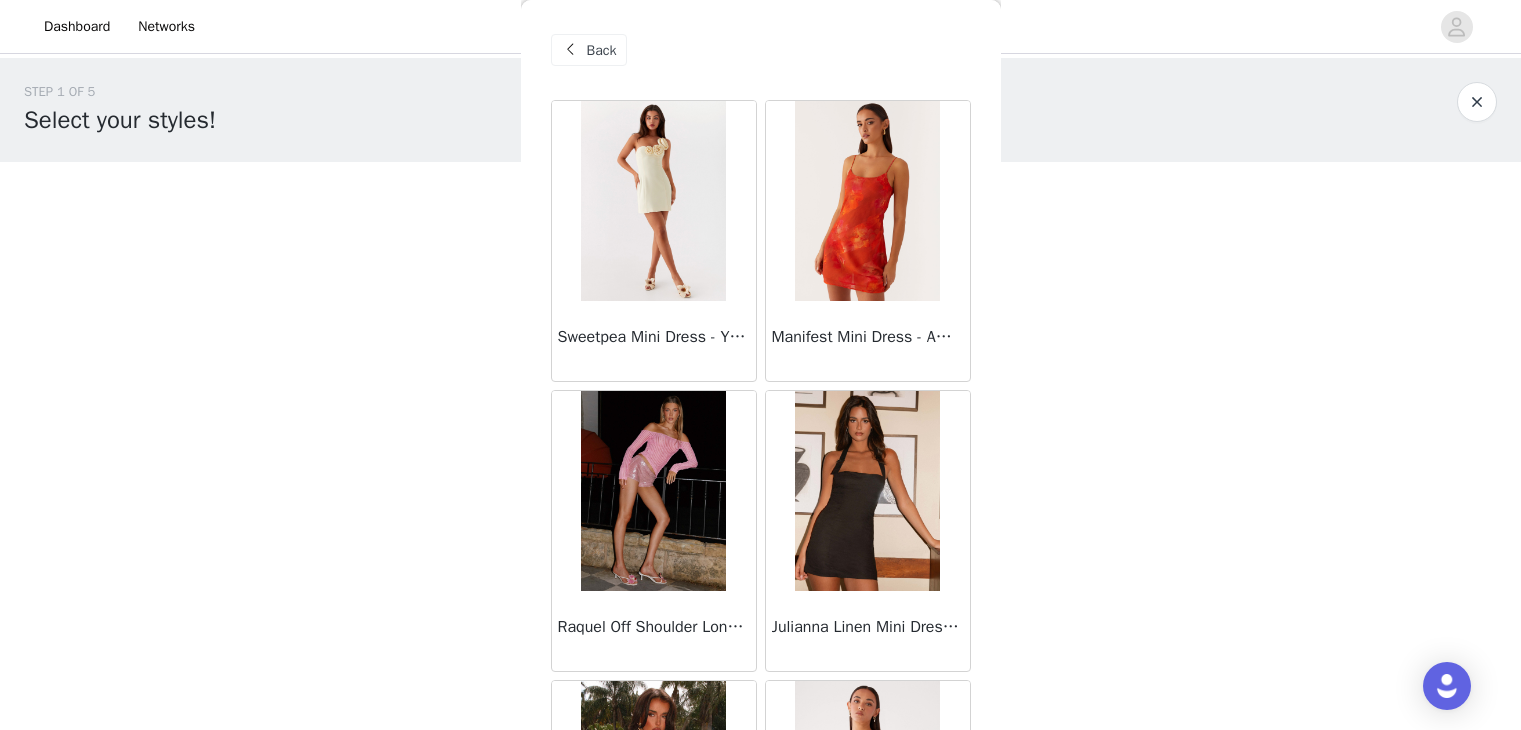 scroll, scrollTop: 141, scrollLeft: 0, axis: vertical 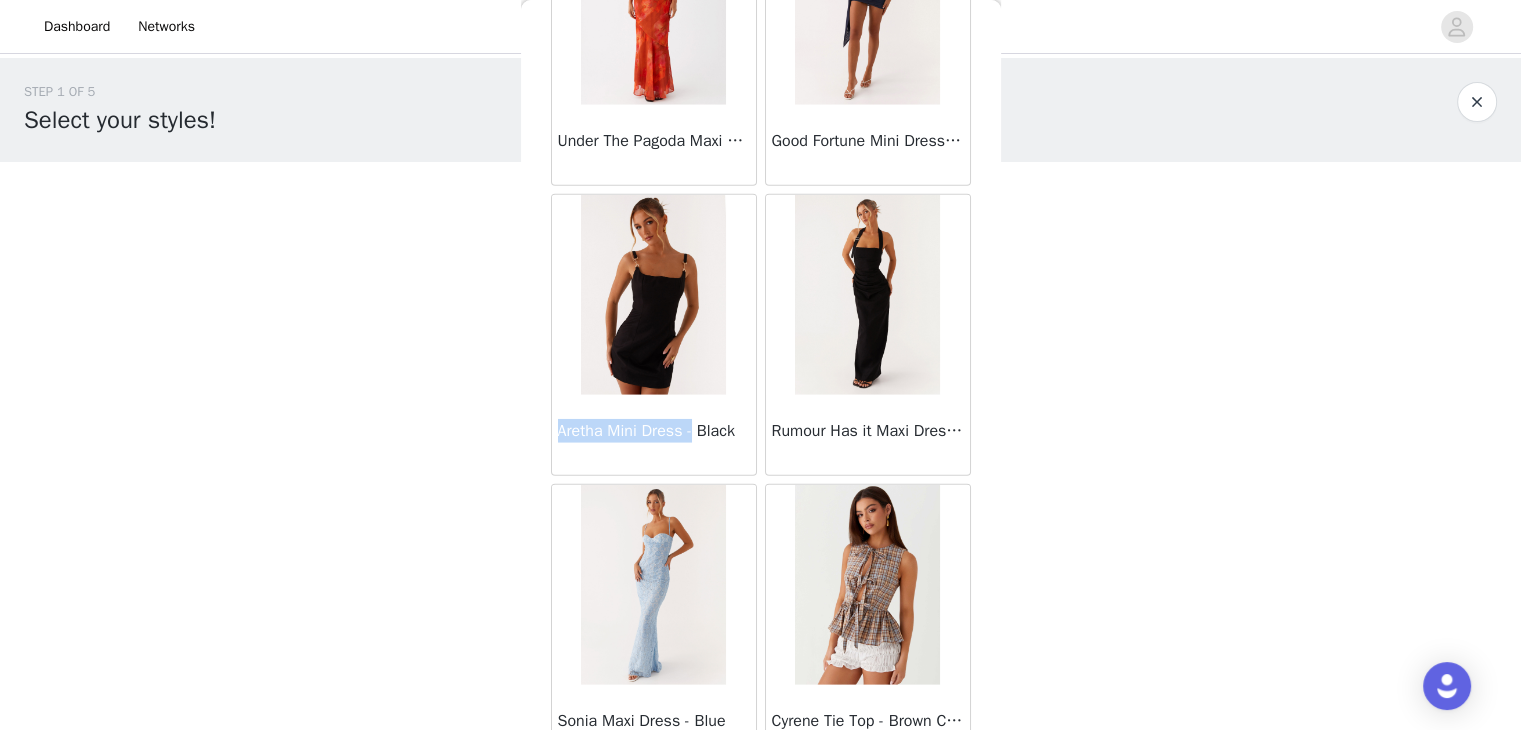 drag, startPoint x: 560, startPoint y: 417, endPoint x: 694, endPoint y: 422, distance: 134.09325 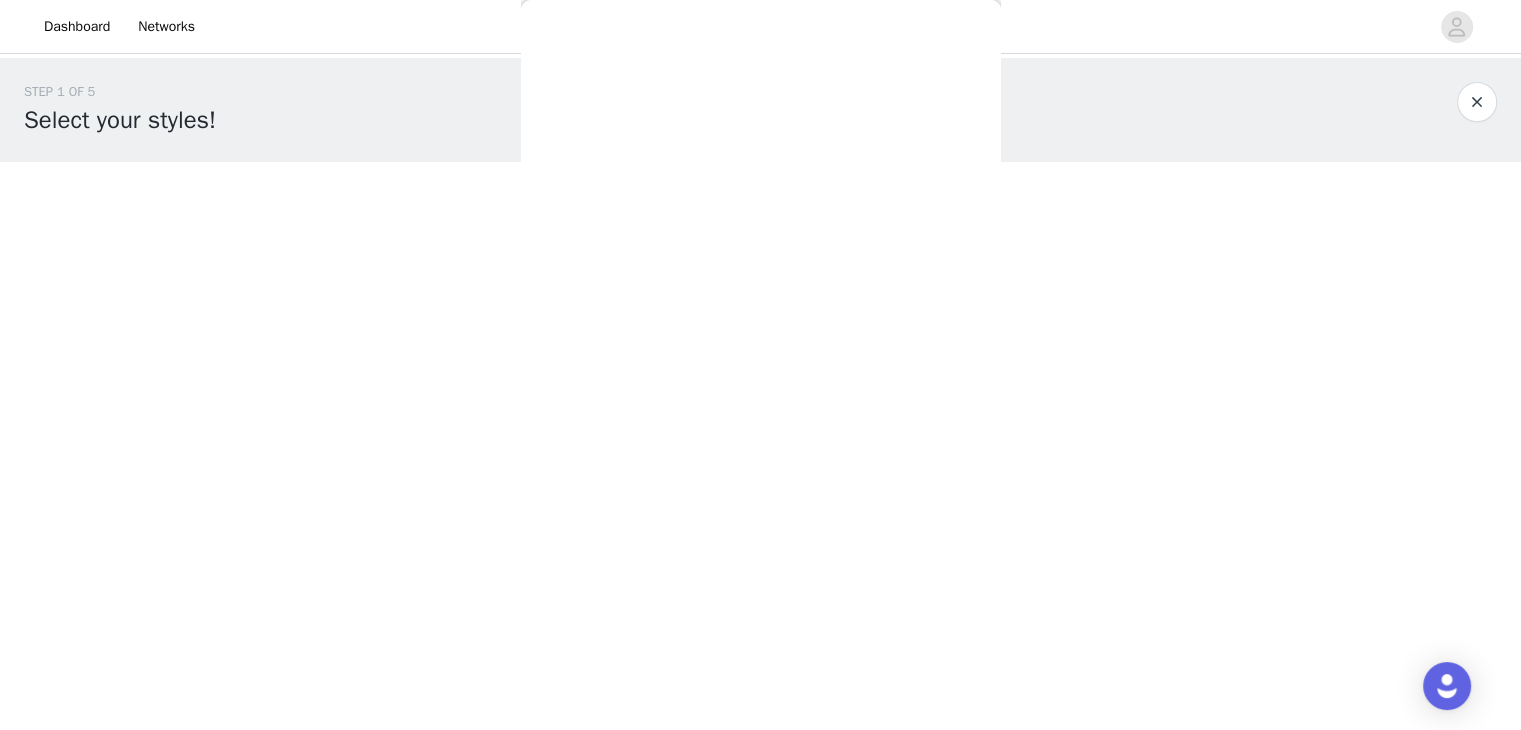 scroll, scrollTop: 0, scrollLeft: 0, axis: both 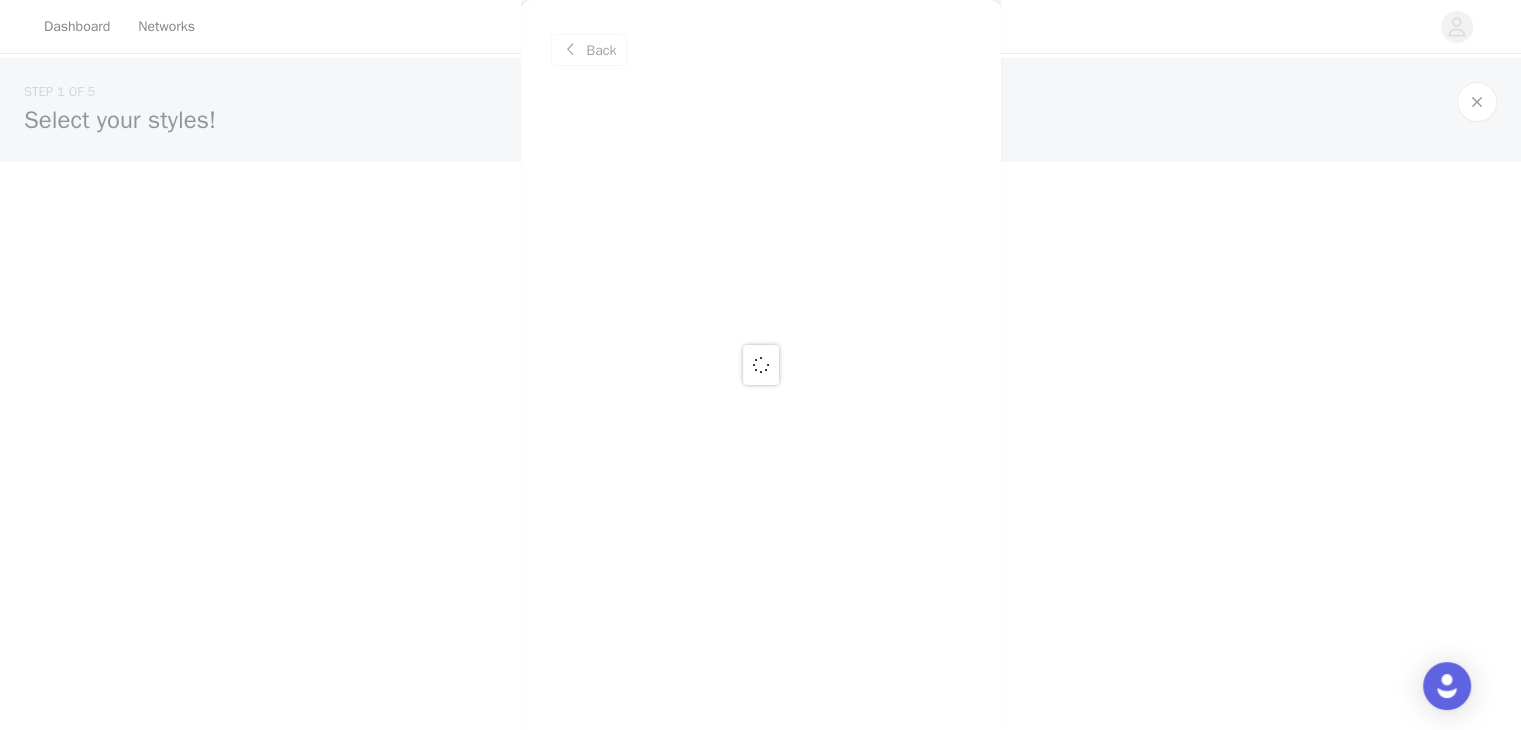 copy on "[ARETHA] Mini Dress -" 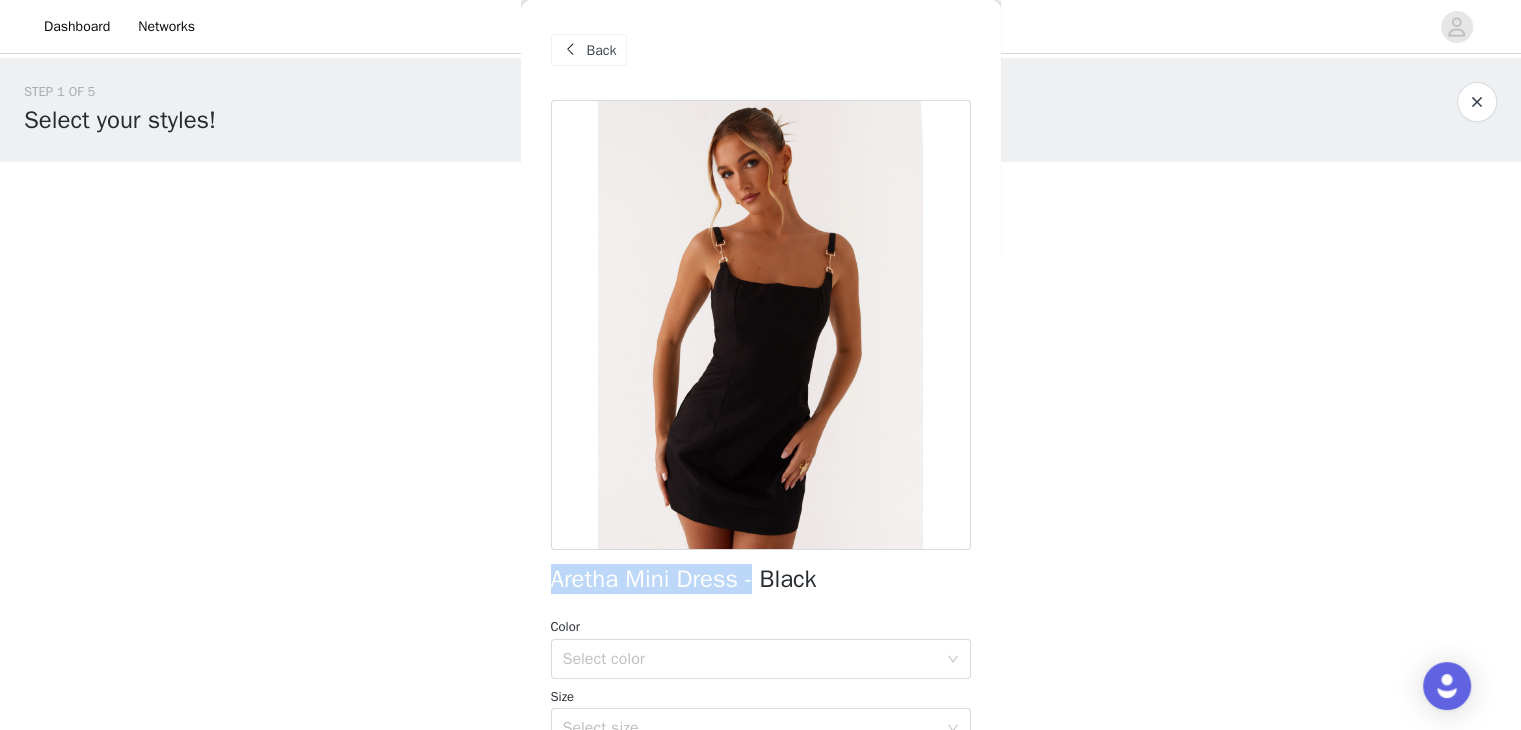 drag, startPoint x: 546, startPoint y: 588, endPoint x: 755, endPoint y: 584, distance: 209.03827 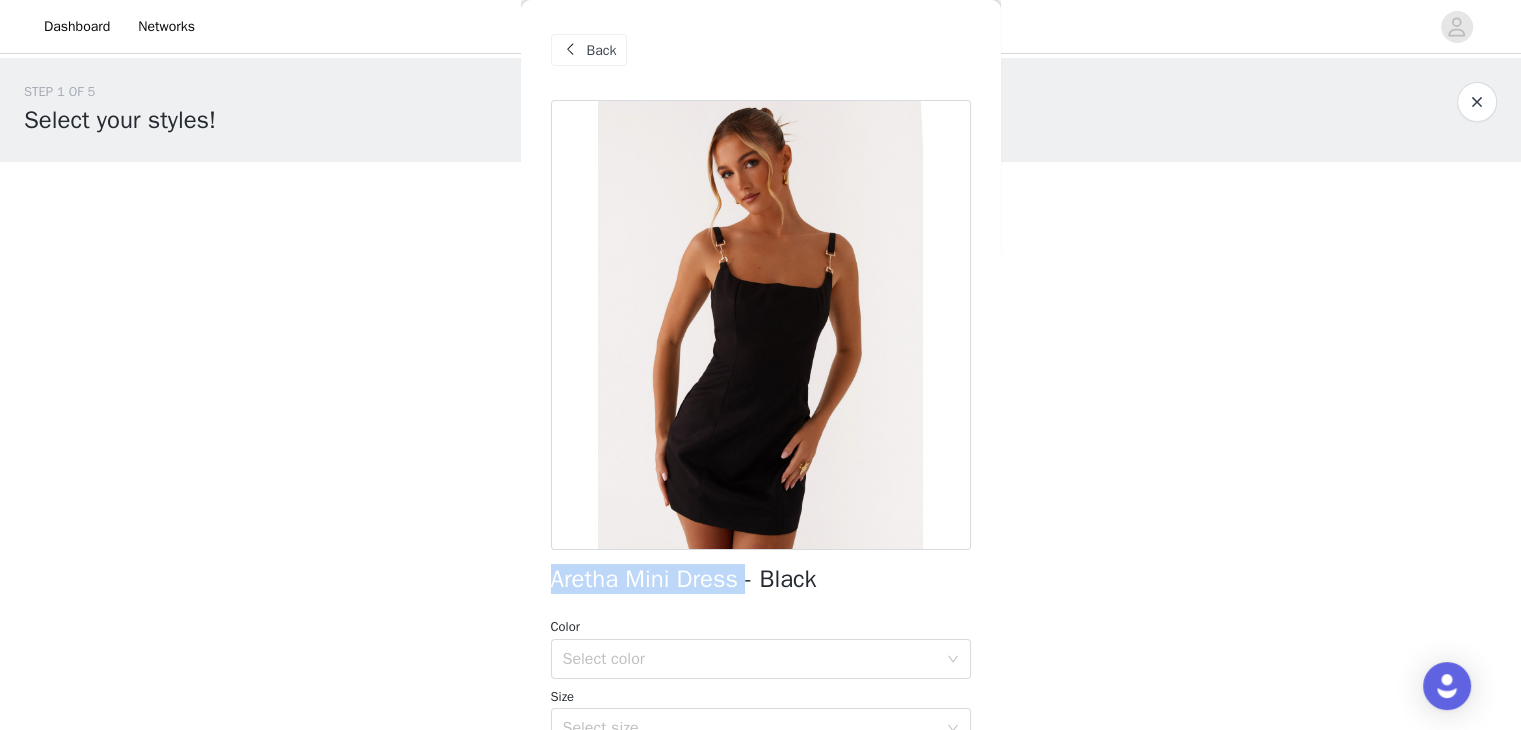 copy on "Aretha Mini Dress" 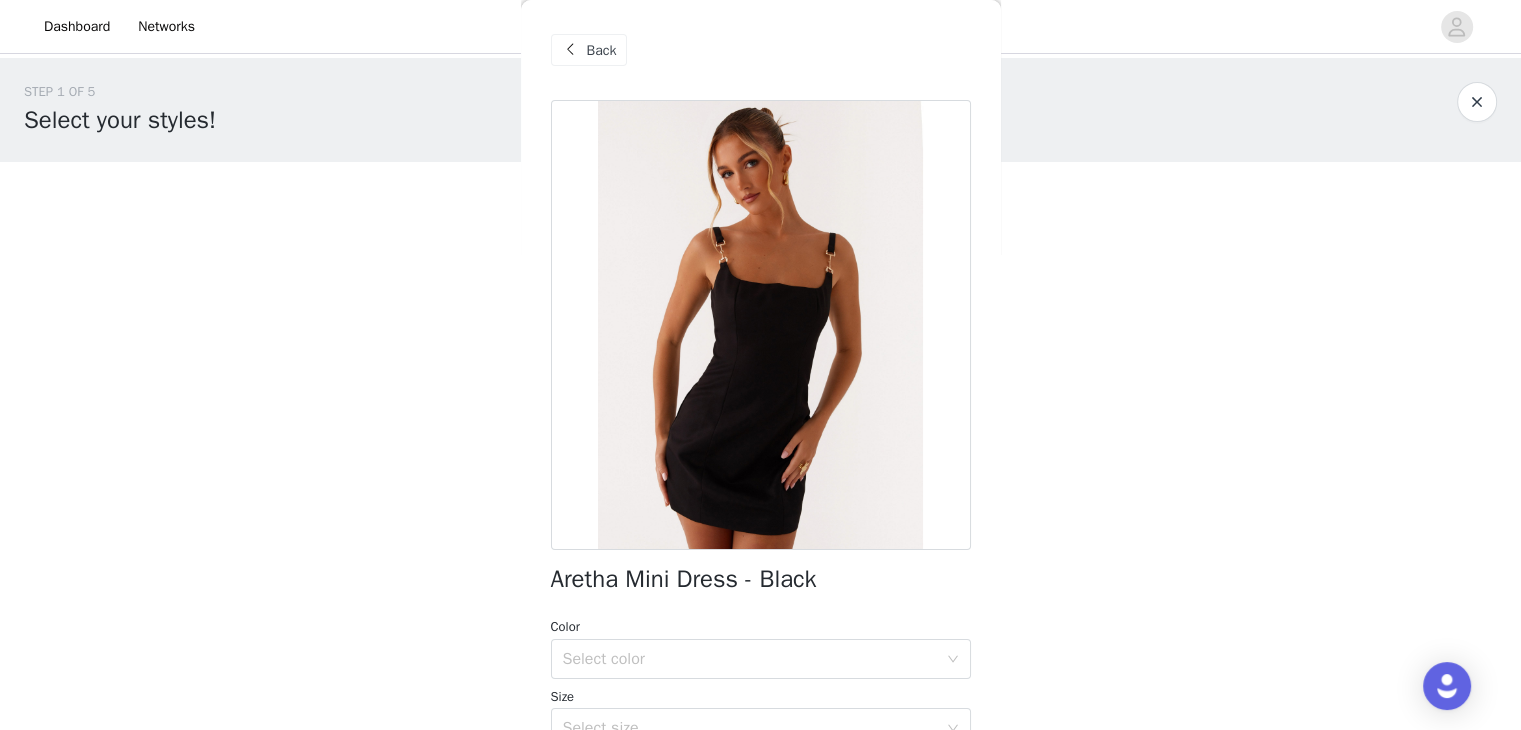 click on "Back" at bounding box center [602, 50] 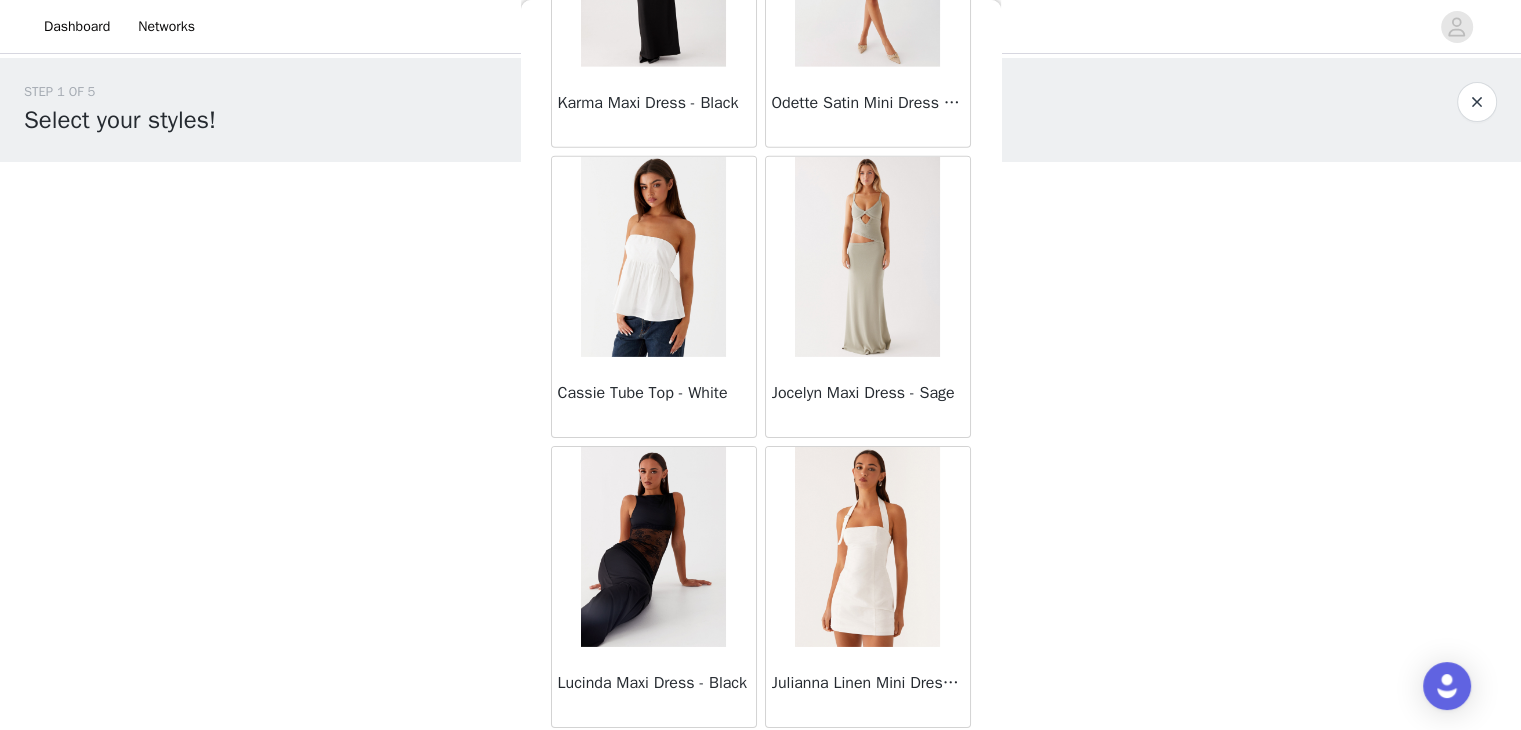 scroll, scrollTop: 6472, scrollLeft: 0, axis: vertical 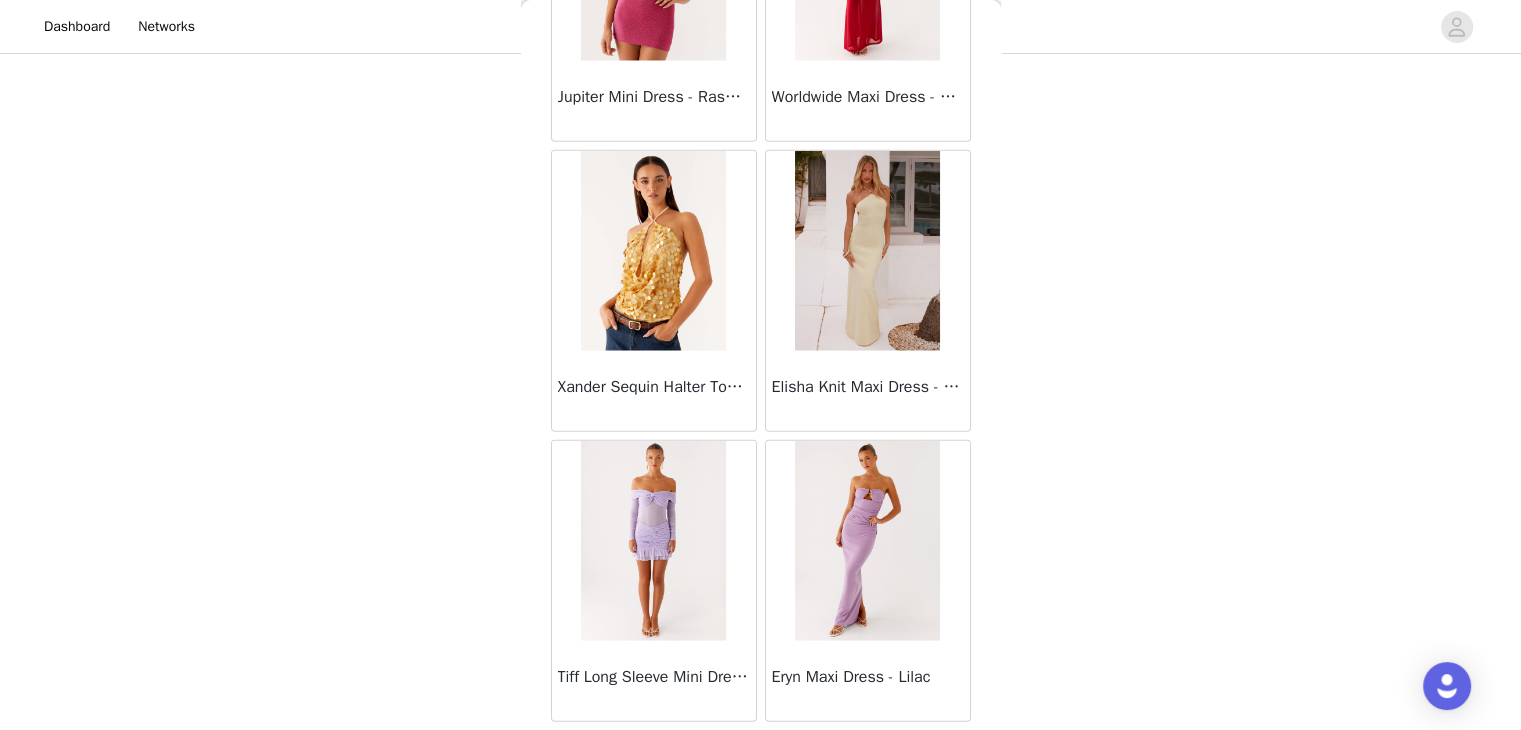 click on "Load More" at bounding box center [761, 756] 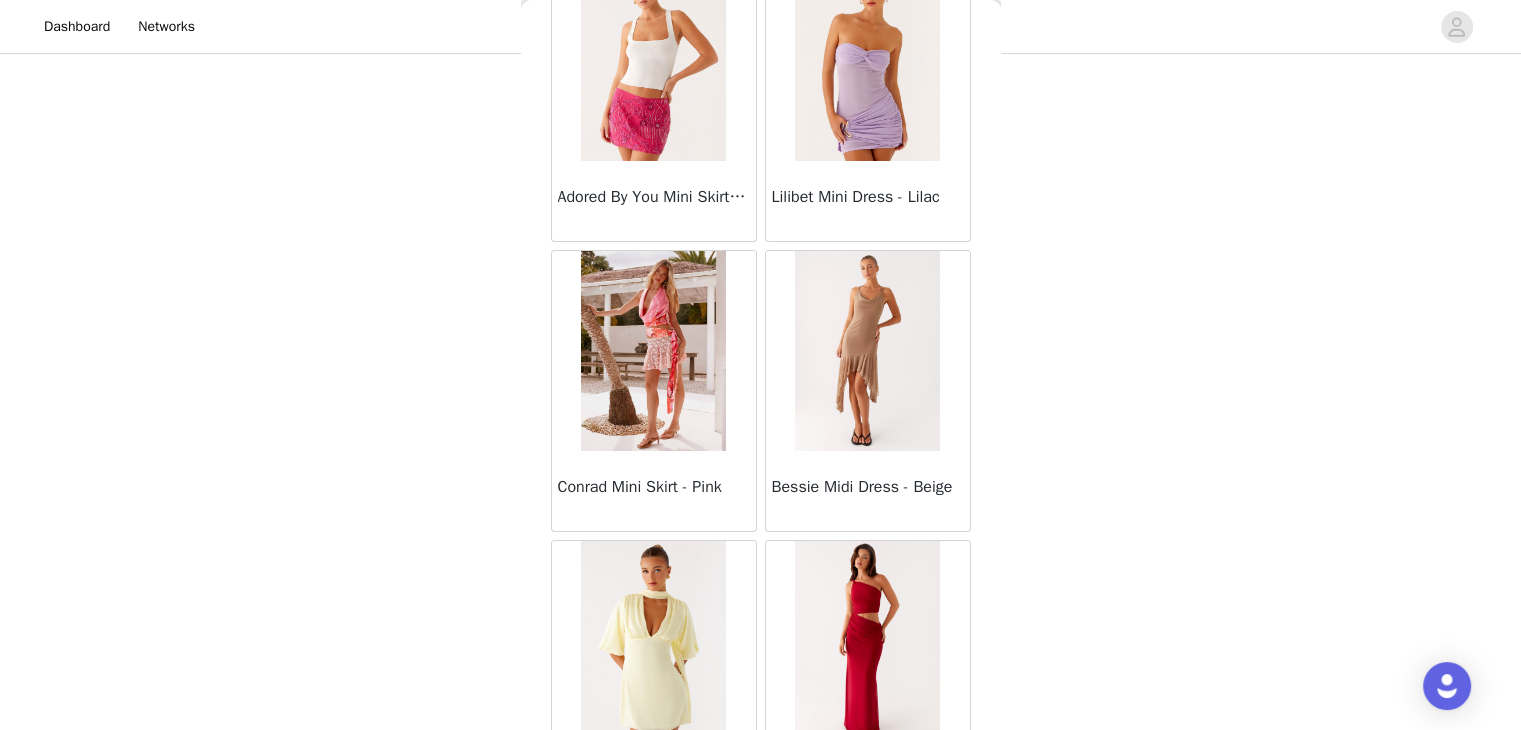 scroll, scrollTop: 45766, scrollLeft: 0, axis: vertical 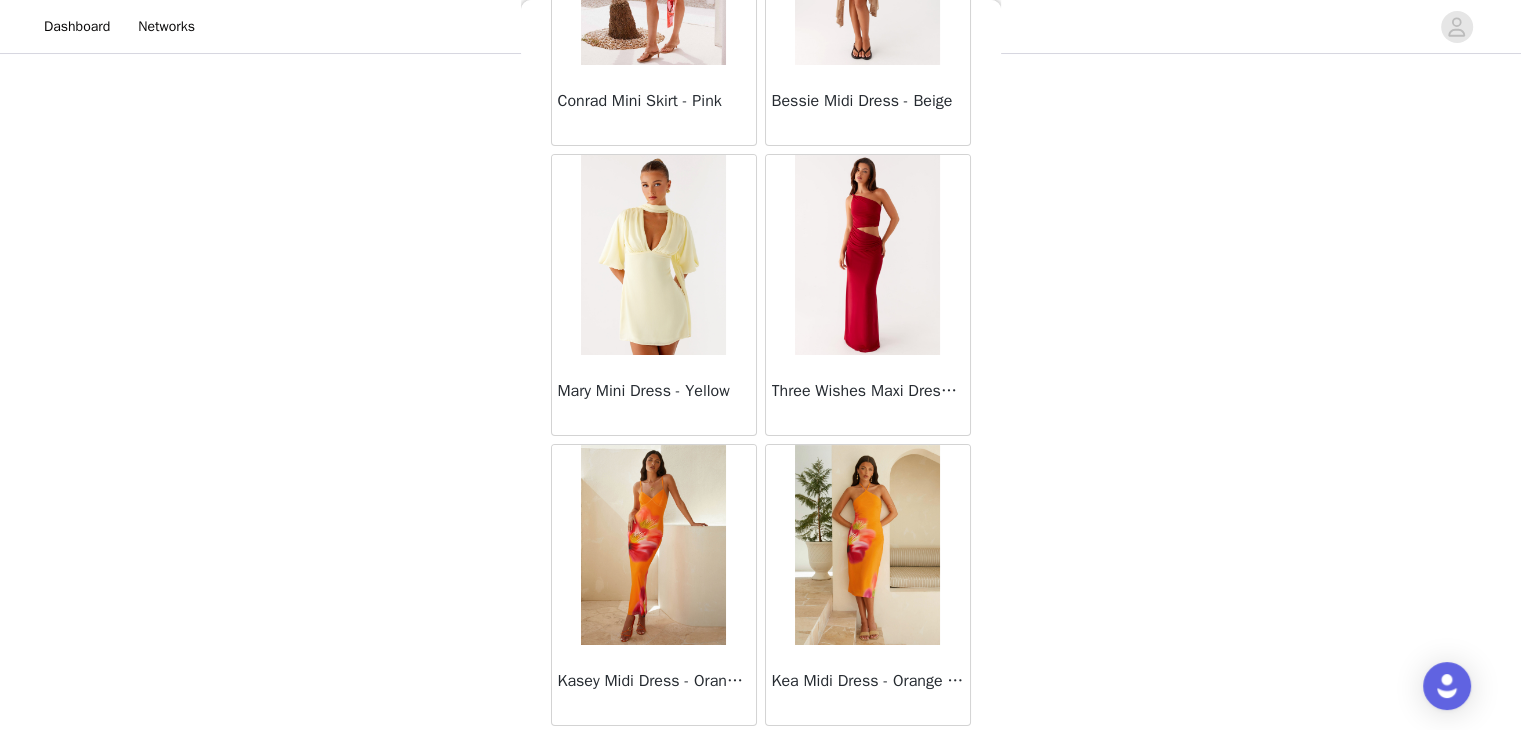 click on "Sweetpea Mini Dress - Yellow       Manifest Mini Dress - Amber       Raquel Off Shoulder Long Sleeve Top - Pink       Julianna Linen Mini Dress - Black       Radiate Halterneck Top - Pink       Arden Mesh Mini Dress - White       Cheryl Bustier Halter Top - Cherry Red       Under The Pagoda Maxi Dress - Deep Red Floral       Sweetest Pie T-Shirt - Black Gingham       That Girl Maxi Dress - Pink       Peppermayo Exclusive Heavy Hearted Mini - Black       Songbird Maxi Dress - Blue Black Floral       Viviana Mini Dress - Lavender       Eden Strapless Maxi Dress - Navy       Claudie Mesh Top - White Pink Lilly       Nia Micro Short - Black       Luciana Crochet Halterneck Mini Dress - Pink       Happy Hour Mini Dress - Yellow       Aullie Maxi Dress - Ivory       Bella Lou Tube Top - Blue       Odette Satin Mini Dress - Blue       Talk About Us Maxi Dress - Blue       Odette Satin Mini Dress - Lilac       Bellamy Top - Red Gingham       Field Of Dreams Maxi Dress - Blue Black Floral" at bounding box center [761, -22438] 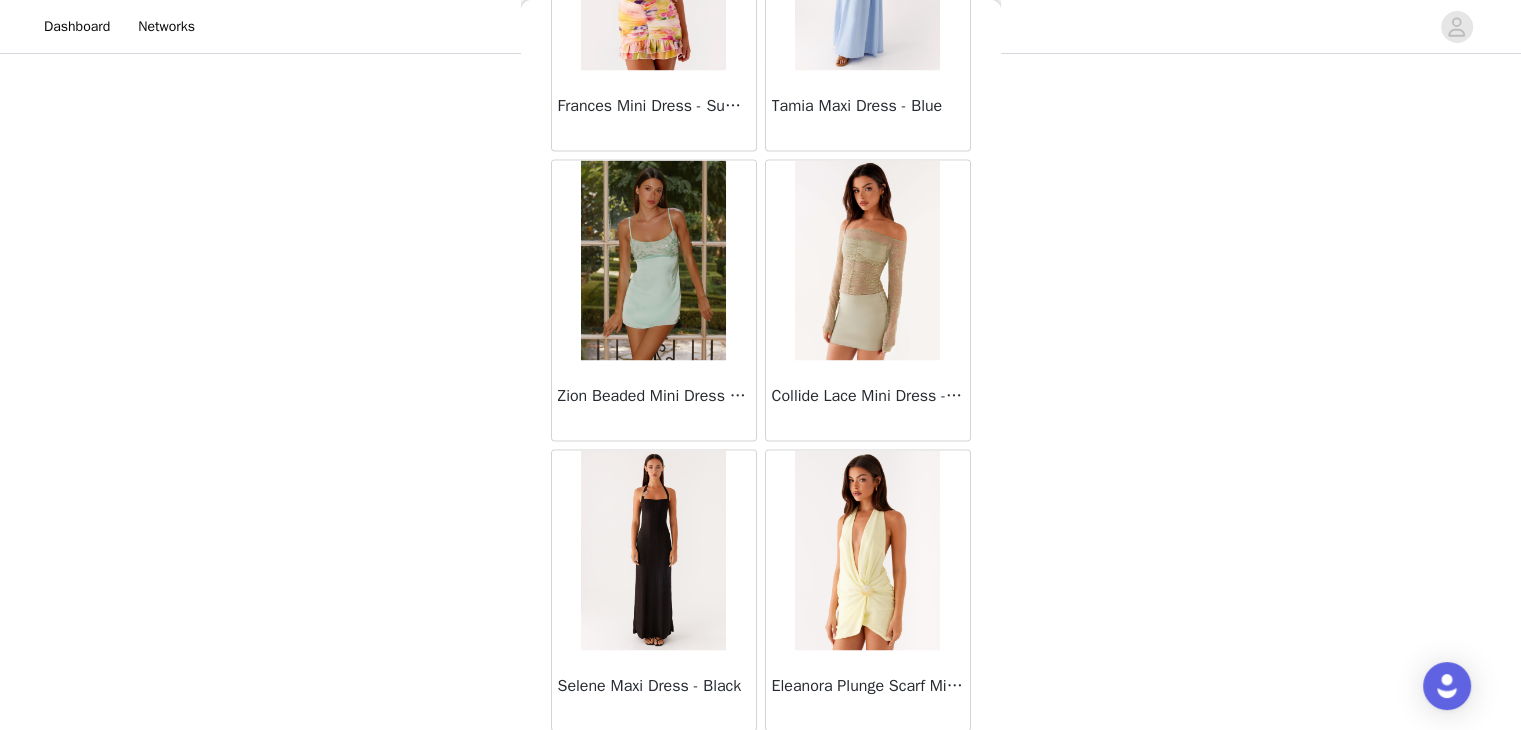 scroll, scrollTop: 48662, scrollLeft: 0, axis: vertical 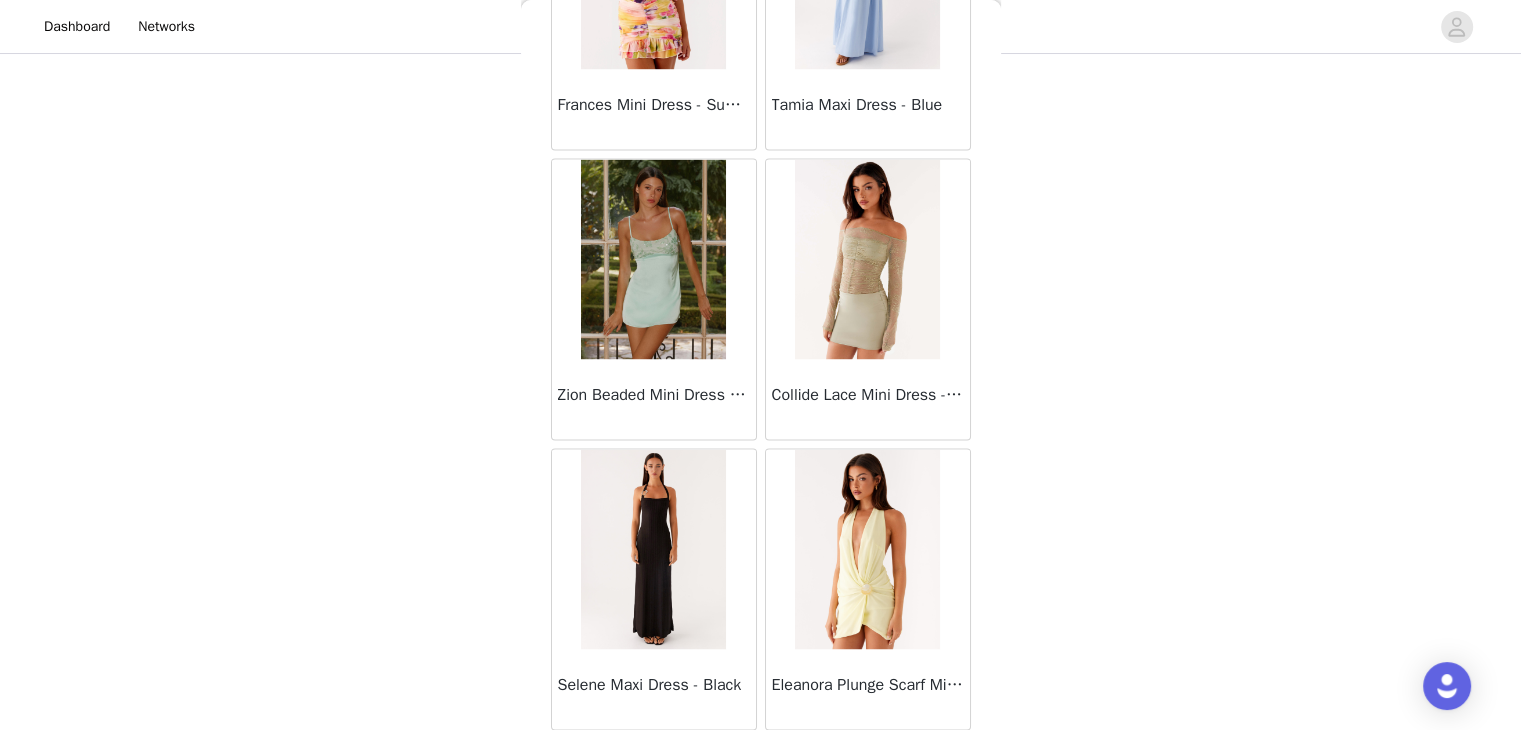 click on "Load More" at bounding box center (761, 764) 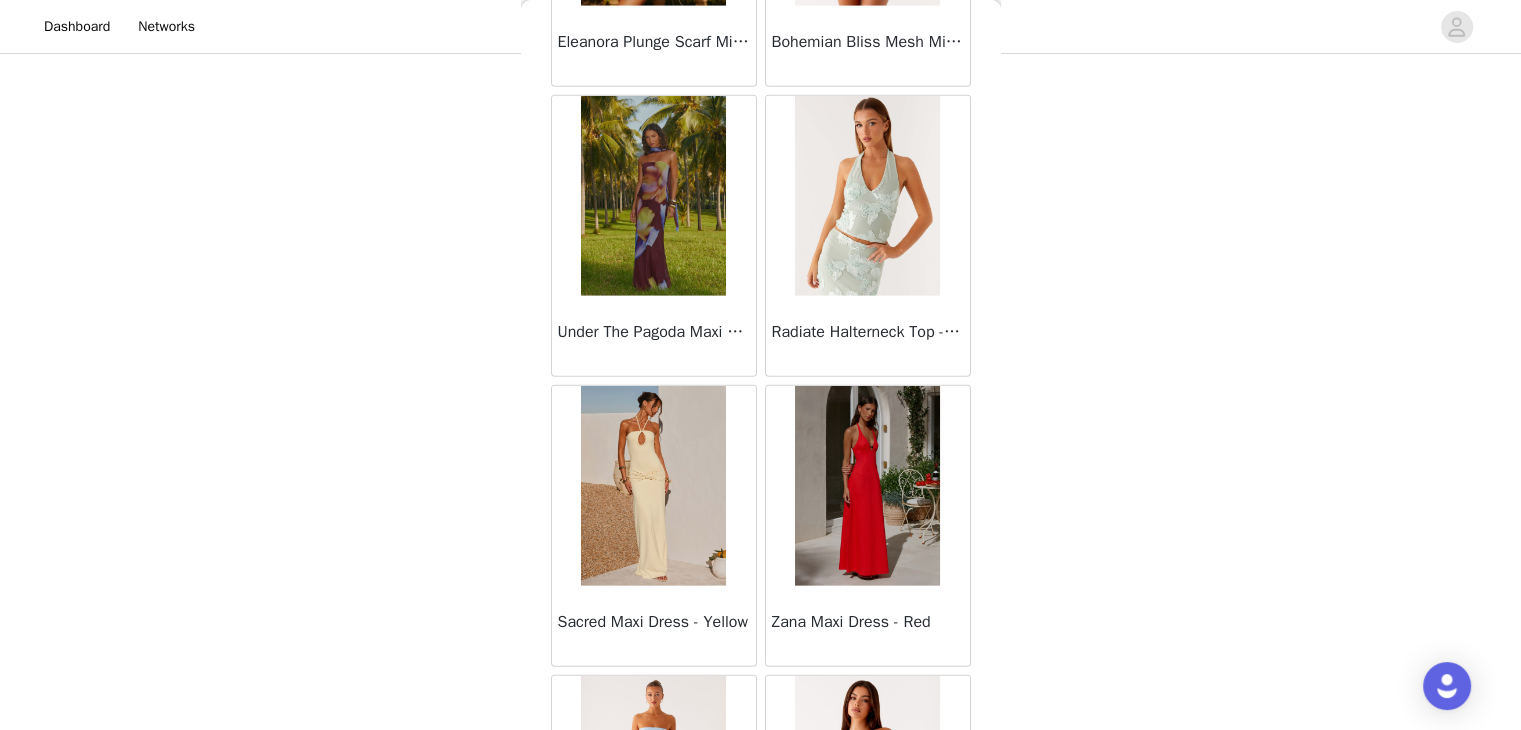 scroll, scrollTop: 51558, scrollLeft: 0, axis: vertical 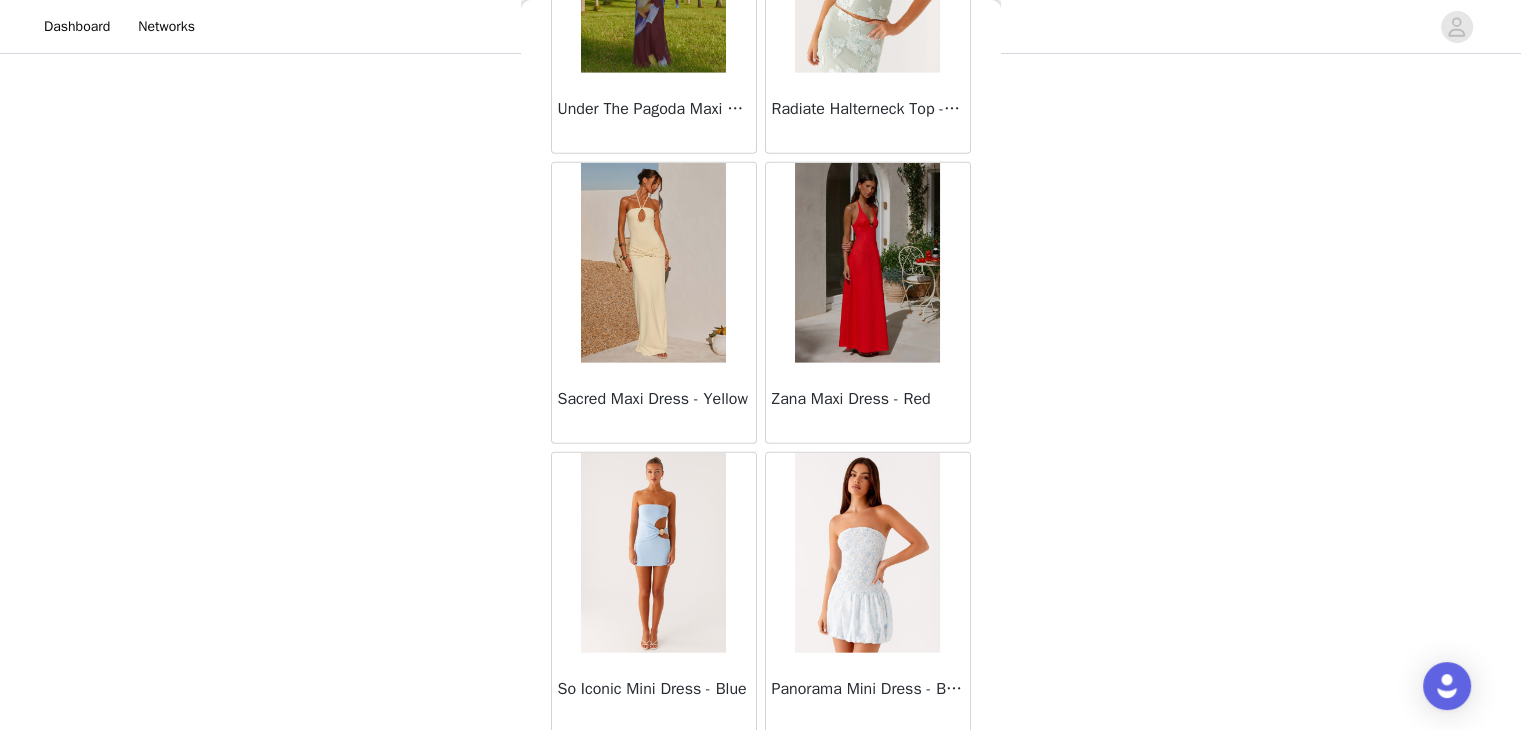 click on "Load More" at bounding box center (761, 768) 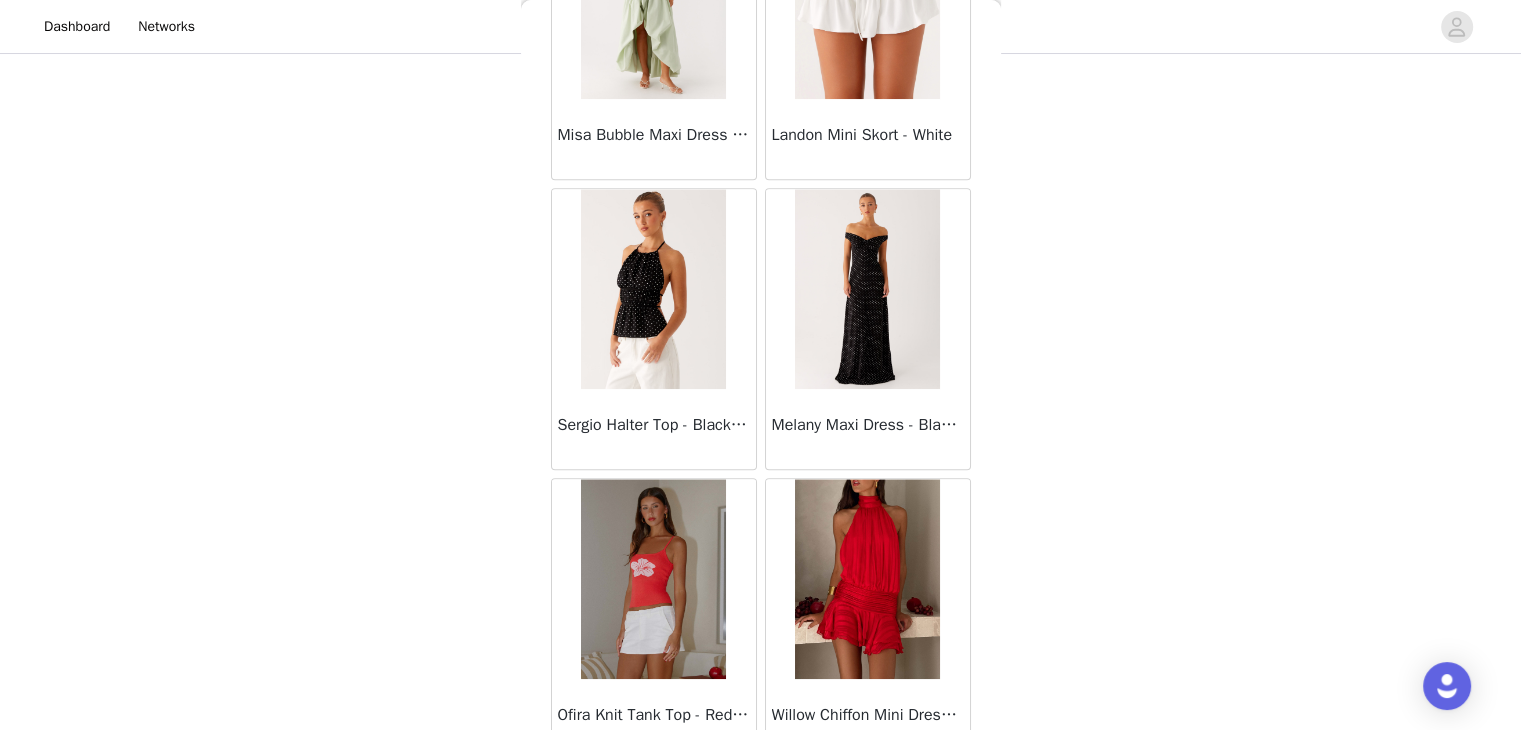 scroll, scrollTop: 54454, scrollLeft: 0, axis: vertical 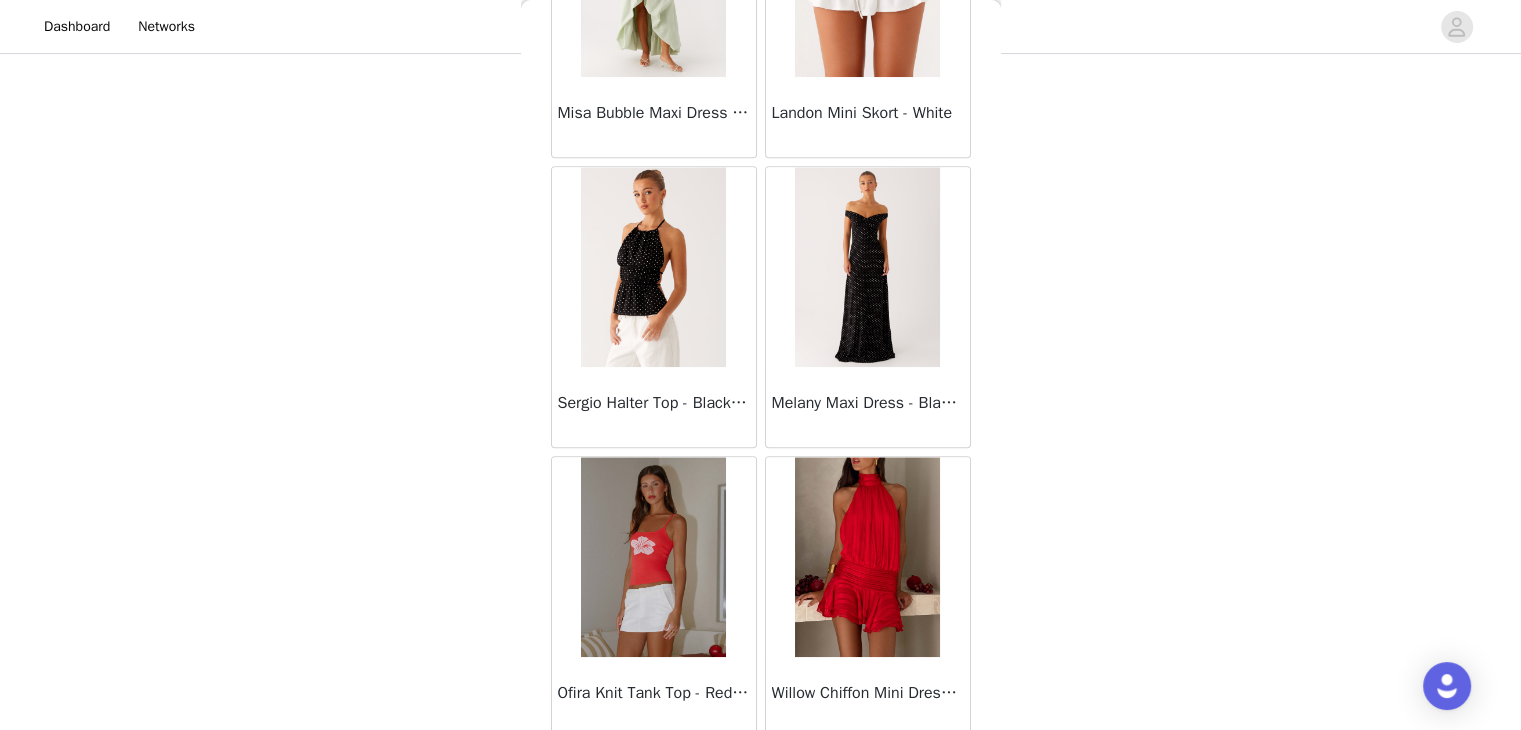 click on "Load More" at bounding box center [761, 772] 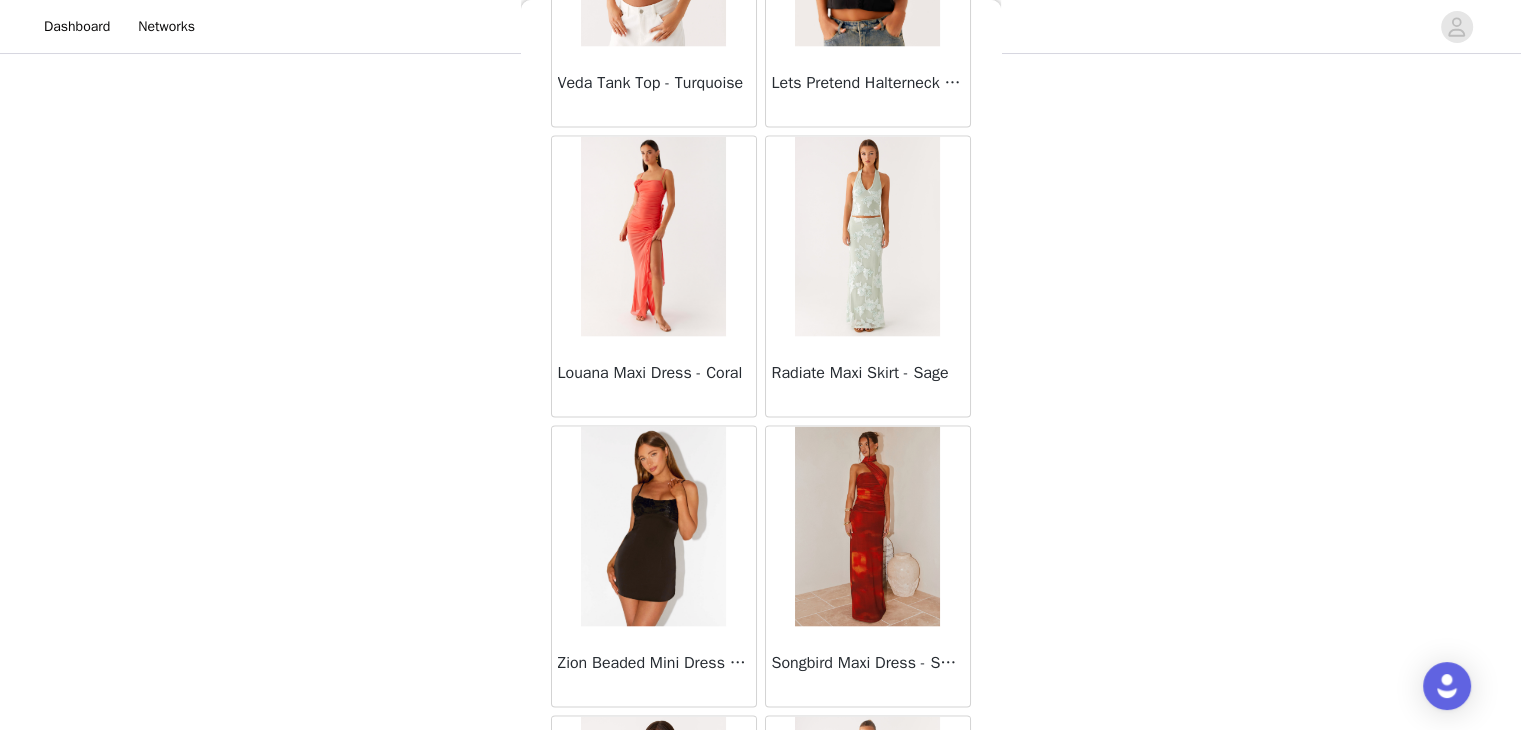 scroll, scrollTop: 57350, scrollLeft: 0, axis: vertical 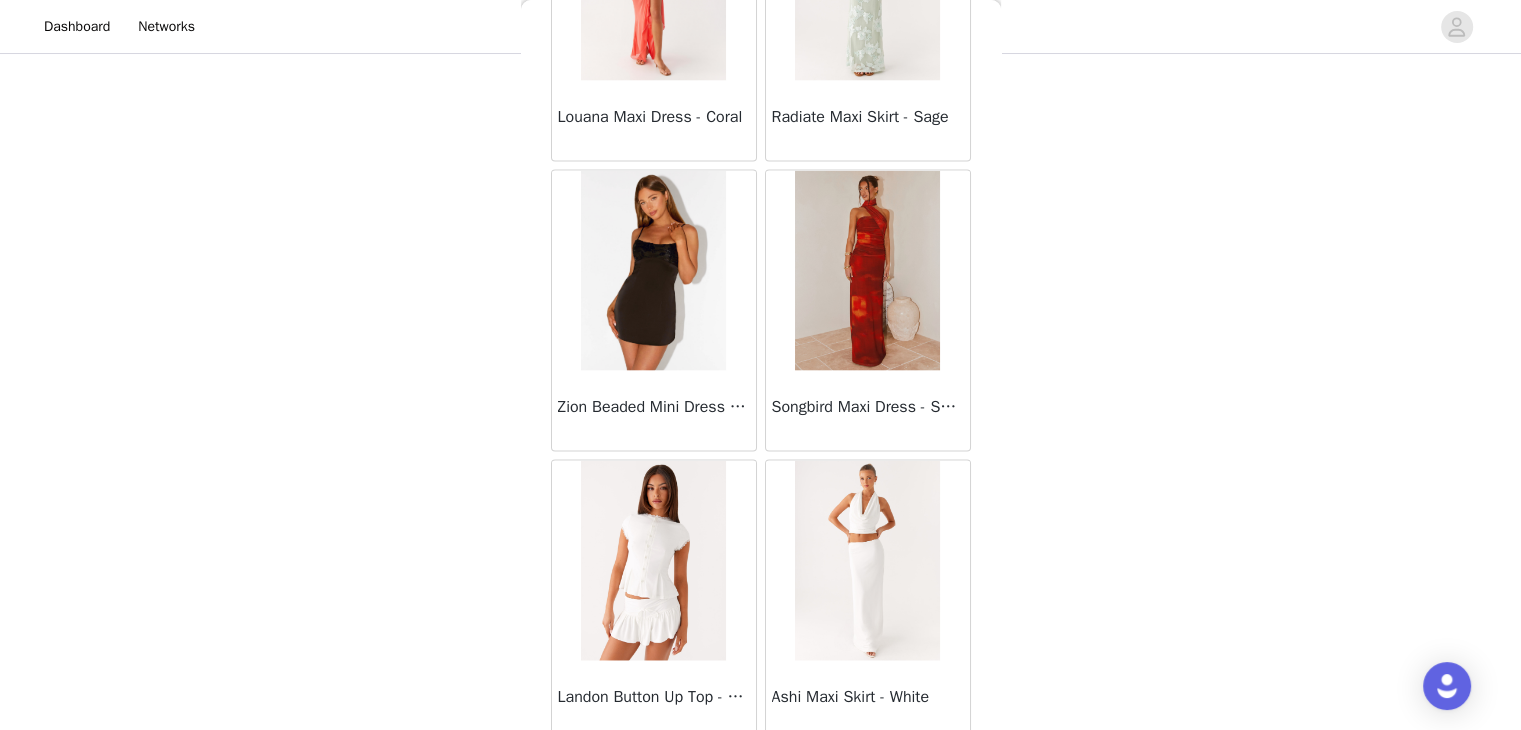 click on "Load More" at bounding box center (761, 776) 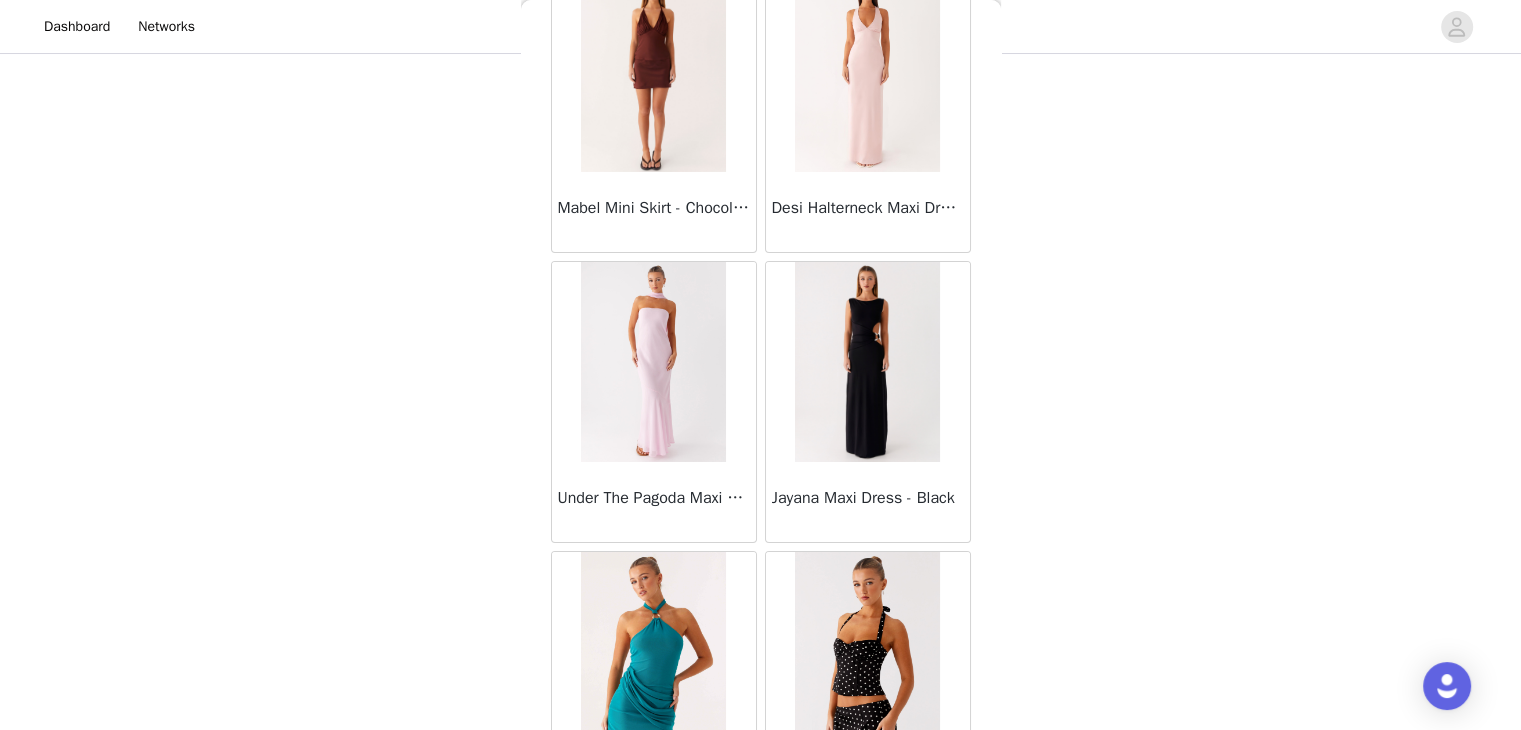 scroll, scrollTop: 60246, scrollLeft: 0, axis: vertical 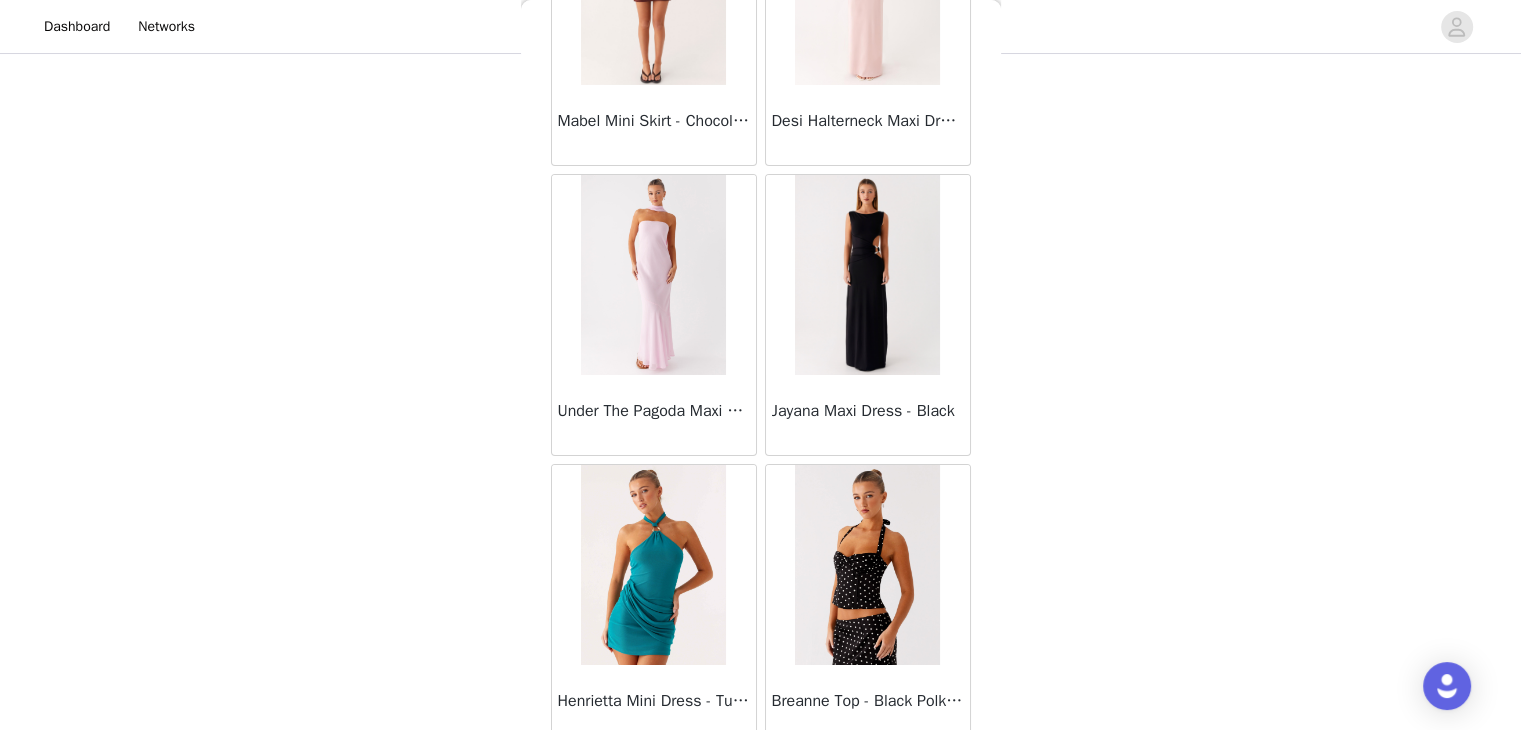 click on "Load More" at bounding box center (761, 780) 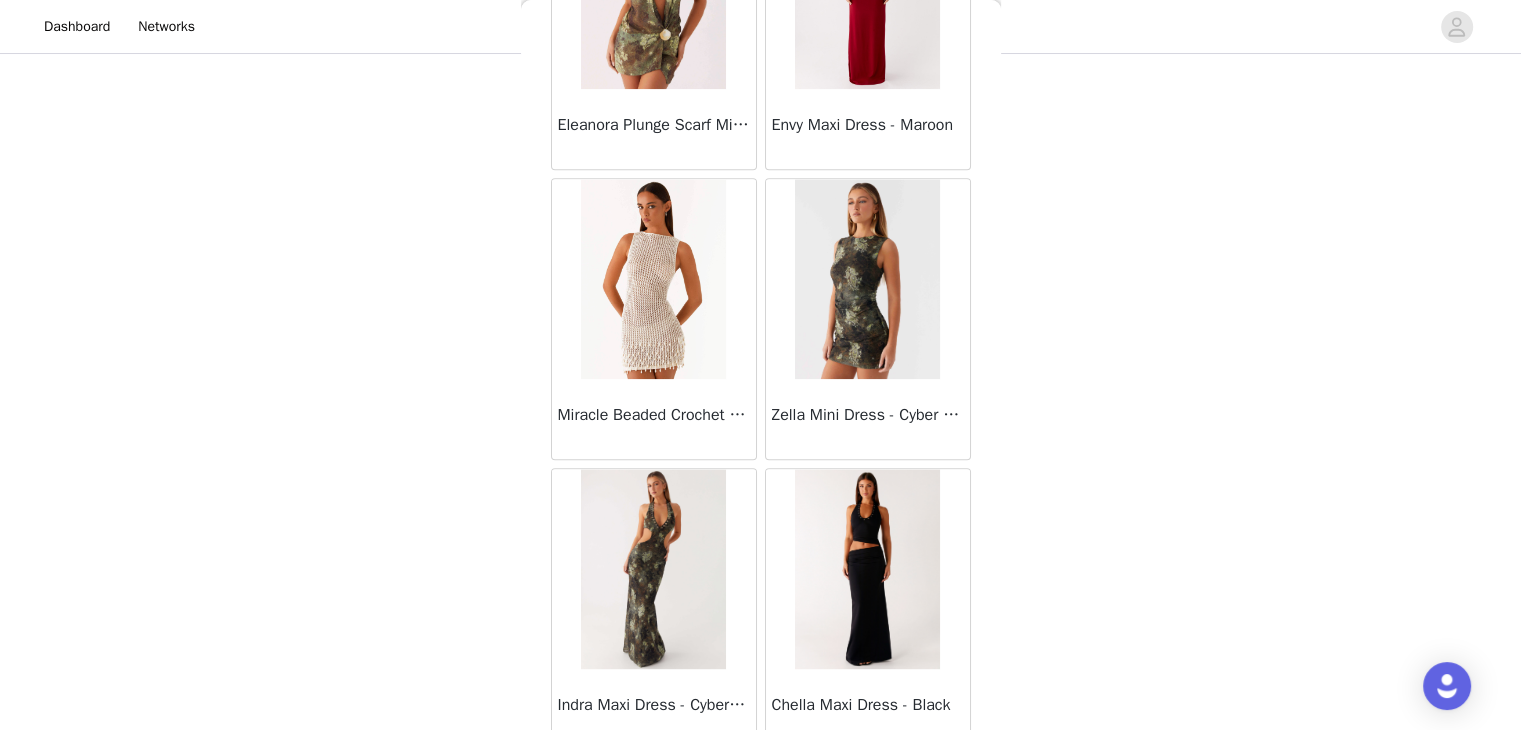 scroll, scrollTop: 63141, scrollLeft: 0, axis: vertical 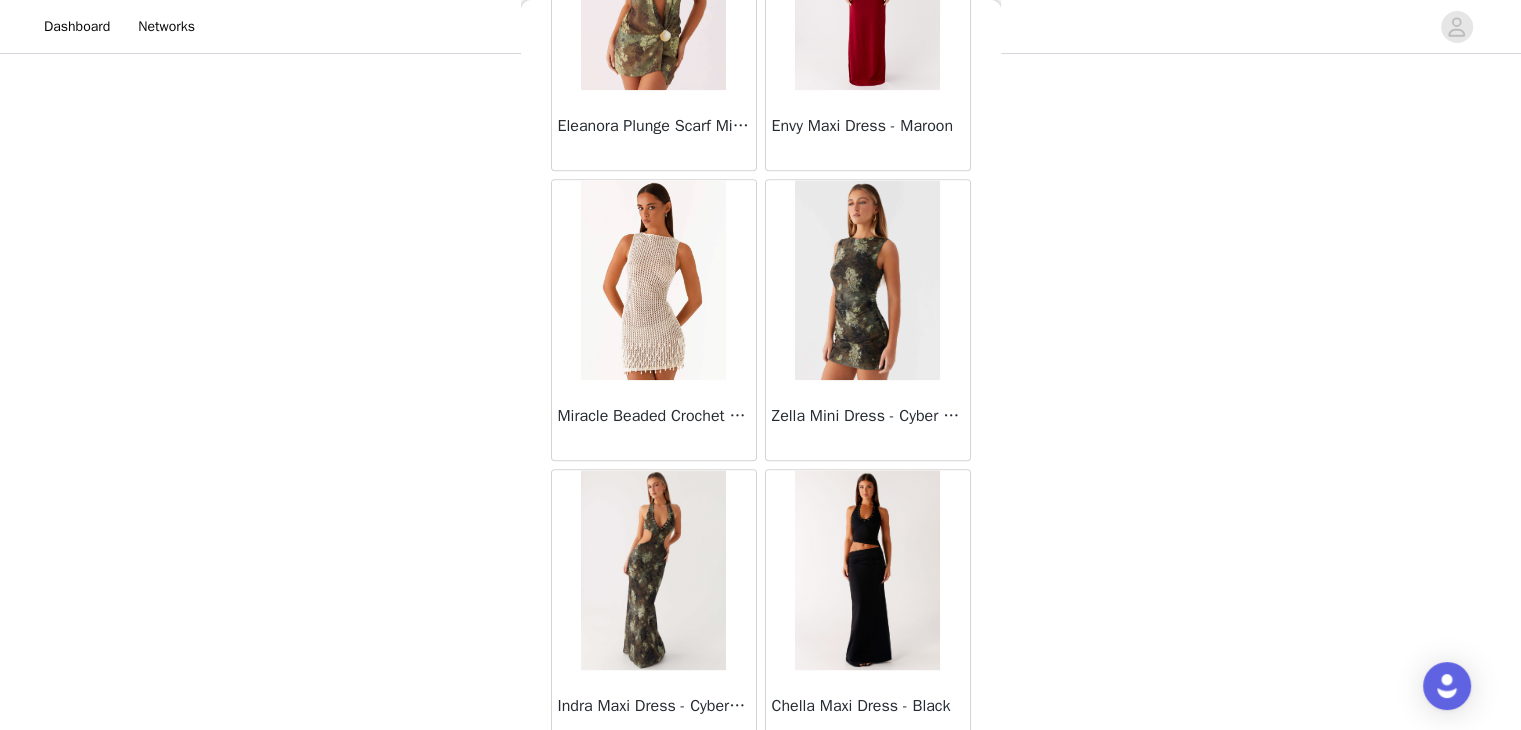 click on "Load More" at bounding box center (761, 785) 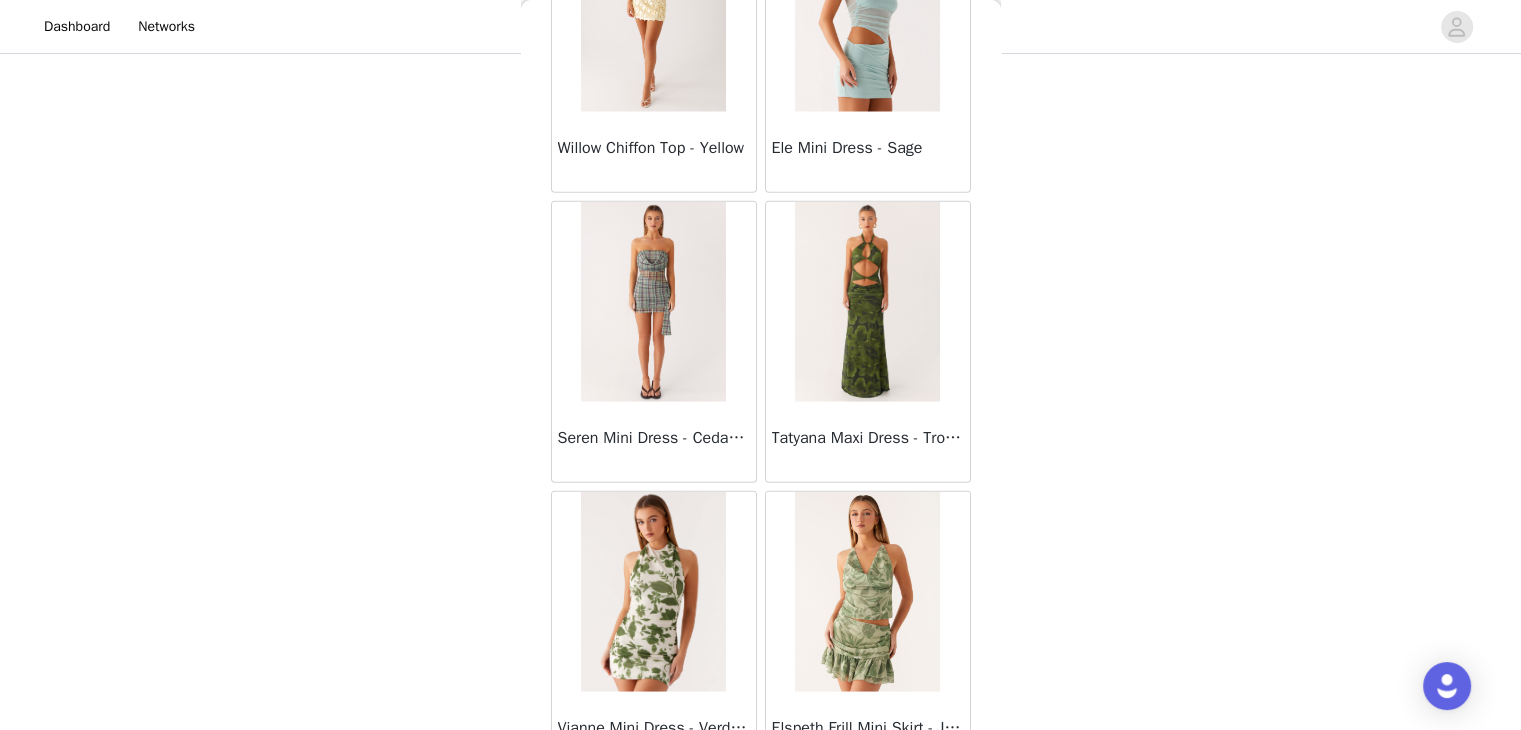 scroll, scrollTop: 66038, scrollLeft: 0, axis: vertical 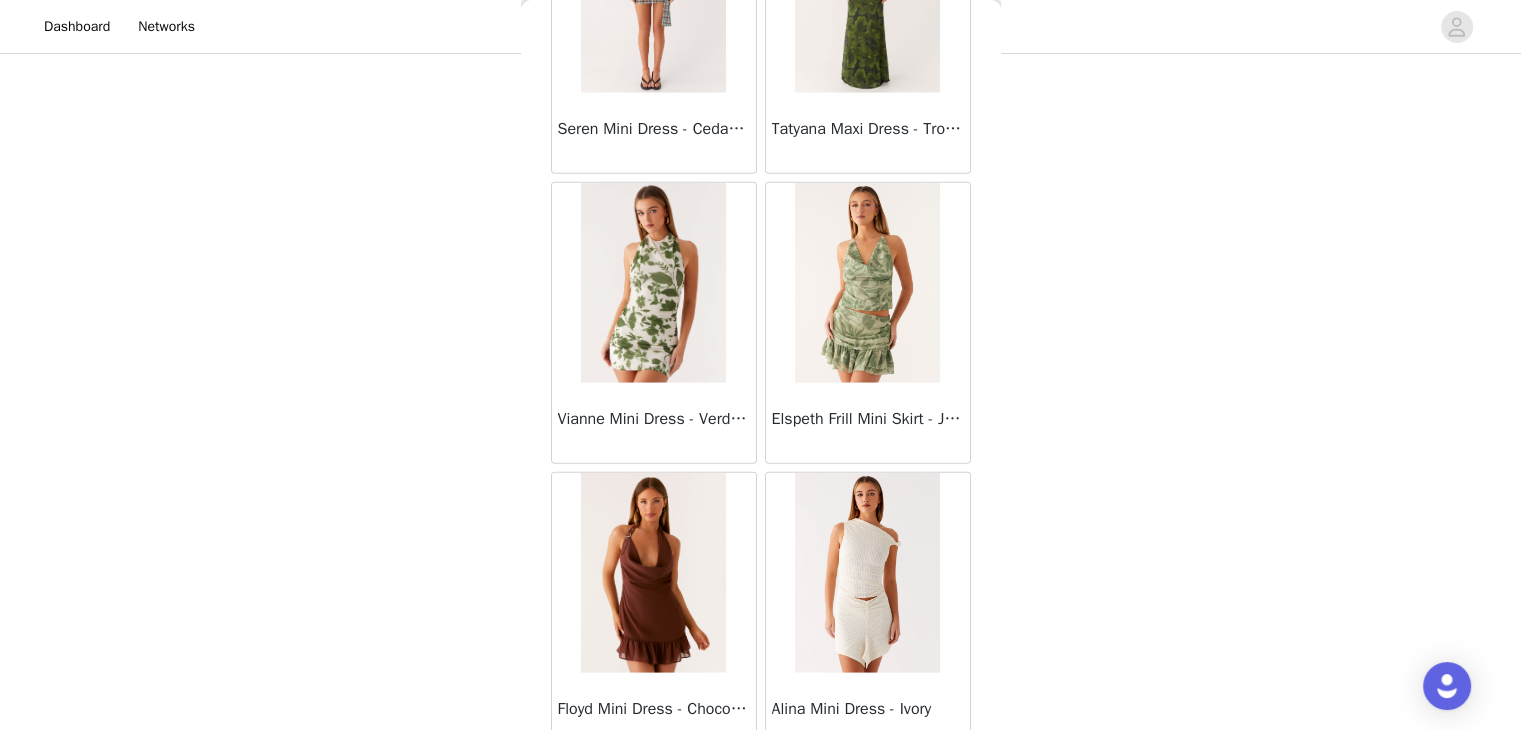 click on "Load More" at bounding box center (761, 788) 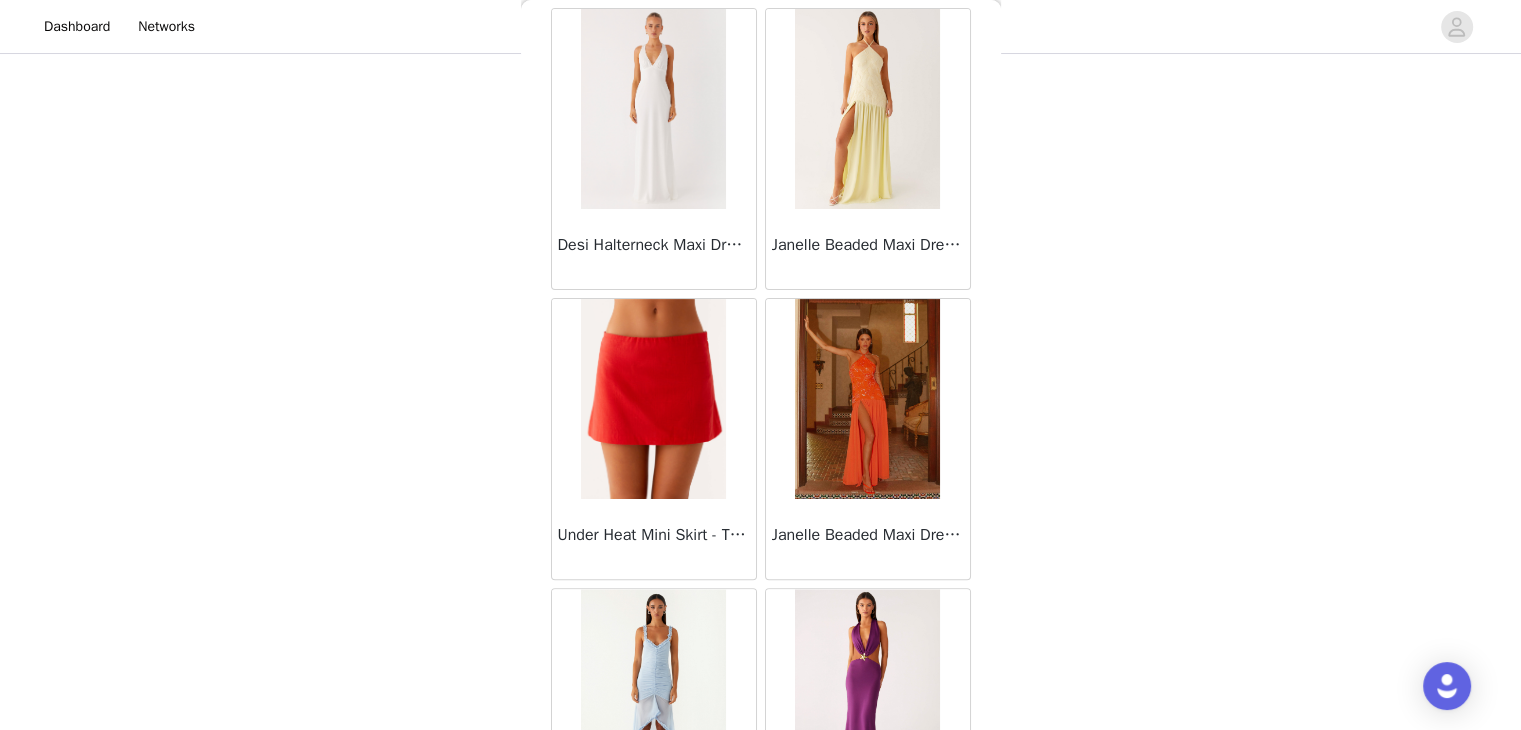 scroll, scrollTop: 68934, scrollLeft: 0, axis: vertical 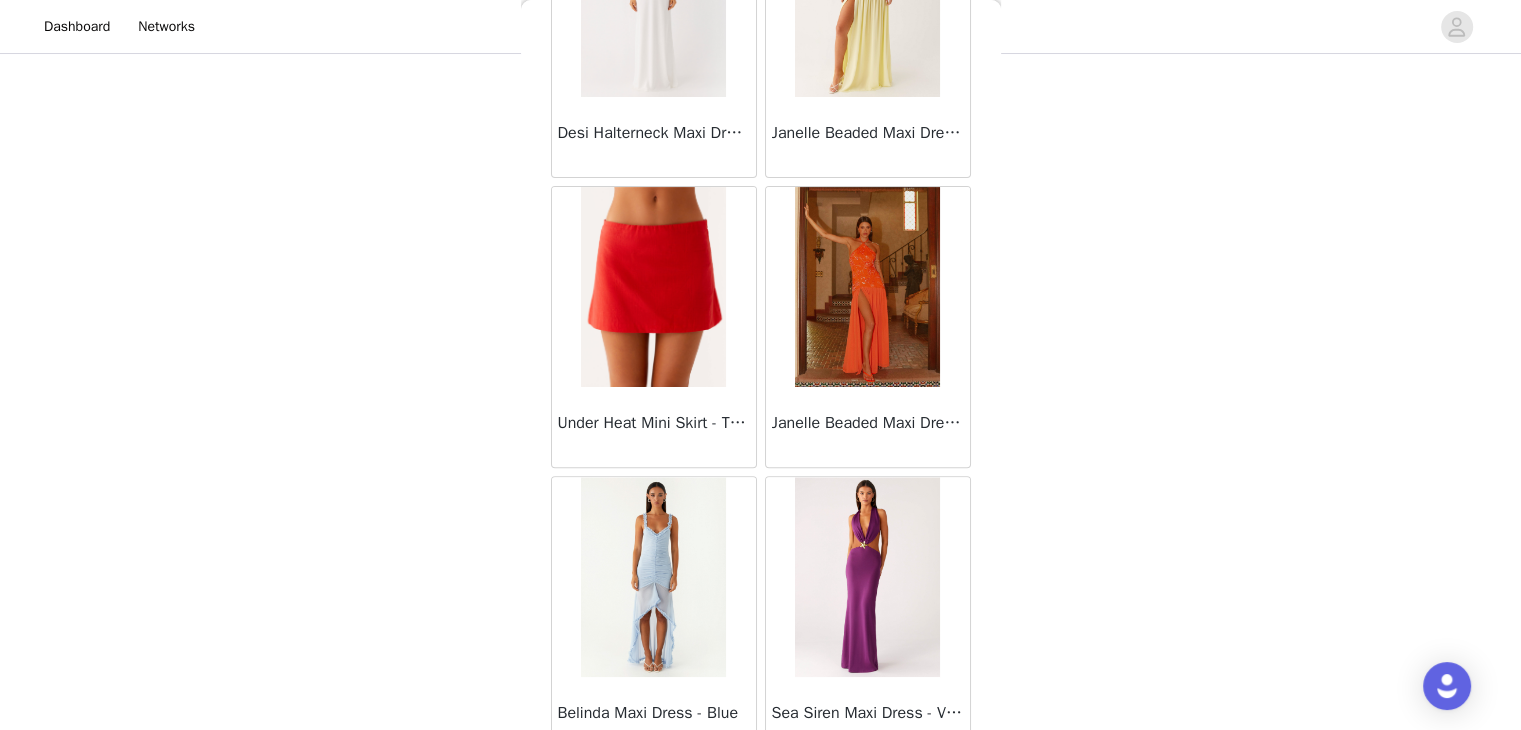 click on "Load More" at bounding box center [761, 792] 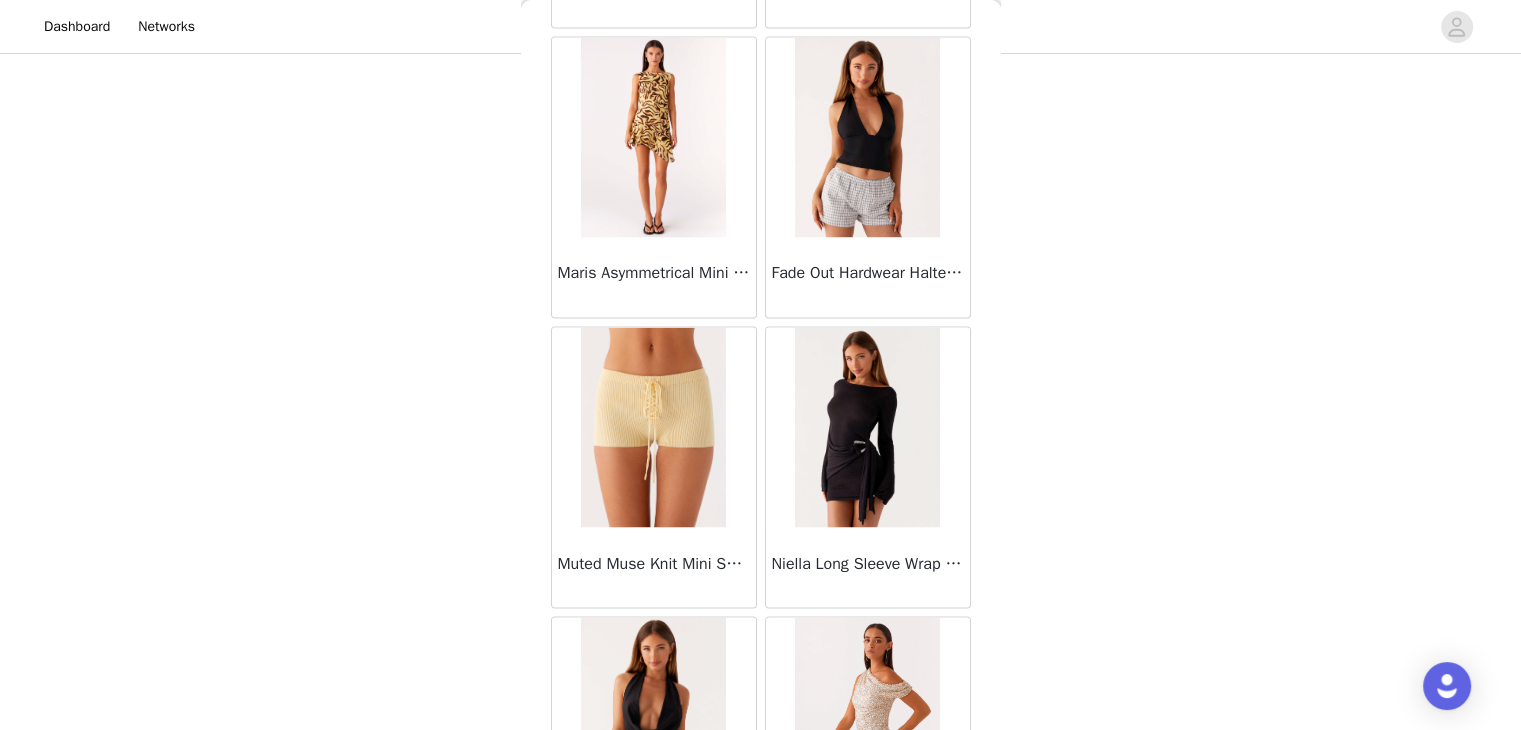 scroll, scrollTop: 71830, scrollLeft: 0, axis: vertical 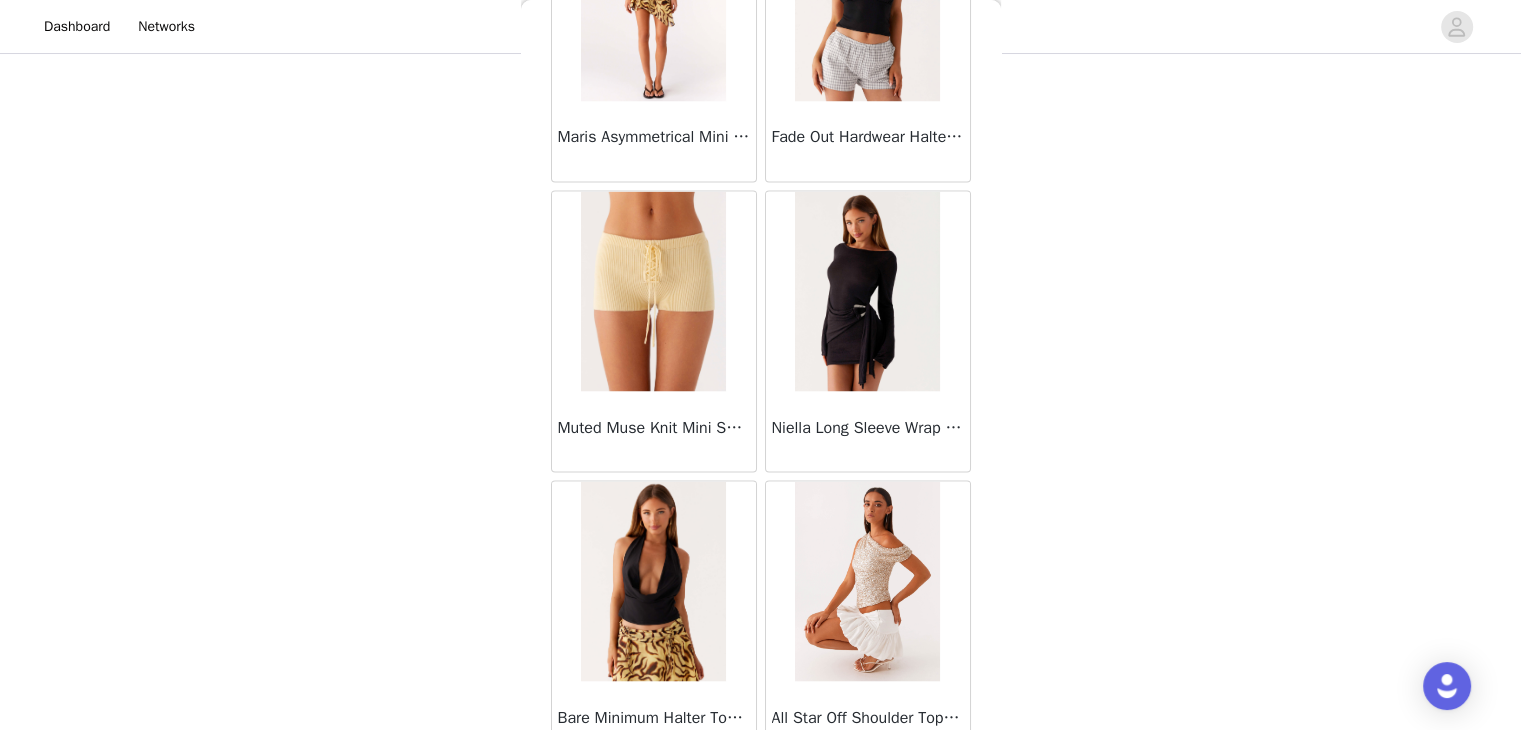 click on "Load More" at bounding box center (761, 796) 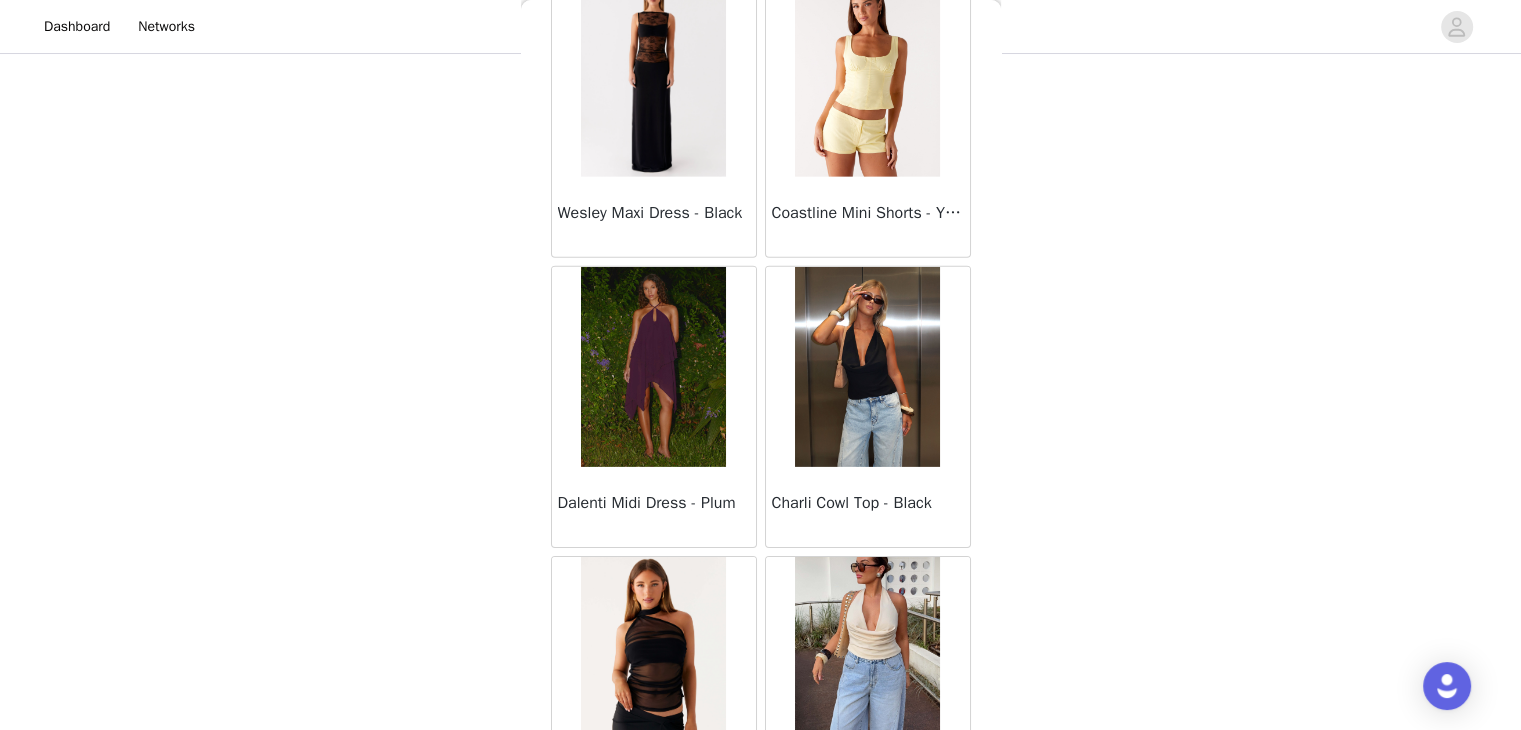 scroll, scrollTop: 74726, scrollLeft: 0, axis: vertical 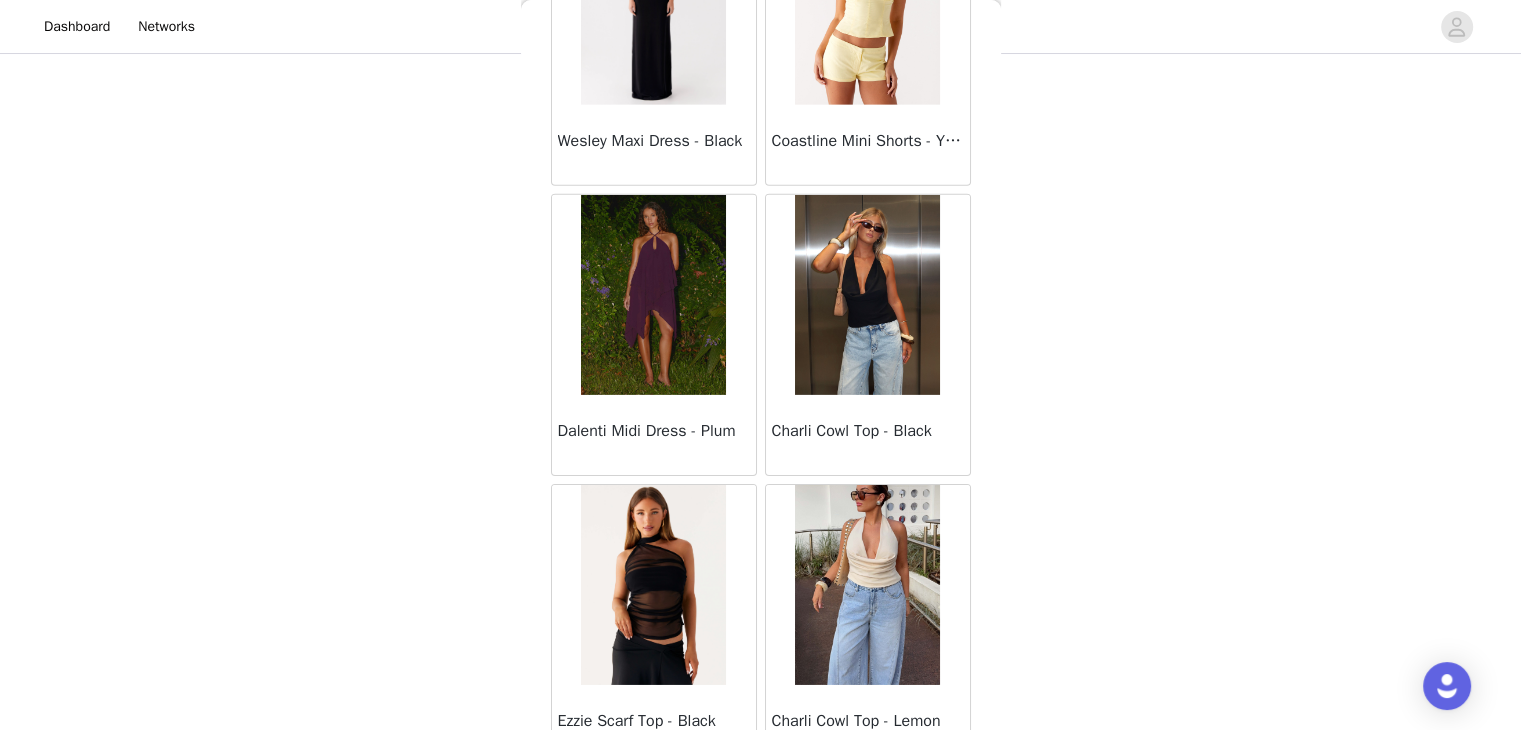 click on "Load More" at bounding box center [761, 800] 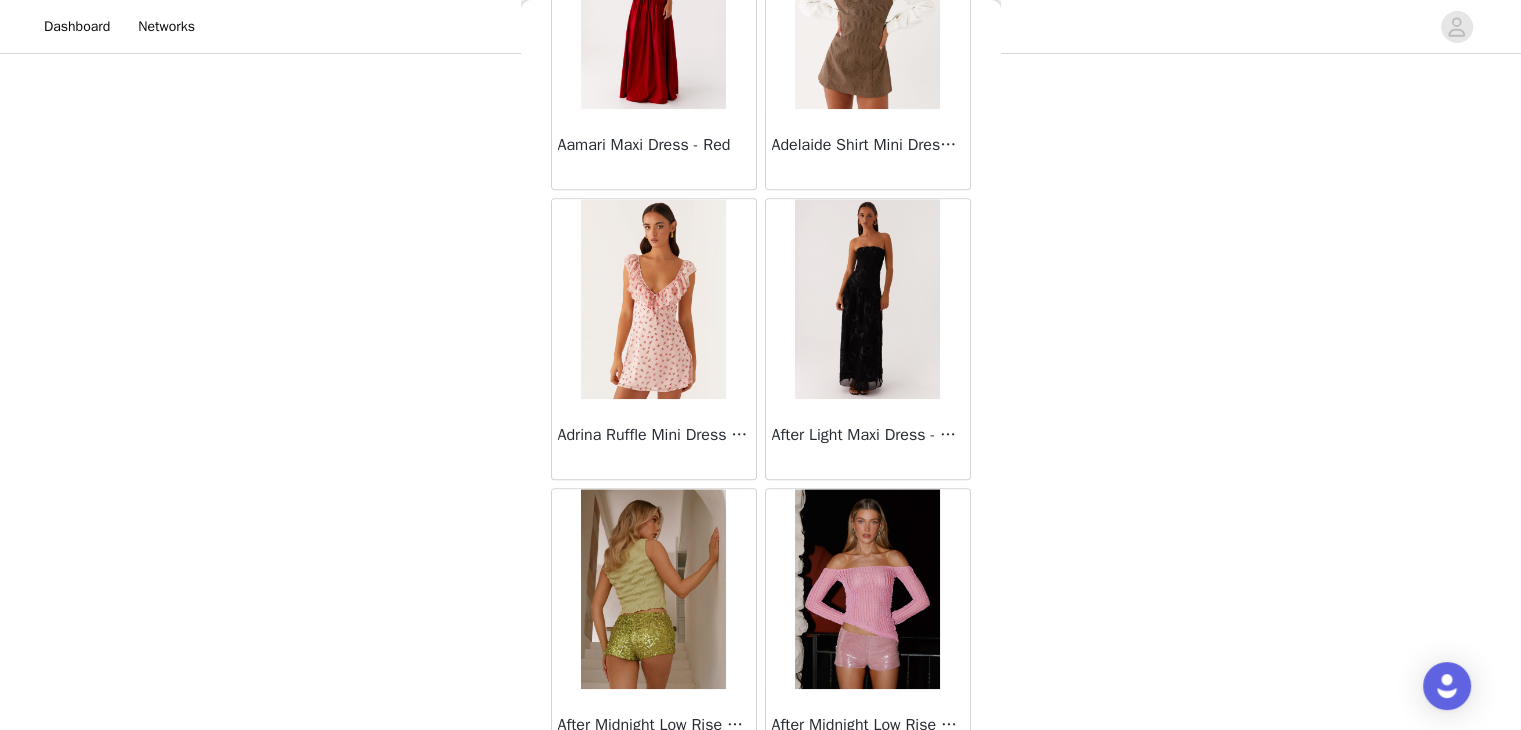 scroll, scrollTop: 77621, scrollLeft: 0, axis: vertical 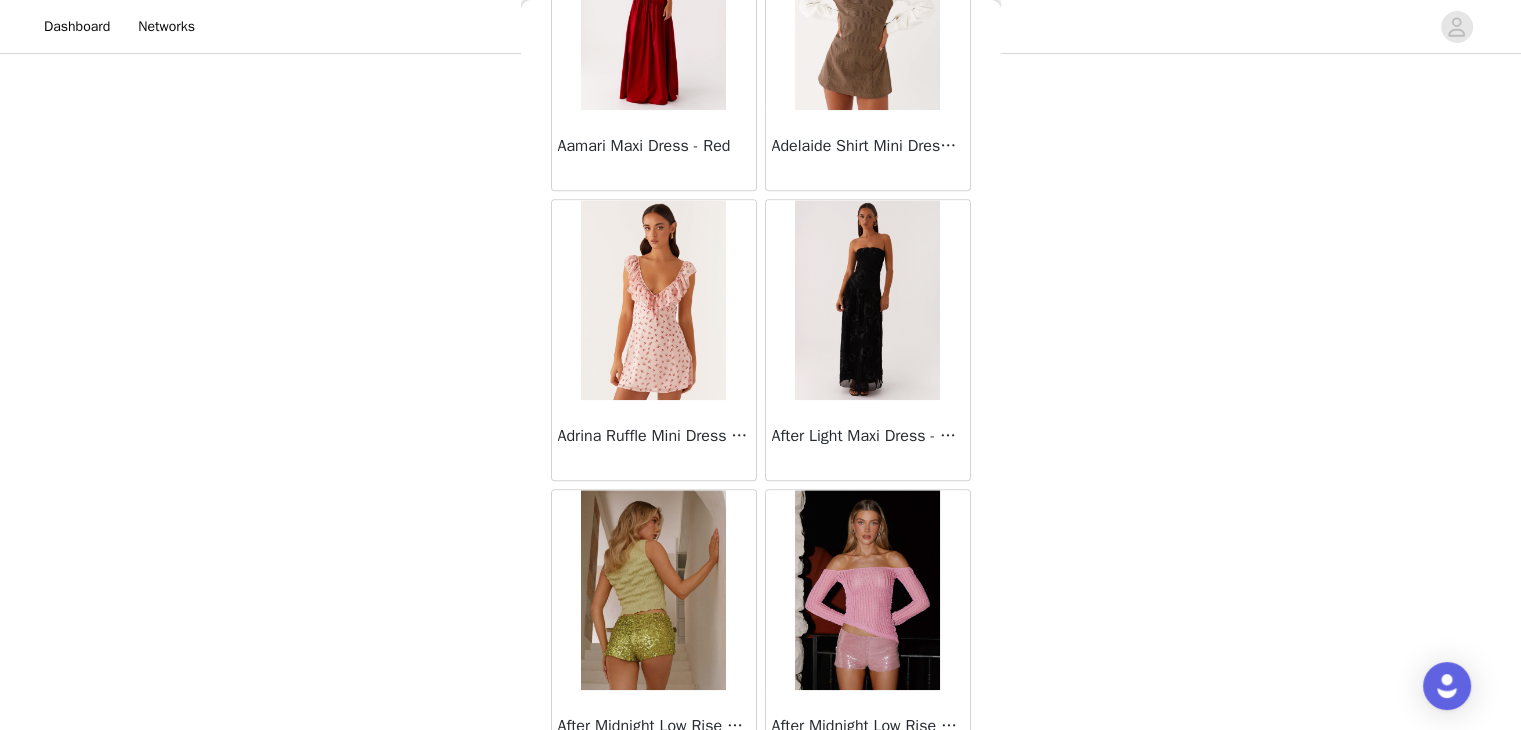 click on "Load More" at bounding box center [761, 805] 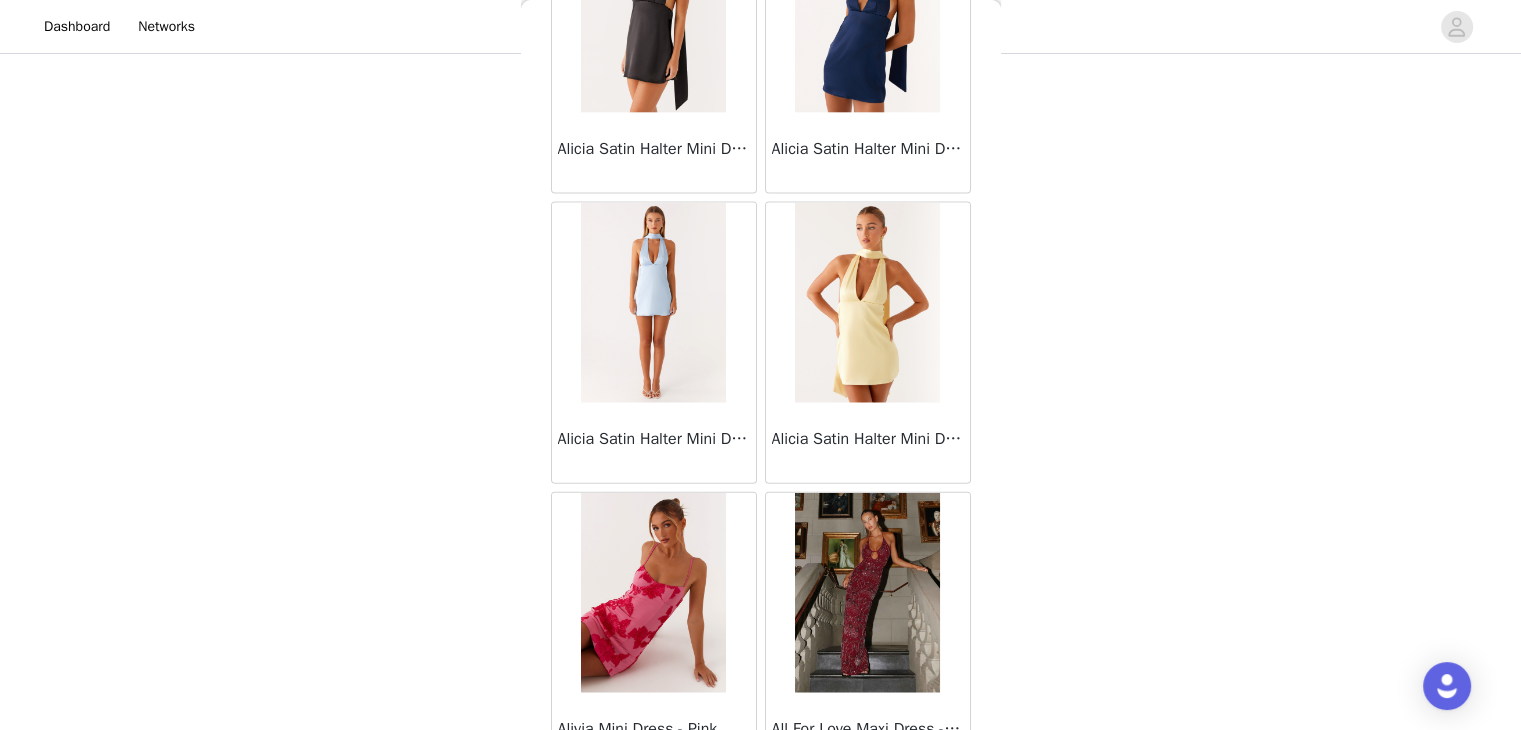 scroll, scrollTop: 80518, scrollLeft: 0, axis: vertical 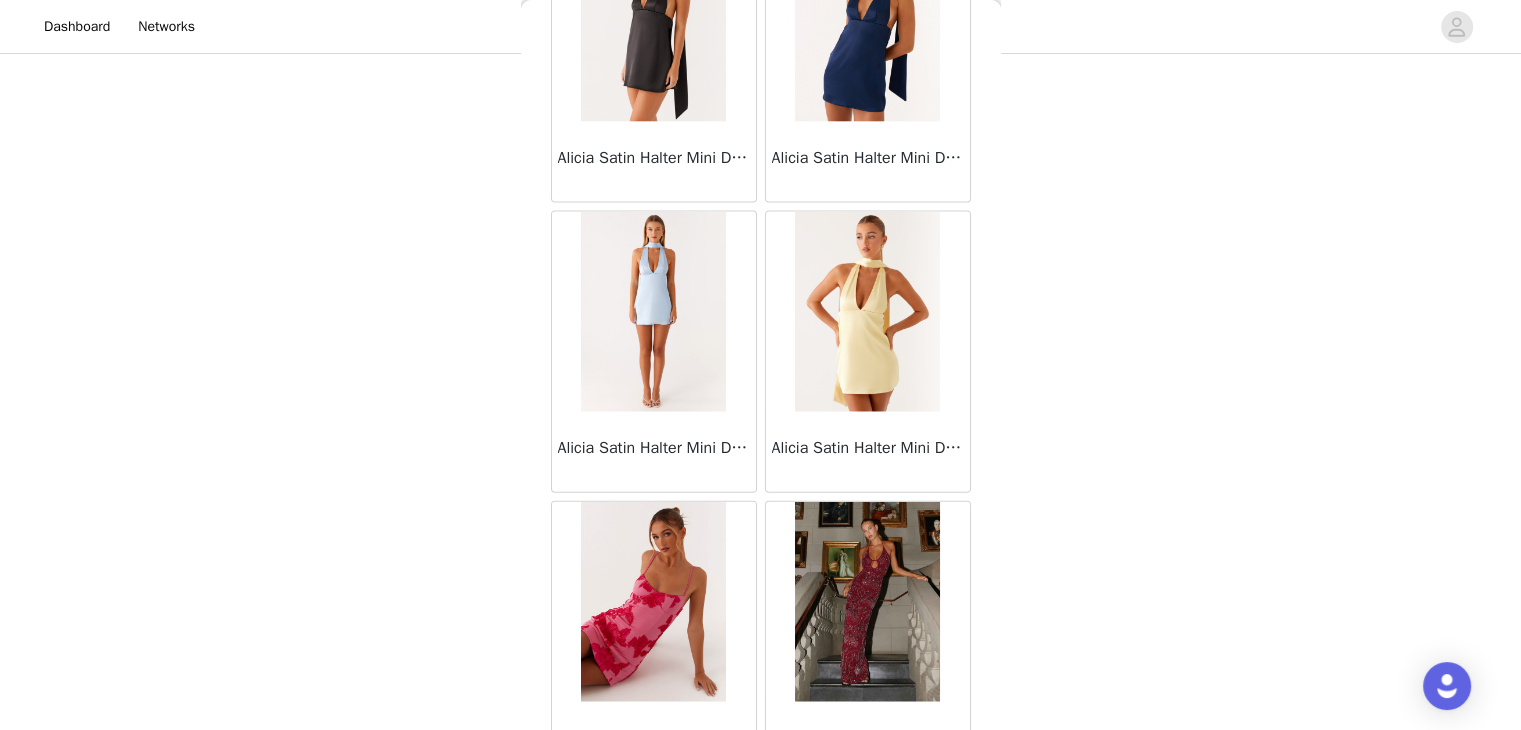 click at bounding box center (761, 805) 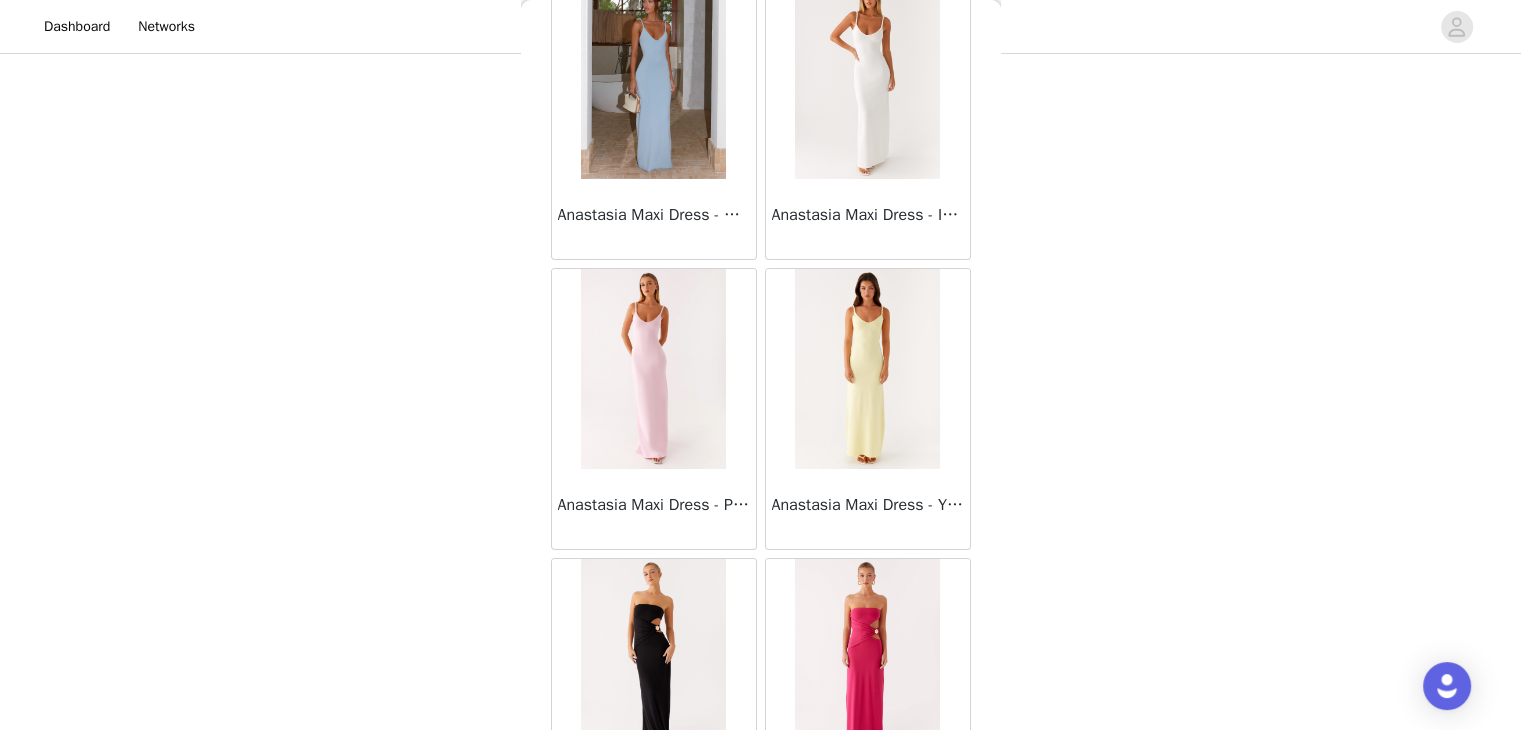 scroll, scrollTop: 83414, scrollLeft: 0, axis: vertical 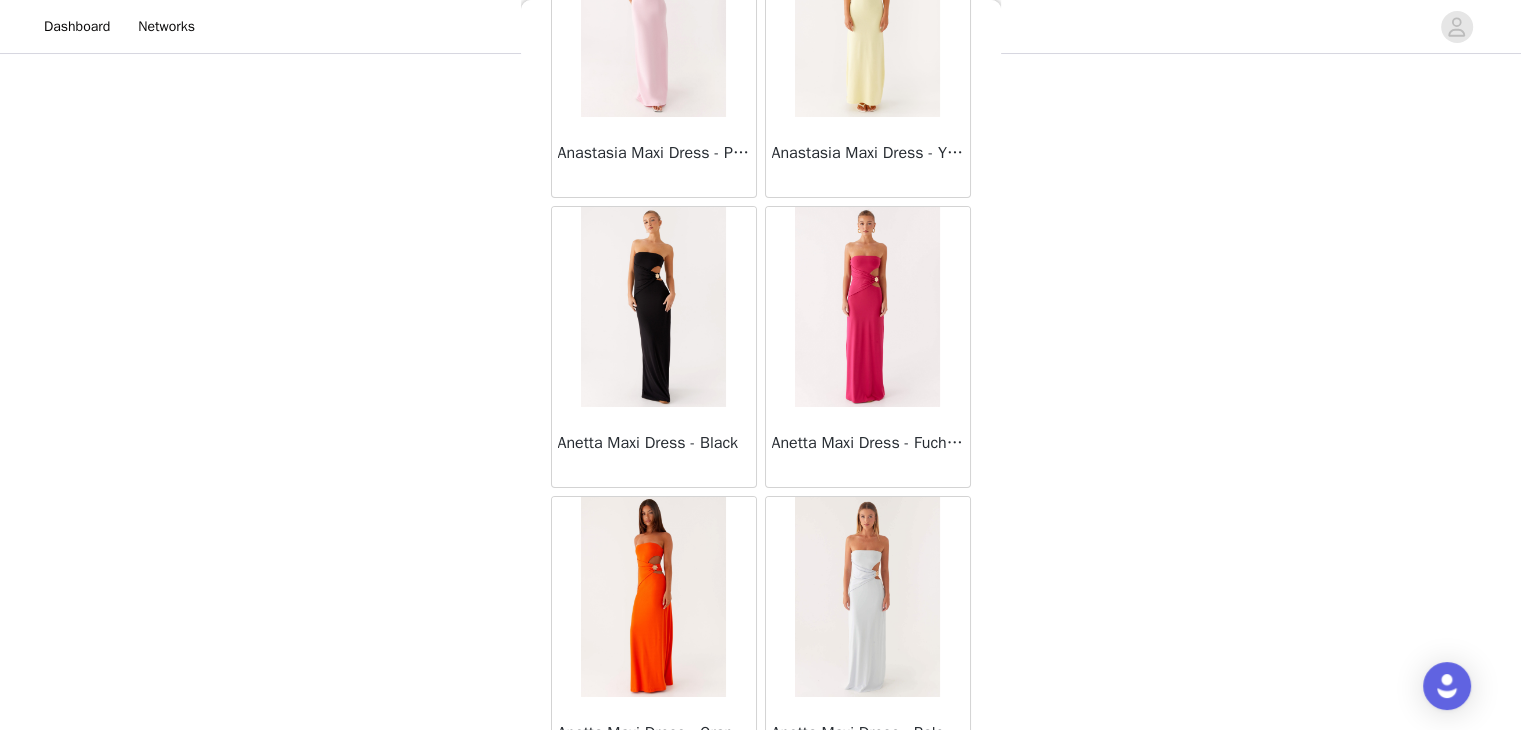 click on "Load More" at bounding box center [761, 812] 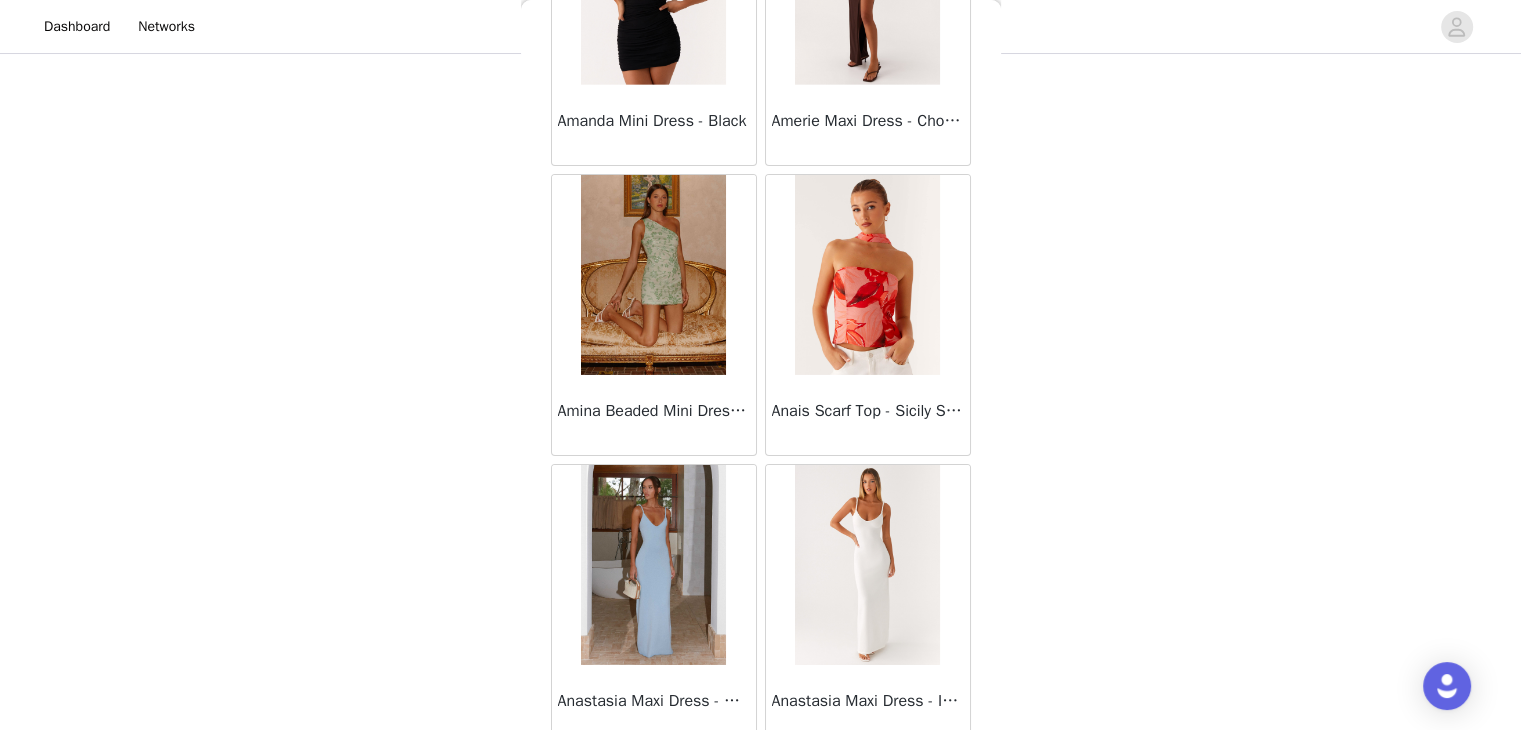 scroll, scrollTop: 82141, scrollLeft: 0, axis: vertical 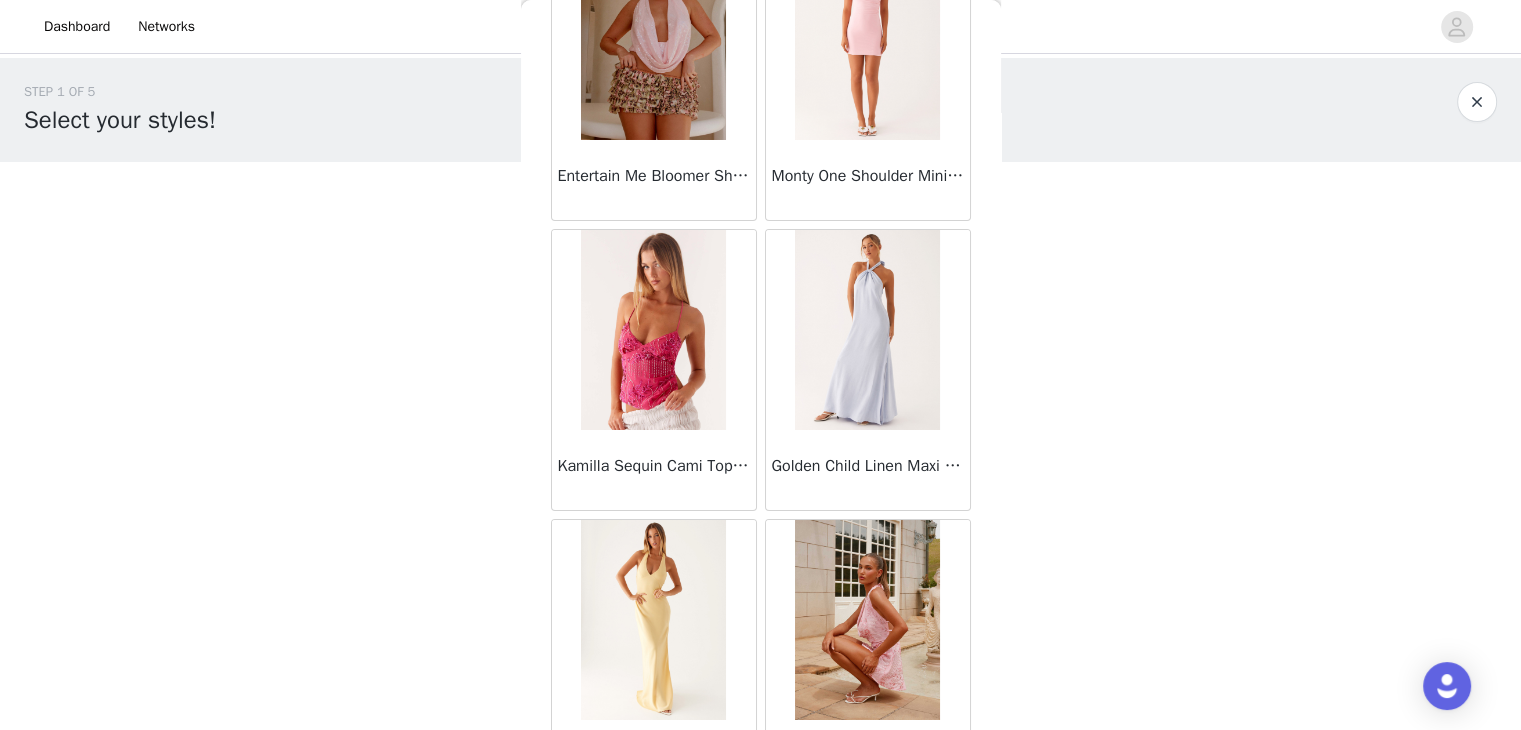 click at bounding box center (653, 330) 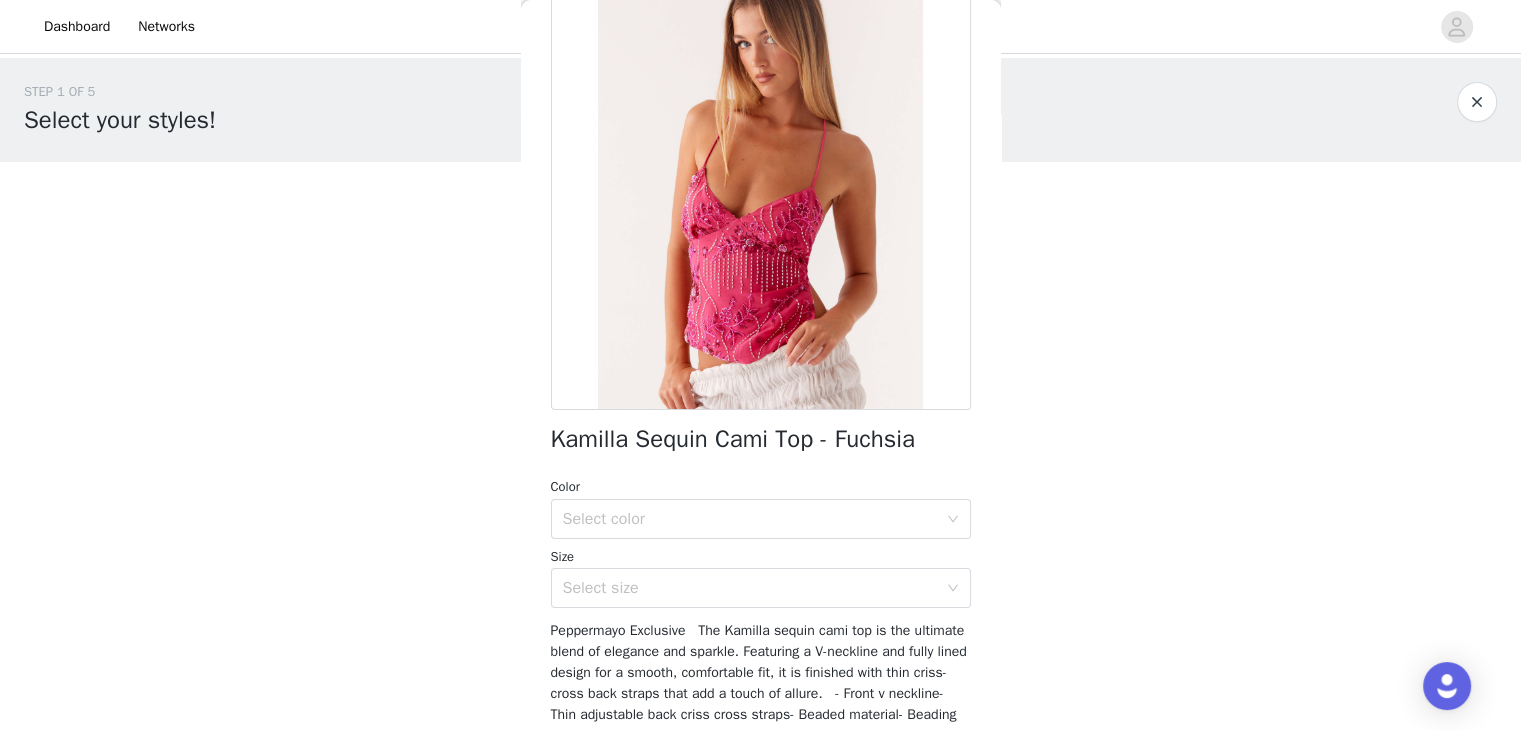 scroll, scrollTop: 144, scrollLeft: 0, axis: vertical 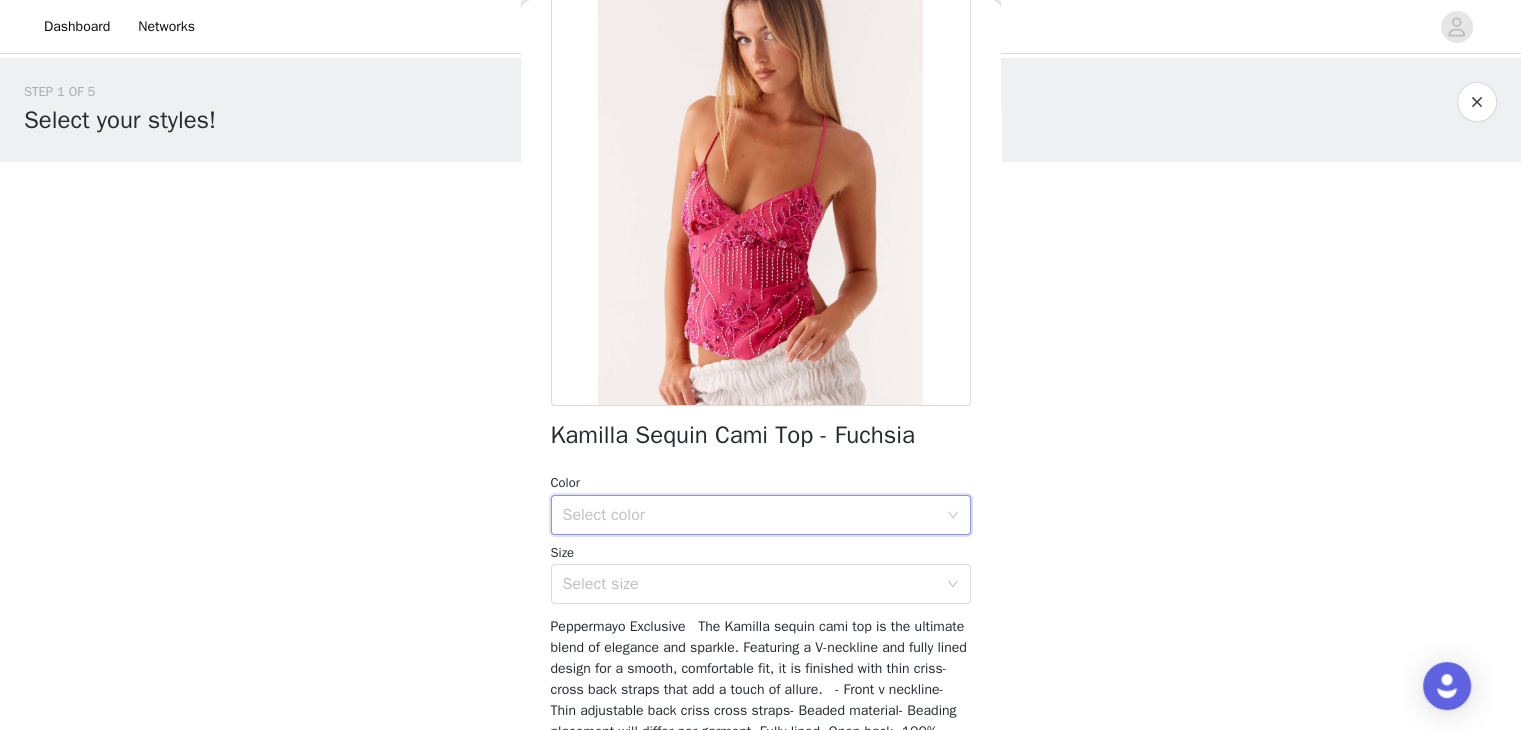 click on "Select color" at bounding box center [754, 515] 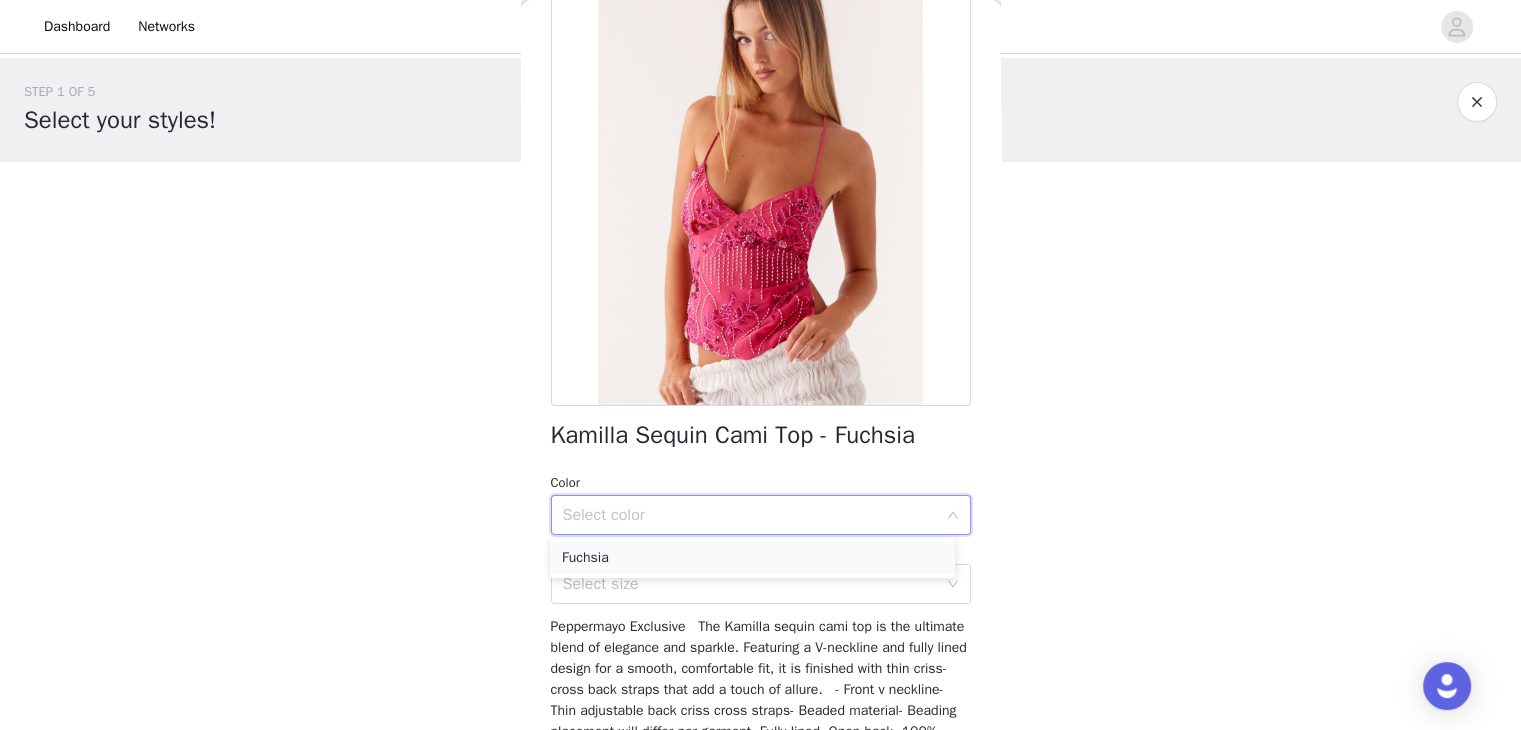 click on "Fuchsia" at bounding box center (752, 558) 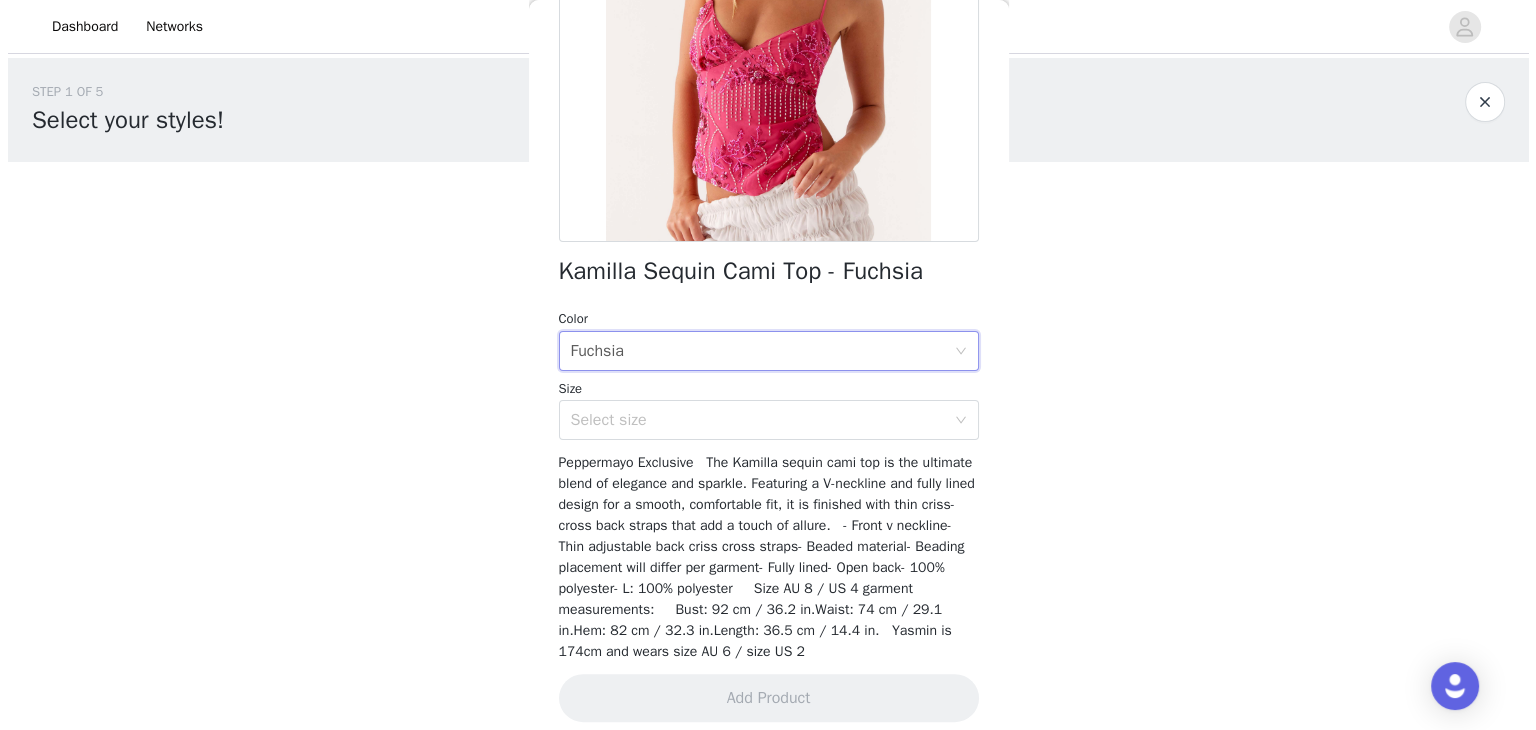 scroll, scrollTop: 310, scrollLeft: 0, axis: vertical 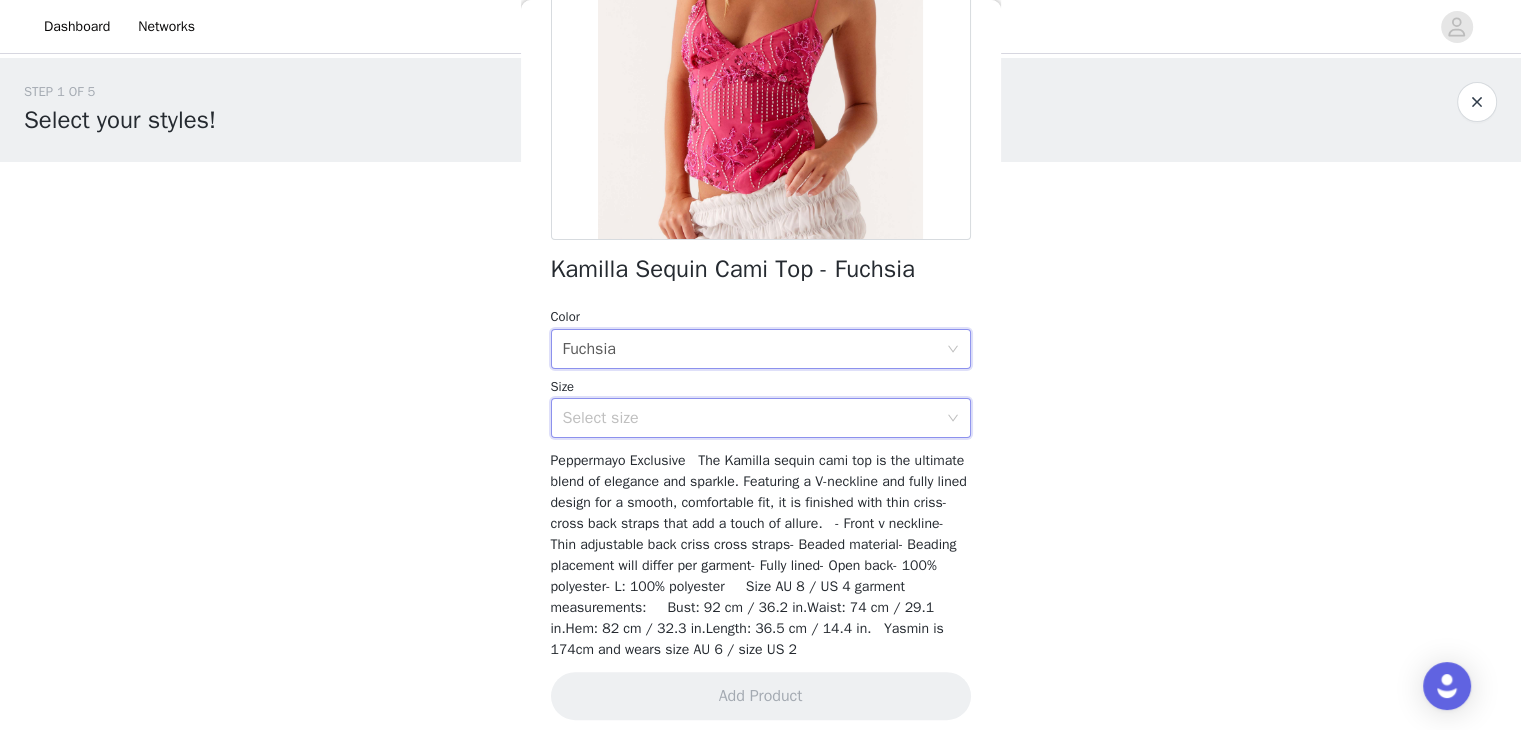 click on "Select size" at bounding box center (754, 418) 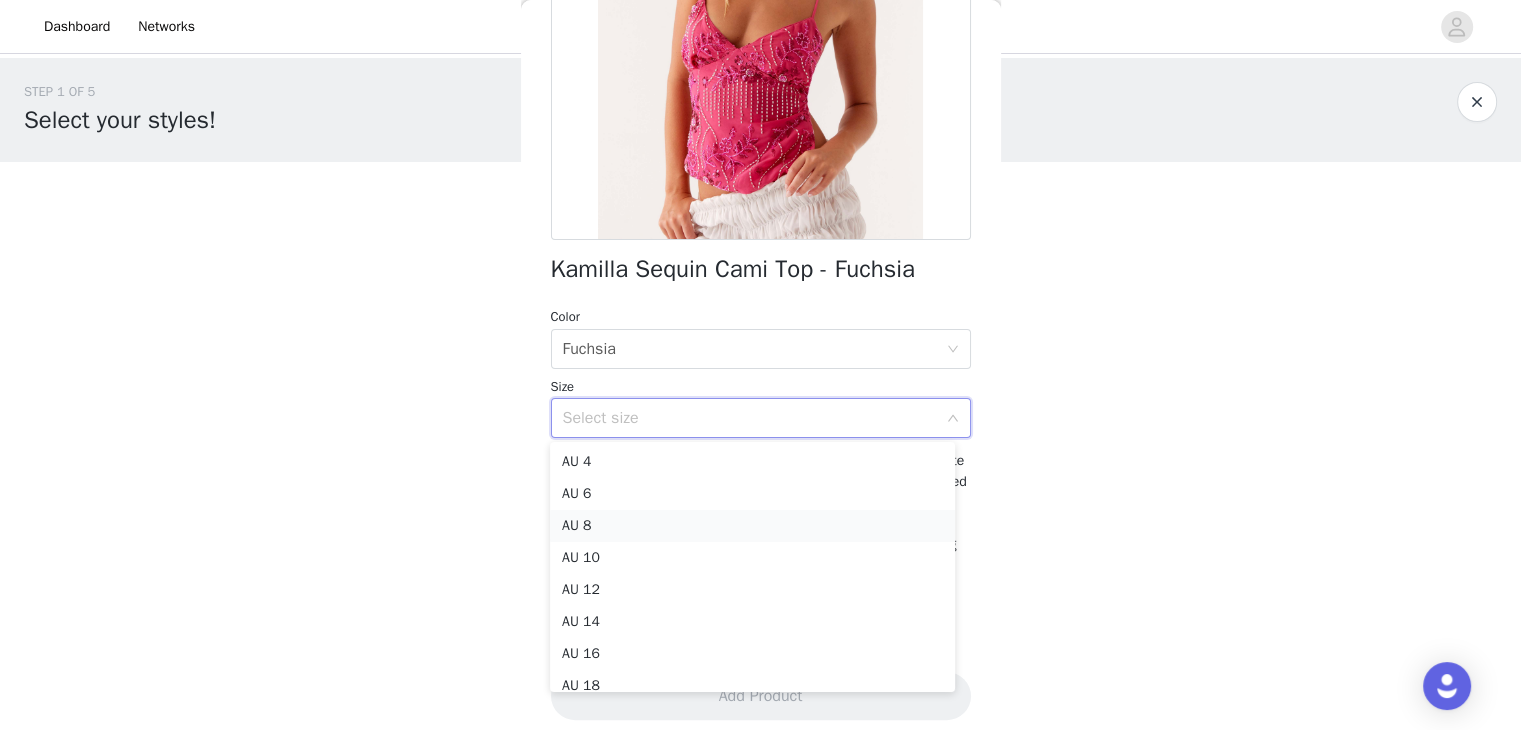 click on "AU 8" at bounding box center (752, 526) 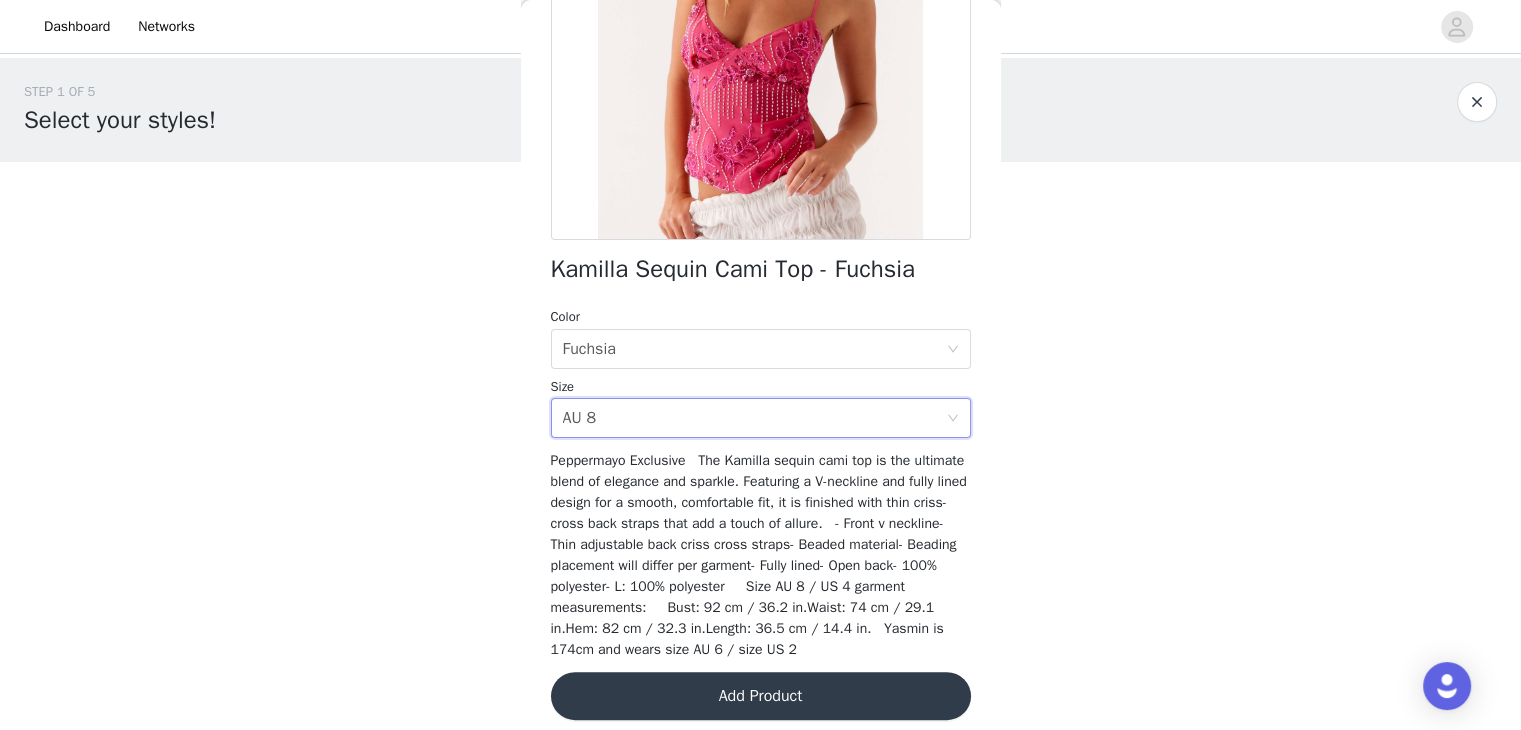 click on "Add Product" at bounding box center (761, 696) 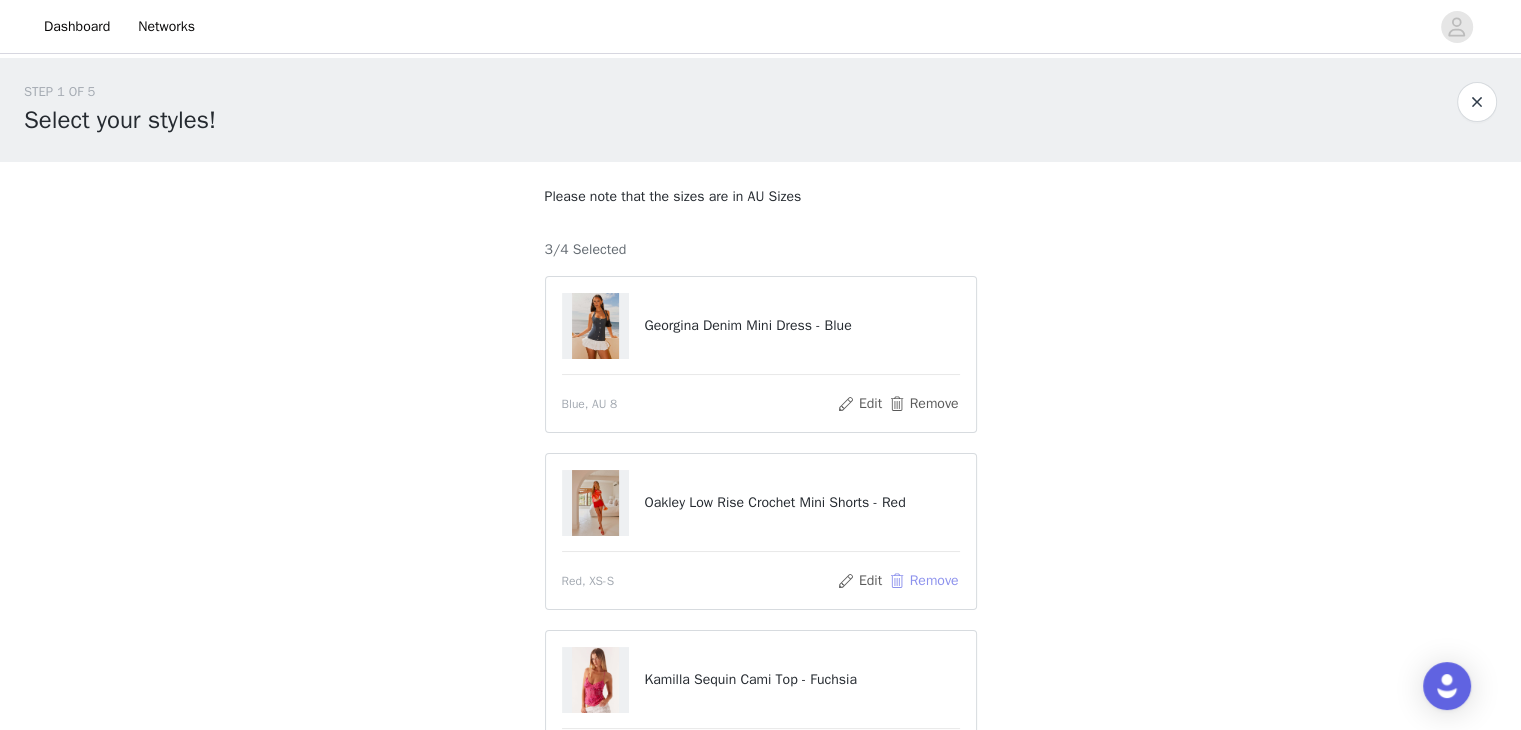 click on "Remove" at bounding box center [923, 581] 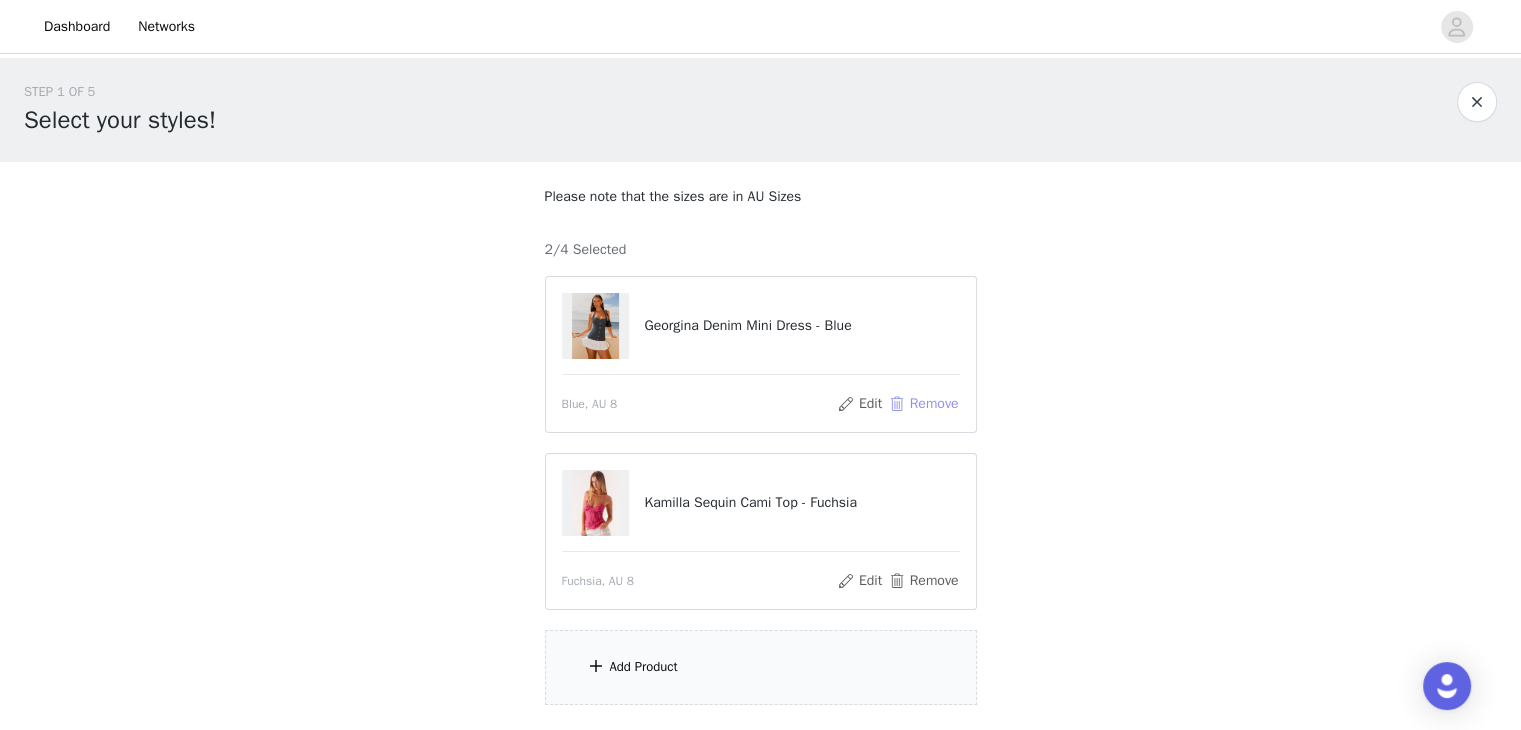 click on "Remove" at bounding box center [923, 404] 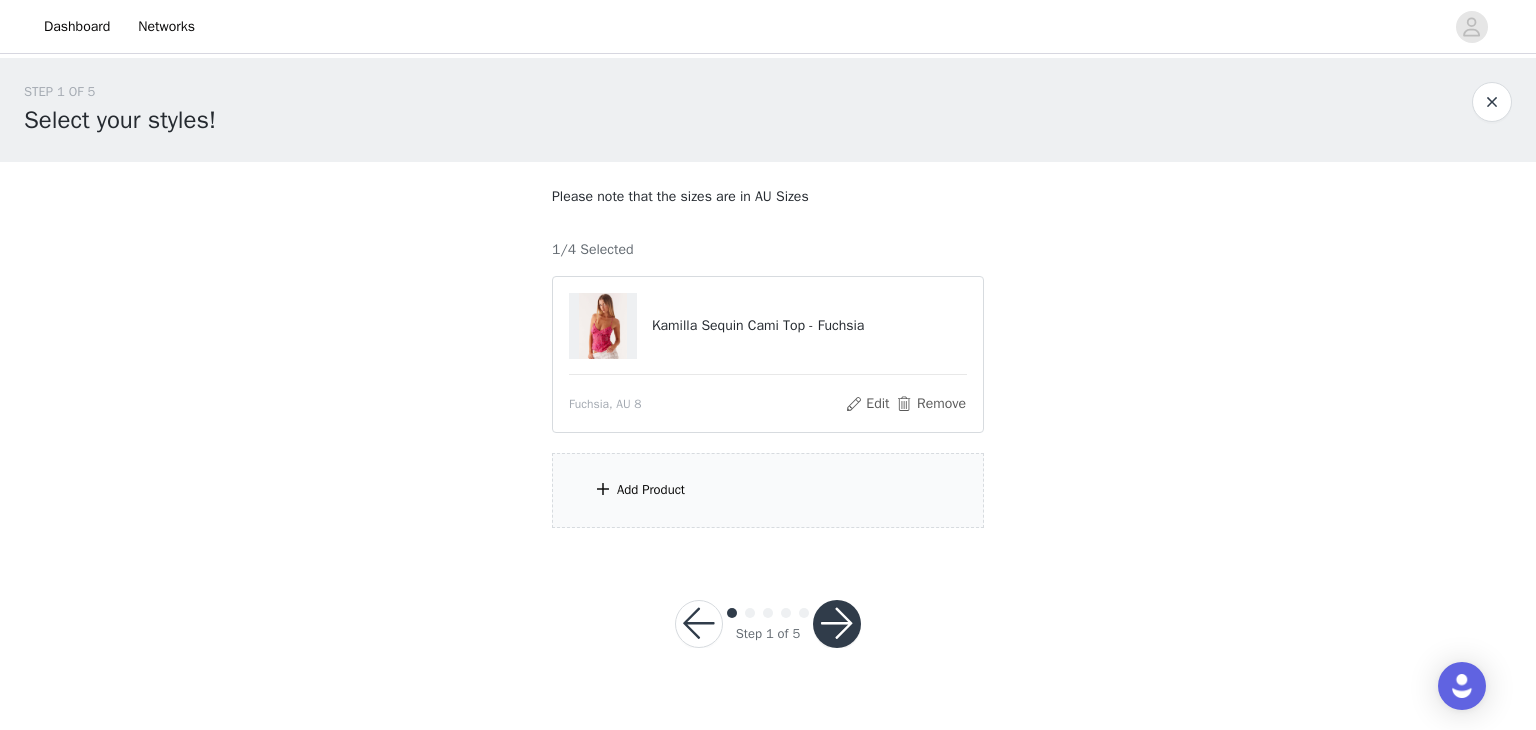 click on "Add Product" at bounding box center [651, 490] 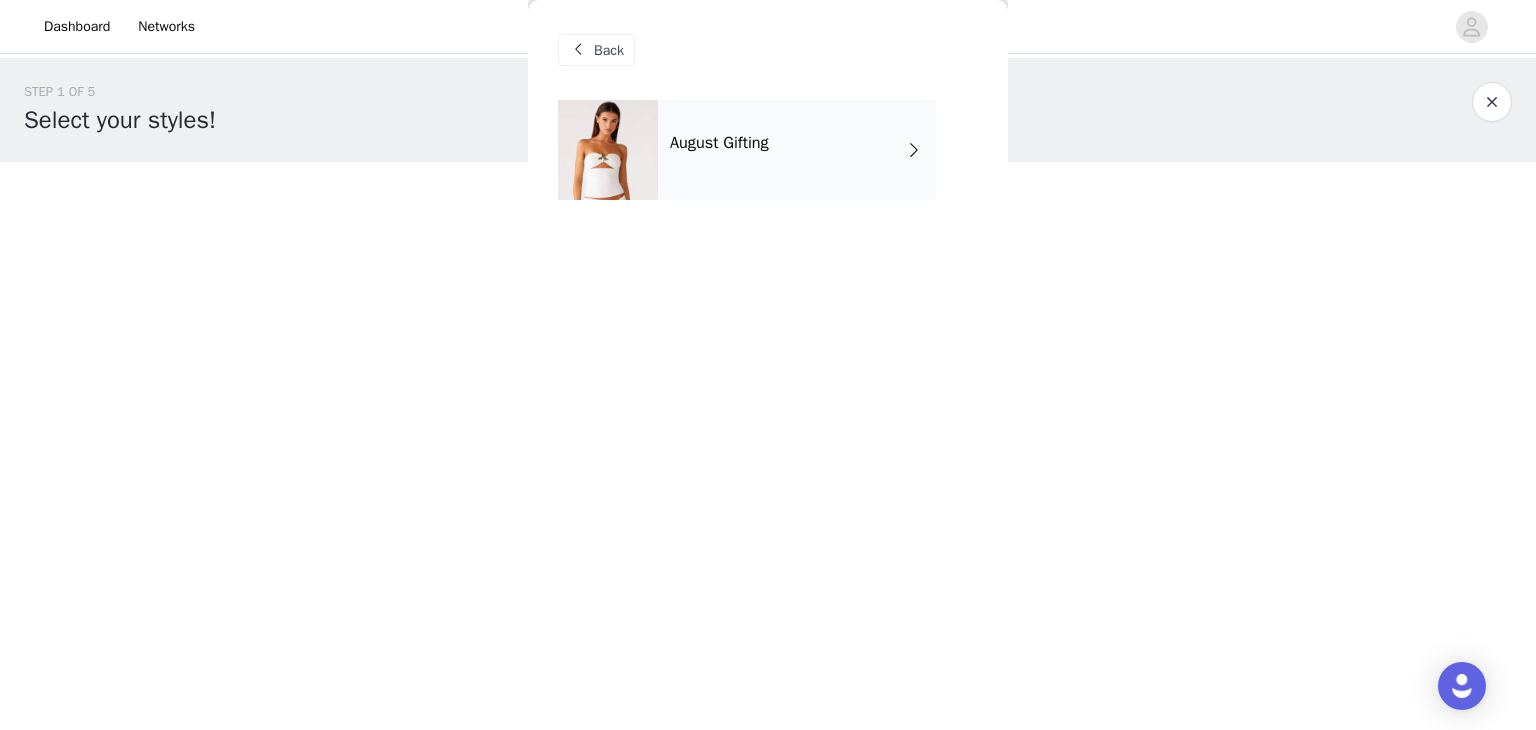 click on "August Gifting" at bounding box center [797, 150] 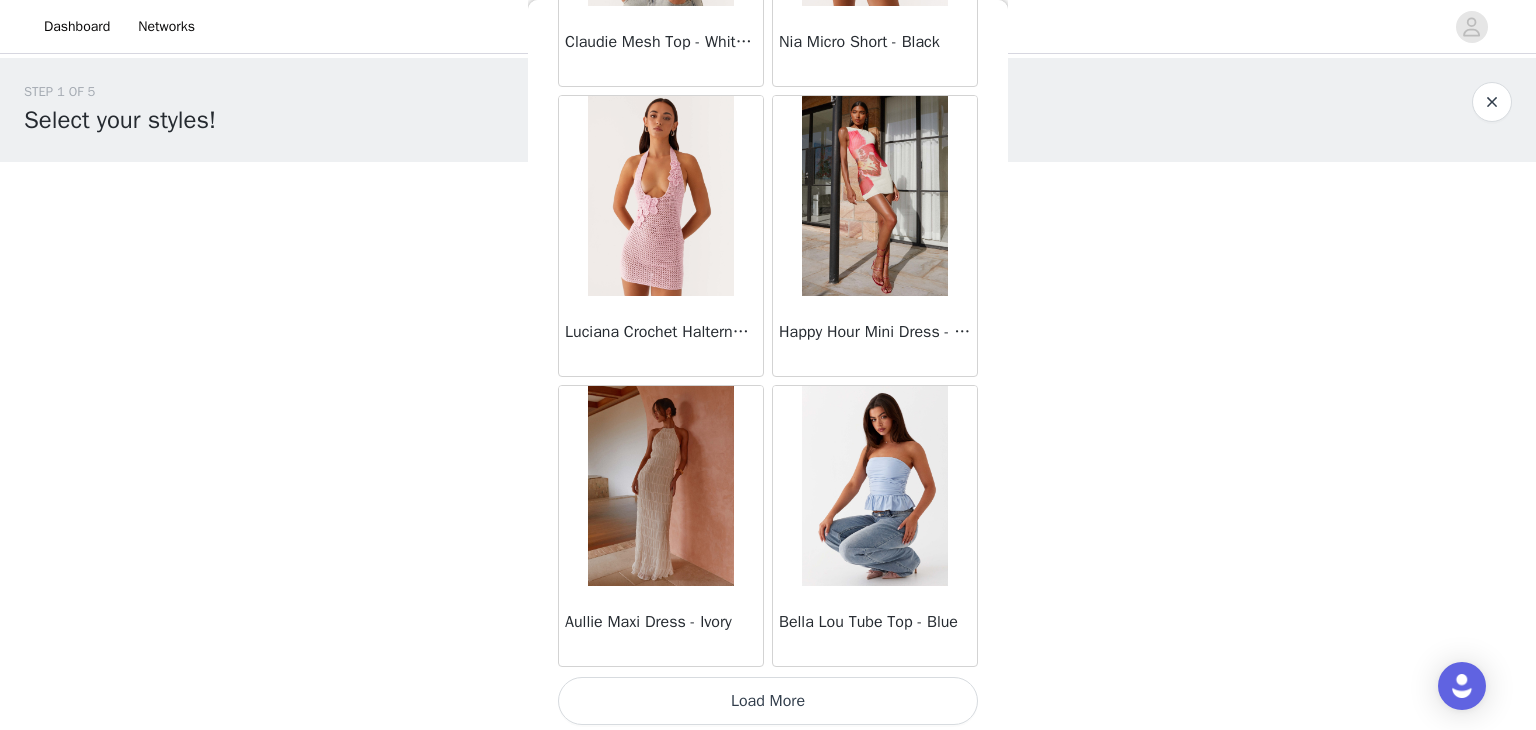 scroll, scrollTop: 2326, scrollLeft: 0, axis: vertical 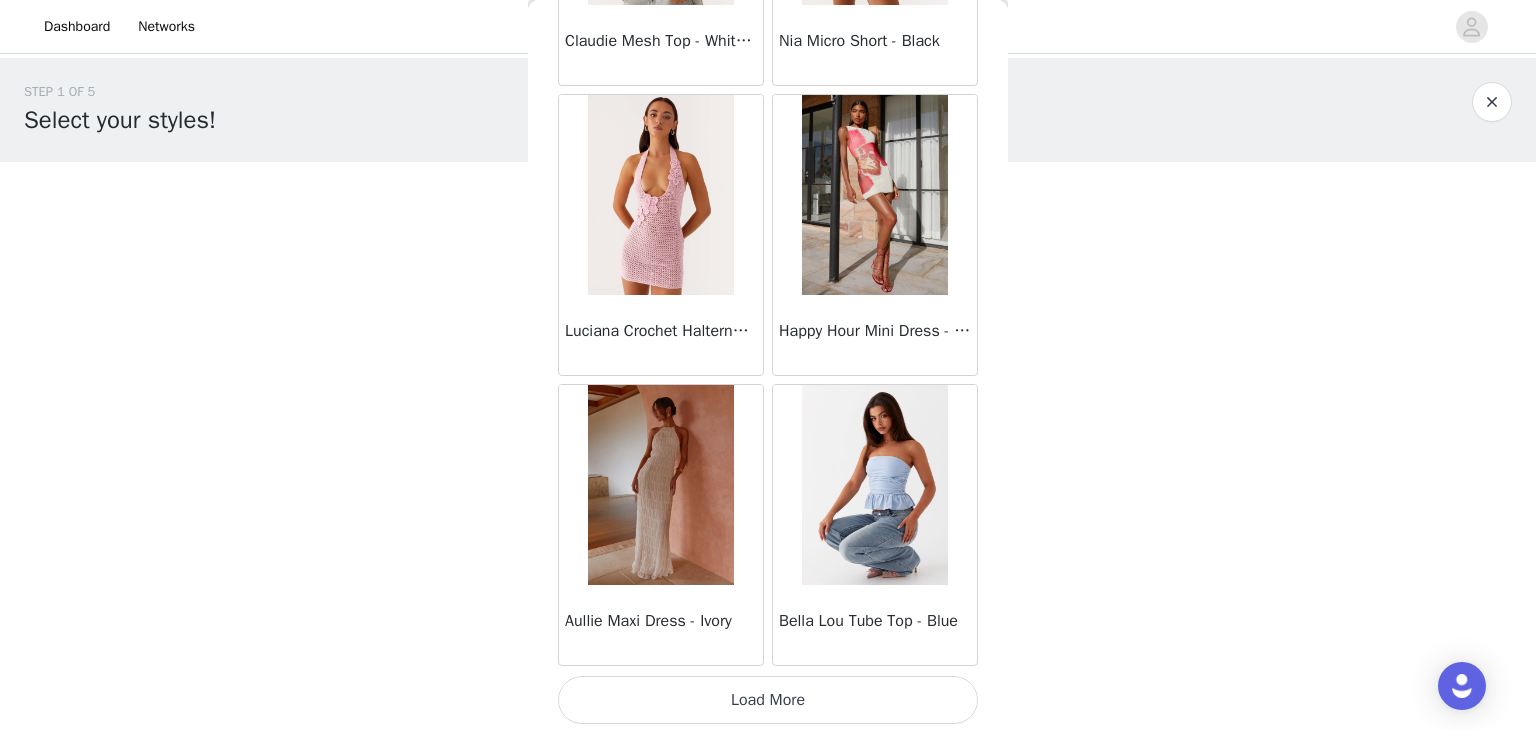 click on "Load More" at bounding box center (768, 700) 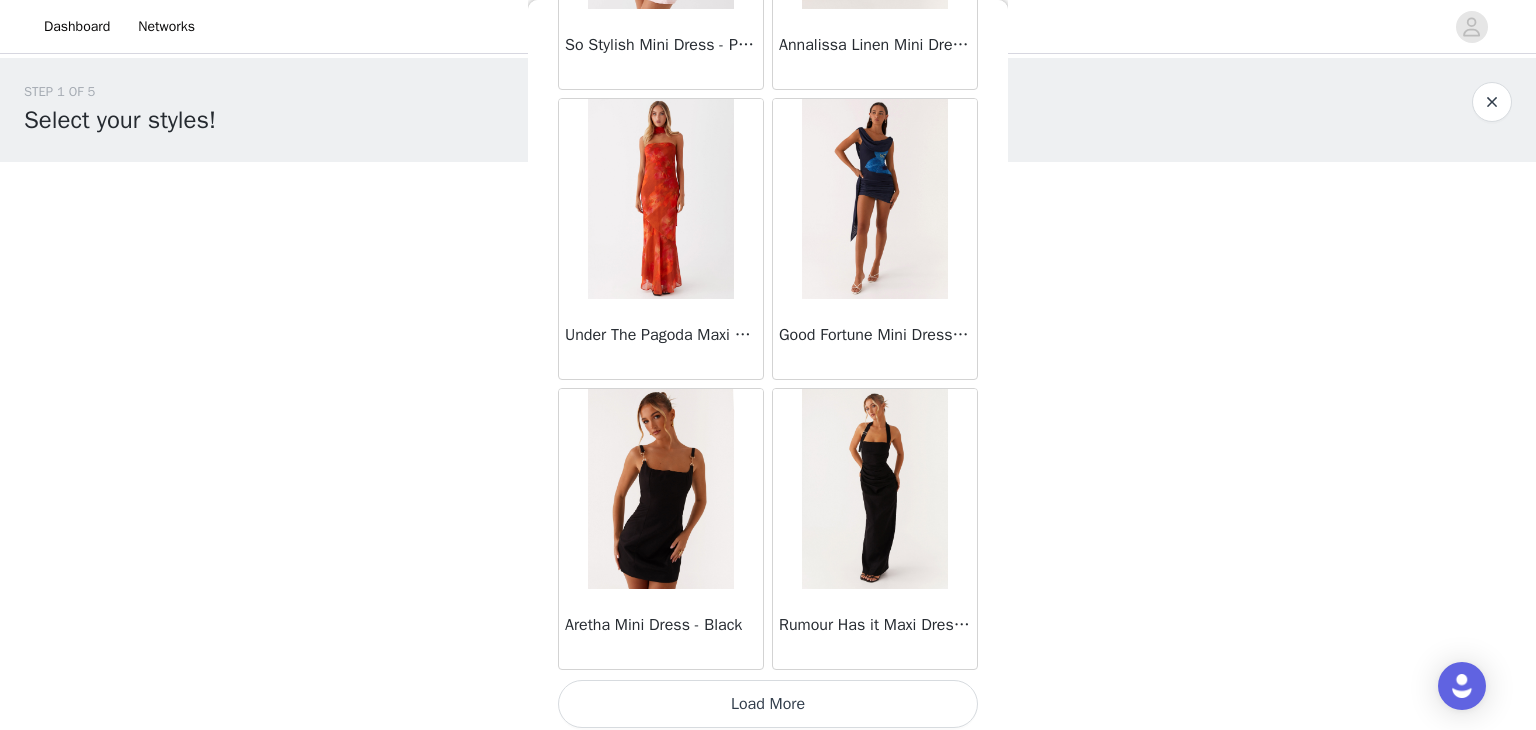 scroll, scrollTop: 5222, scrollLeft: 0, axis: vertical 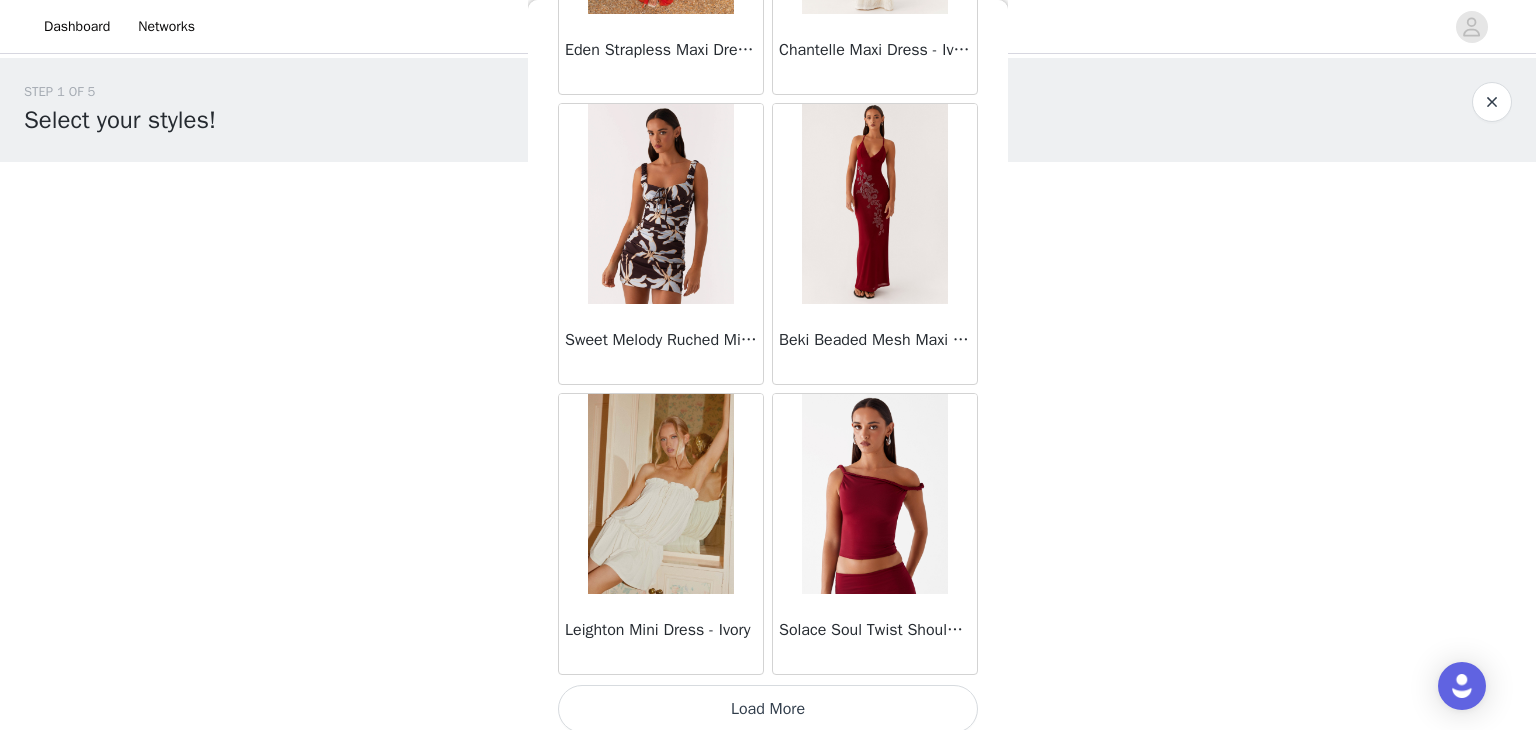 click on "Load More" at bounding box center [768, 709] 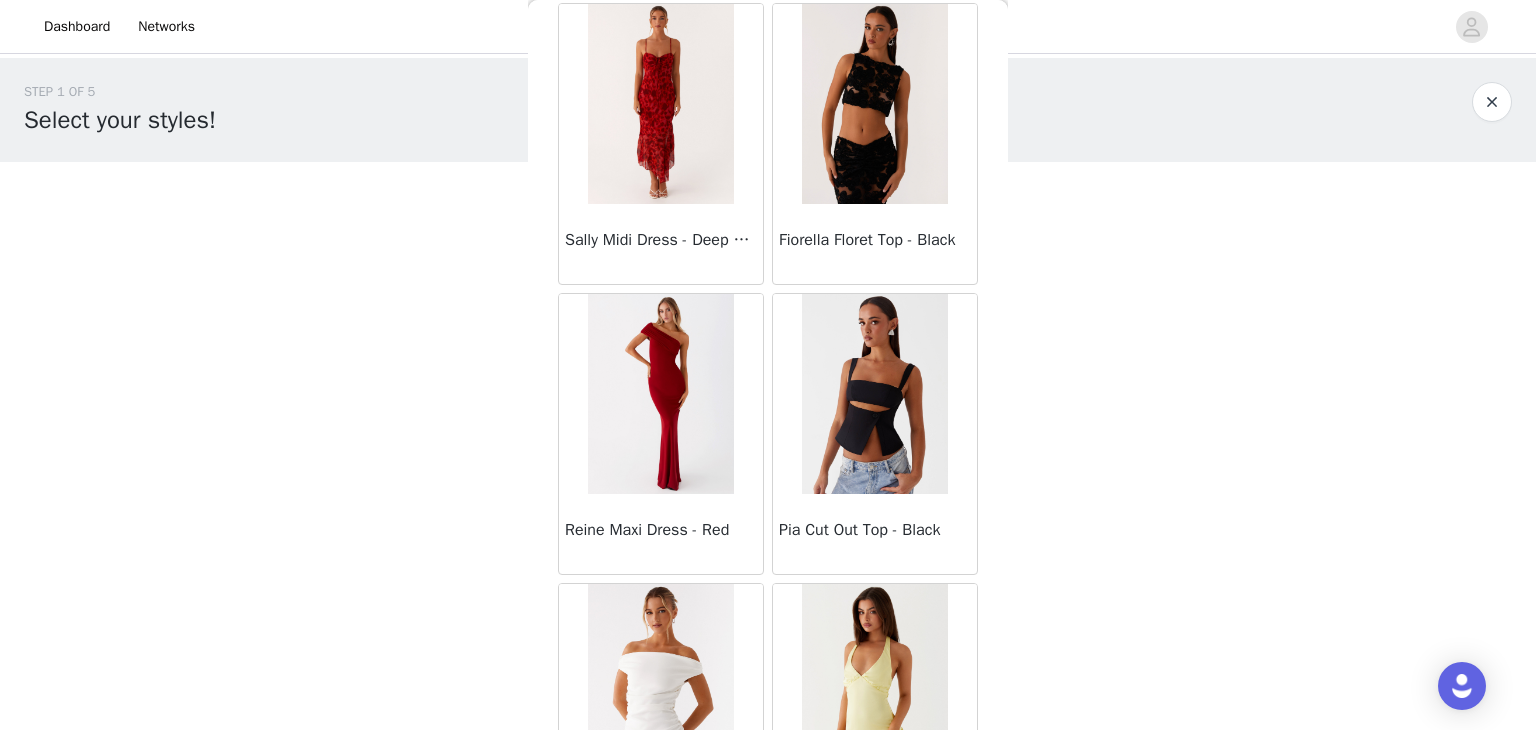 scroll, scrollTop: 11014, scrollLeft: 0, axis: vertical 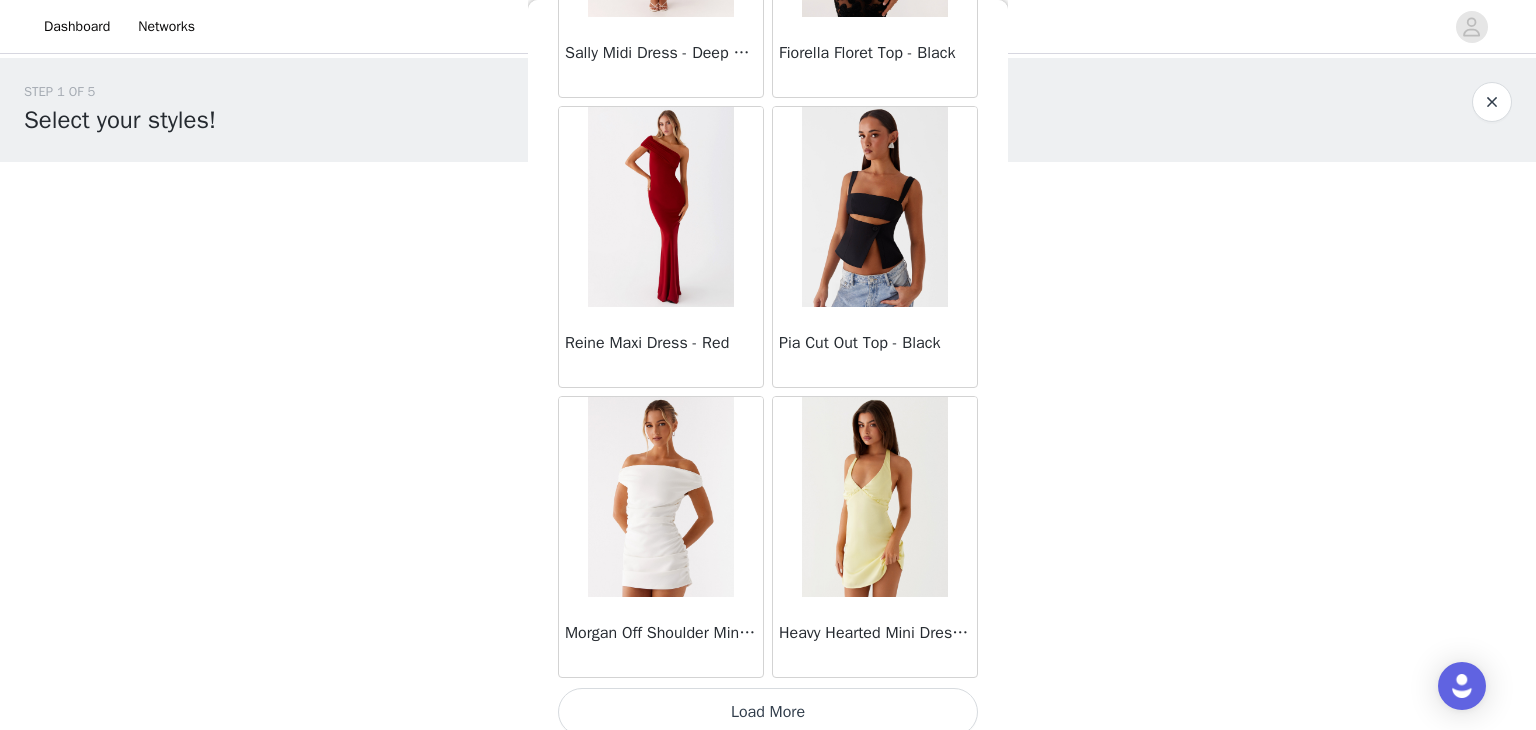 click on "Load More" at bounding box center [768, 712] 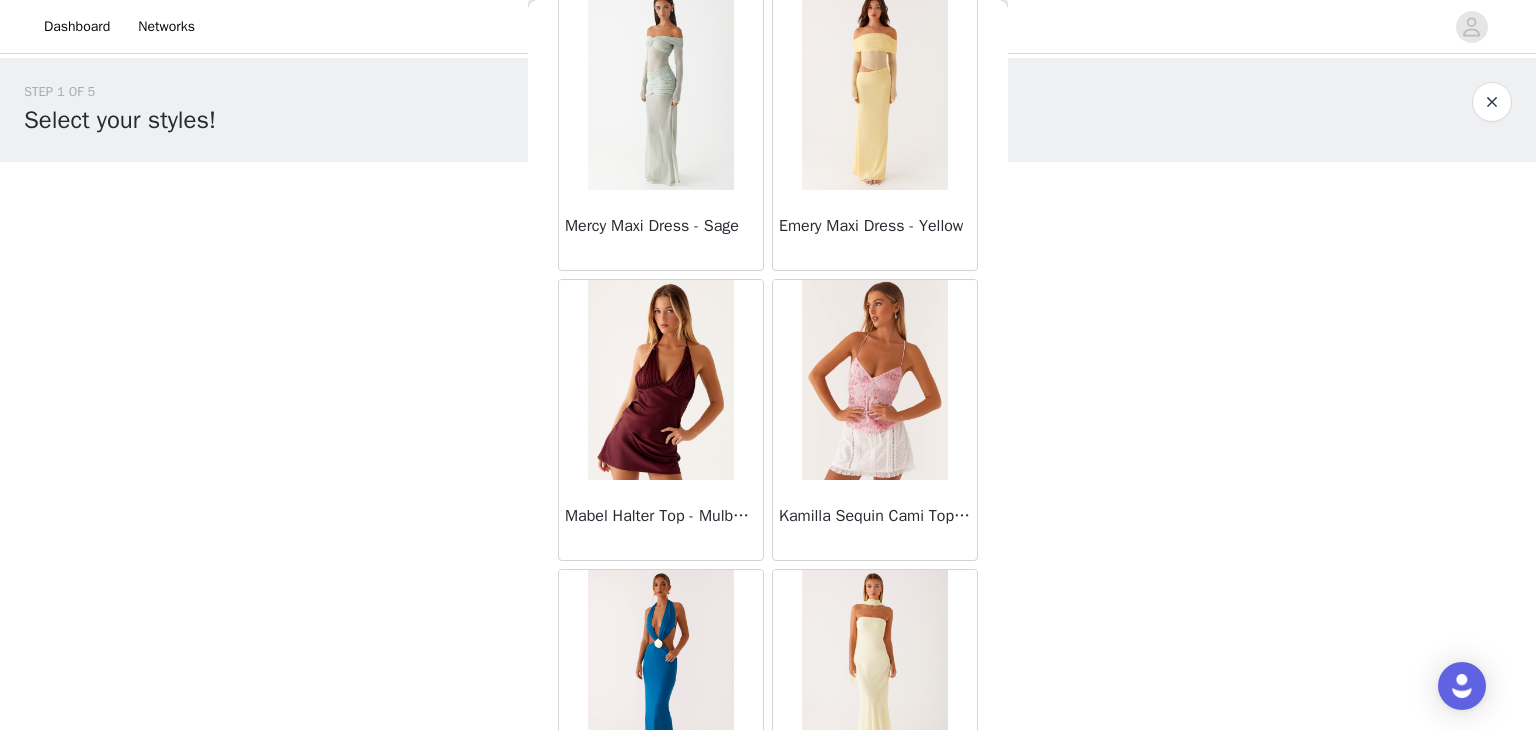 scroll, scrollTop: 13910, scrollLeft: 0, axis: vertical 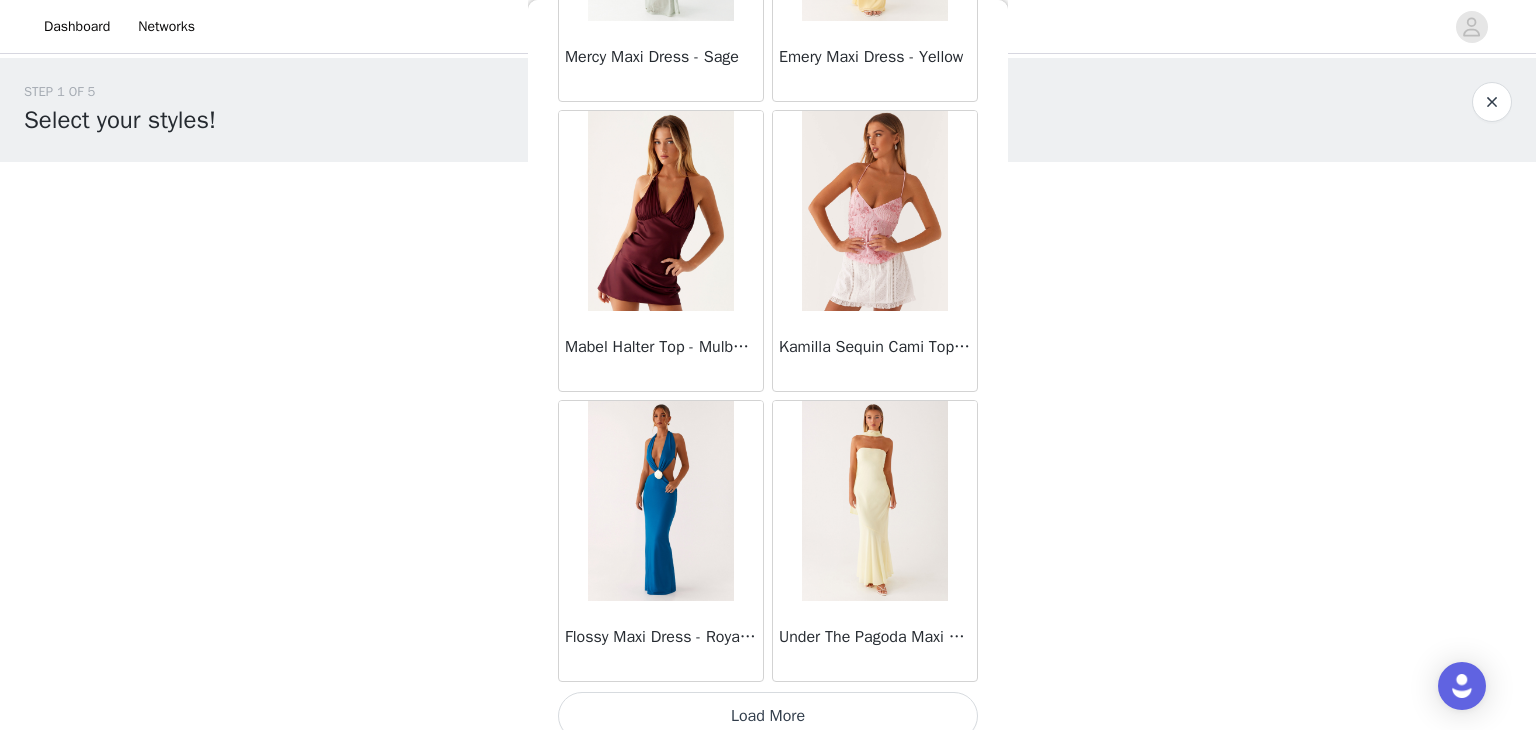 click on "Load More" at bounding box center (768, 716) 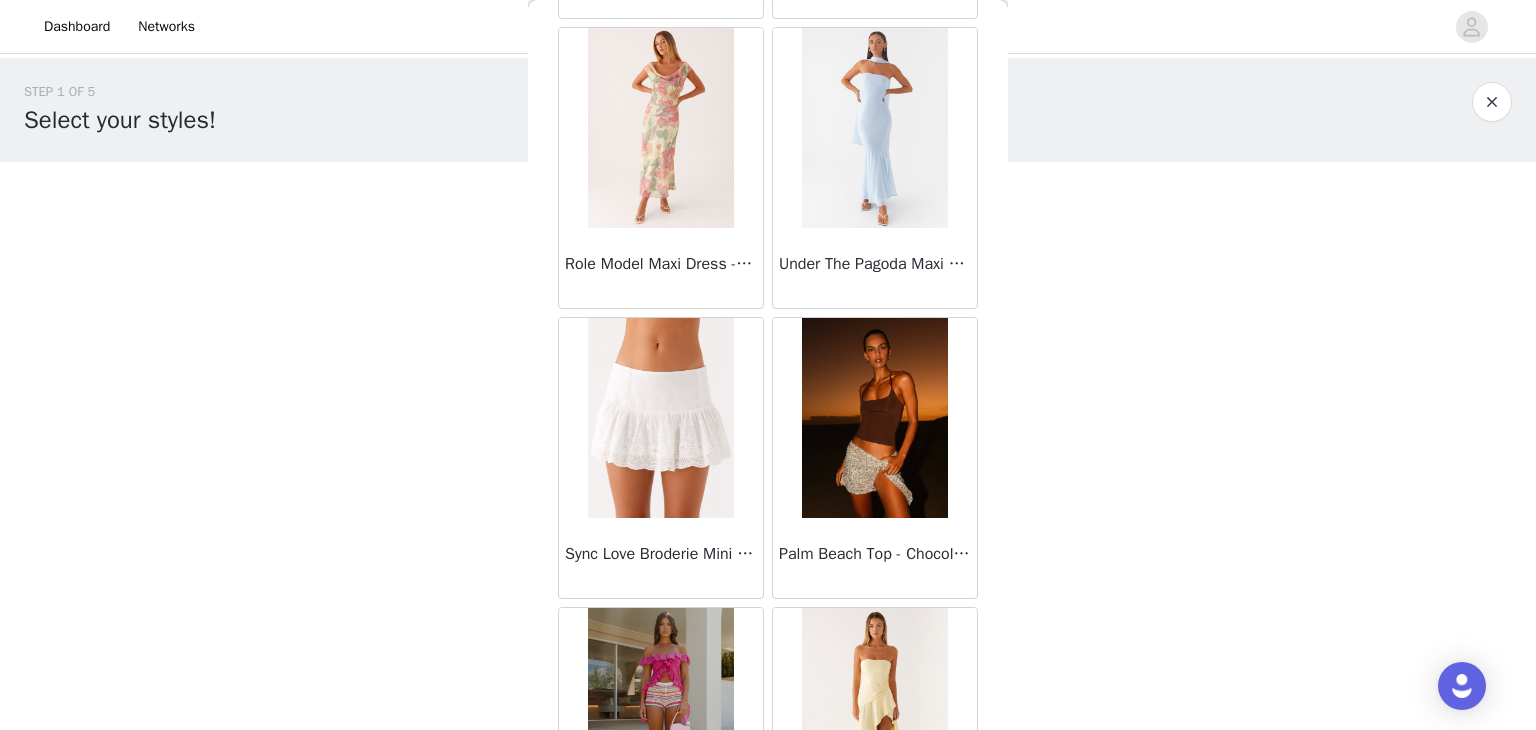 scroll, scrollTop: 16806, scrollLeft: 0, axis: vertical 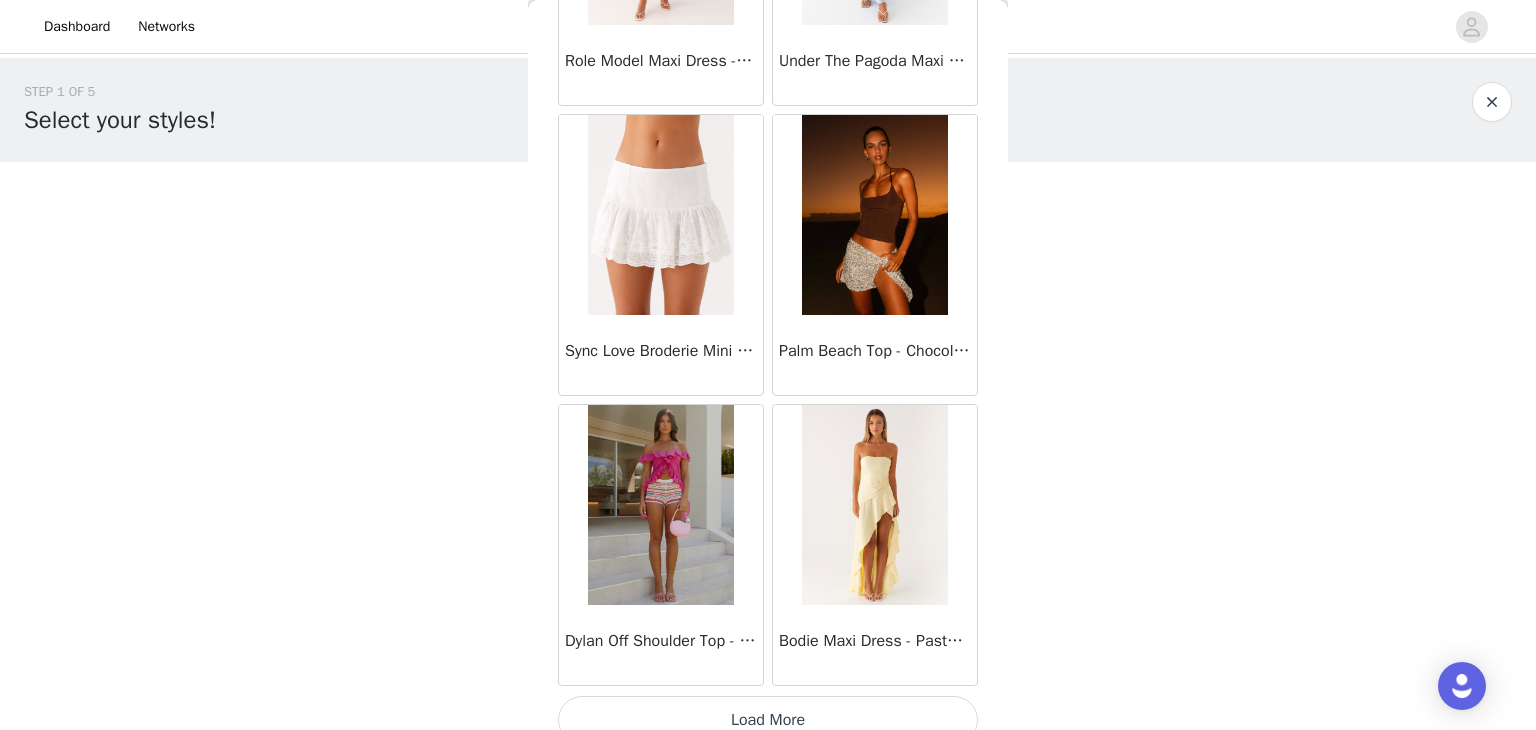 click on "Load More" at bounding box center [768, 720] 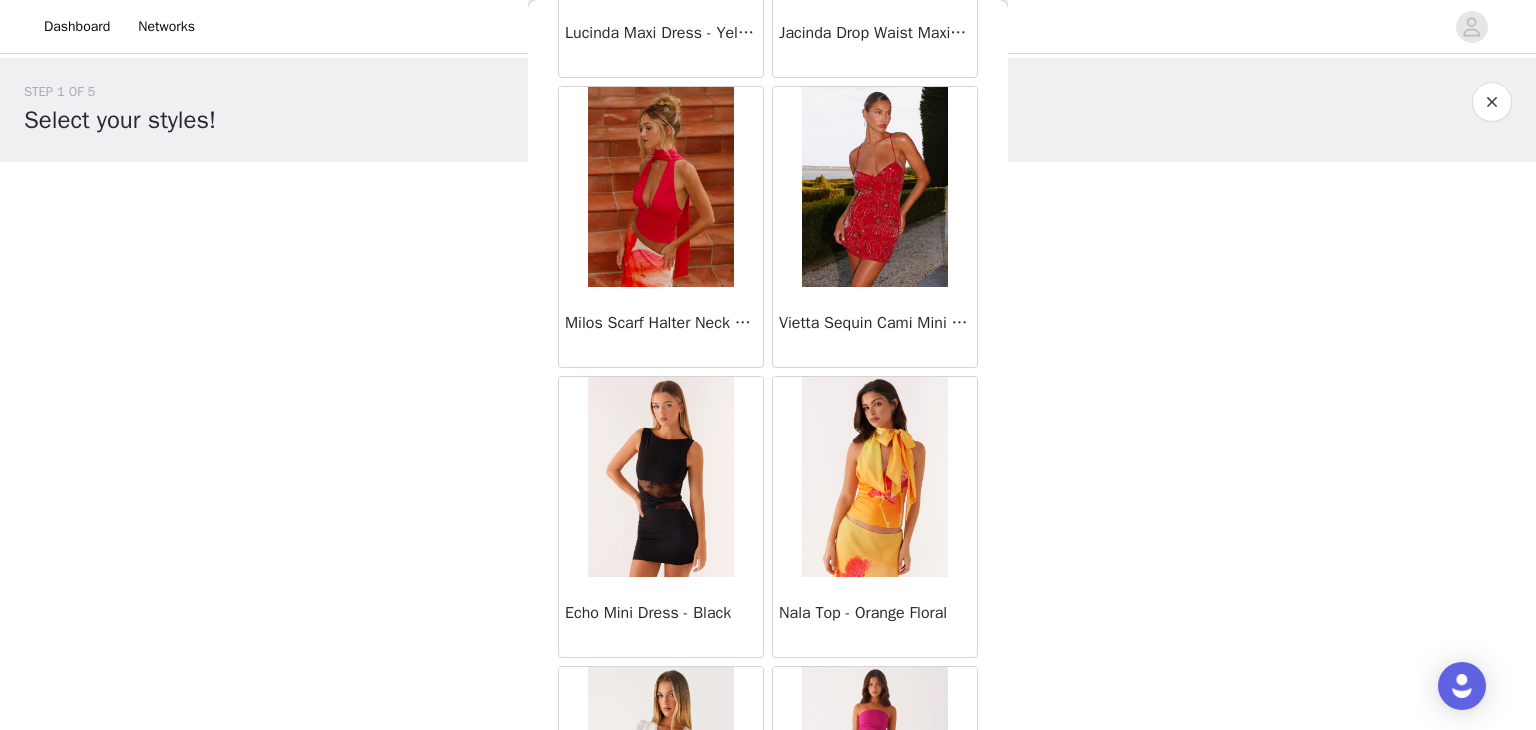 scroll, scrollTop: 19702, scrollLeft: 0, axis: vertical 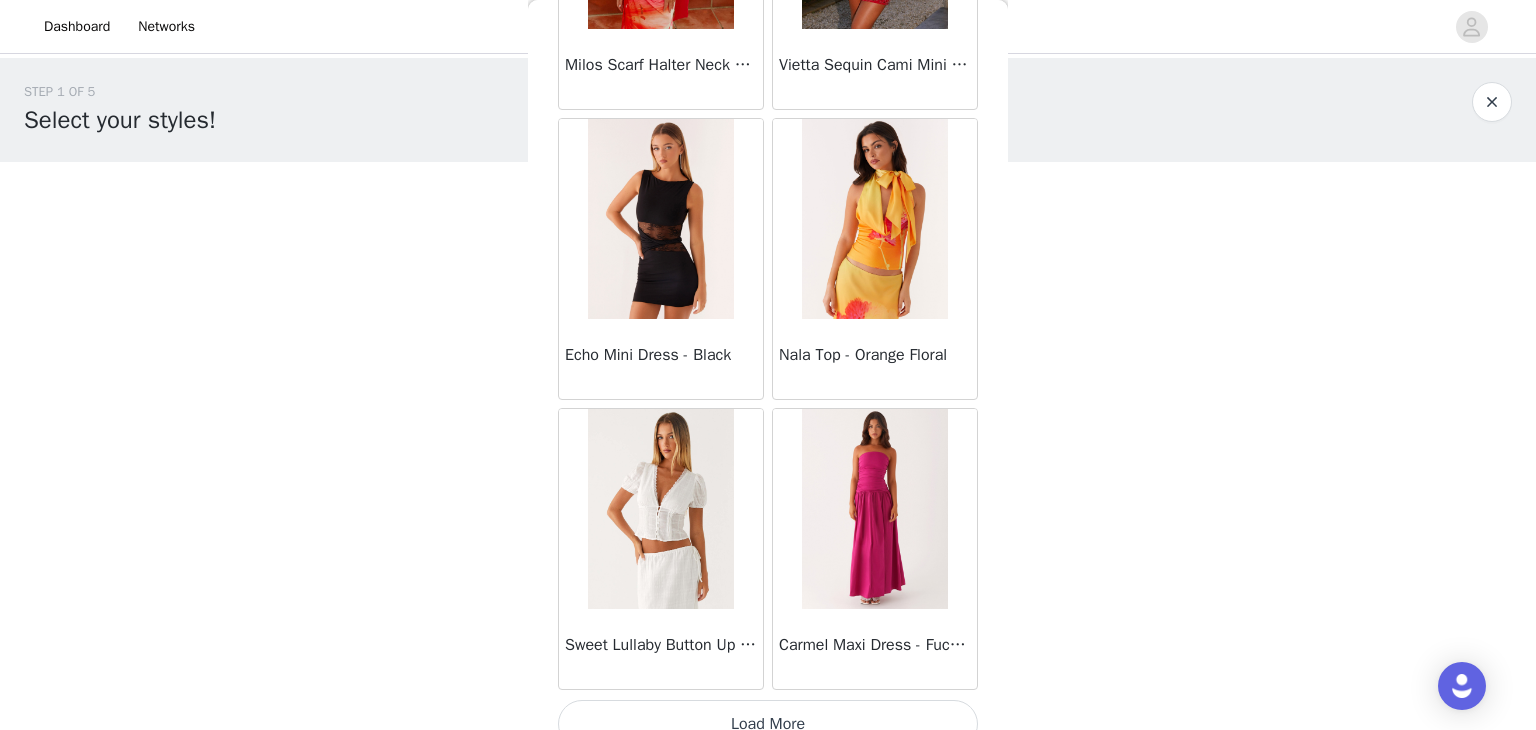 click on "Load More" at bounding box center [768, 724] 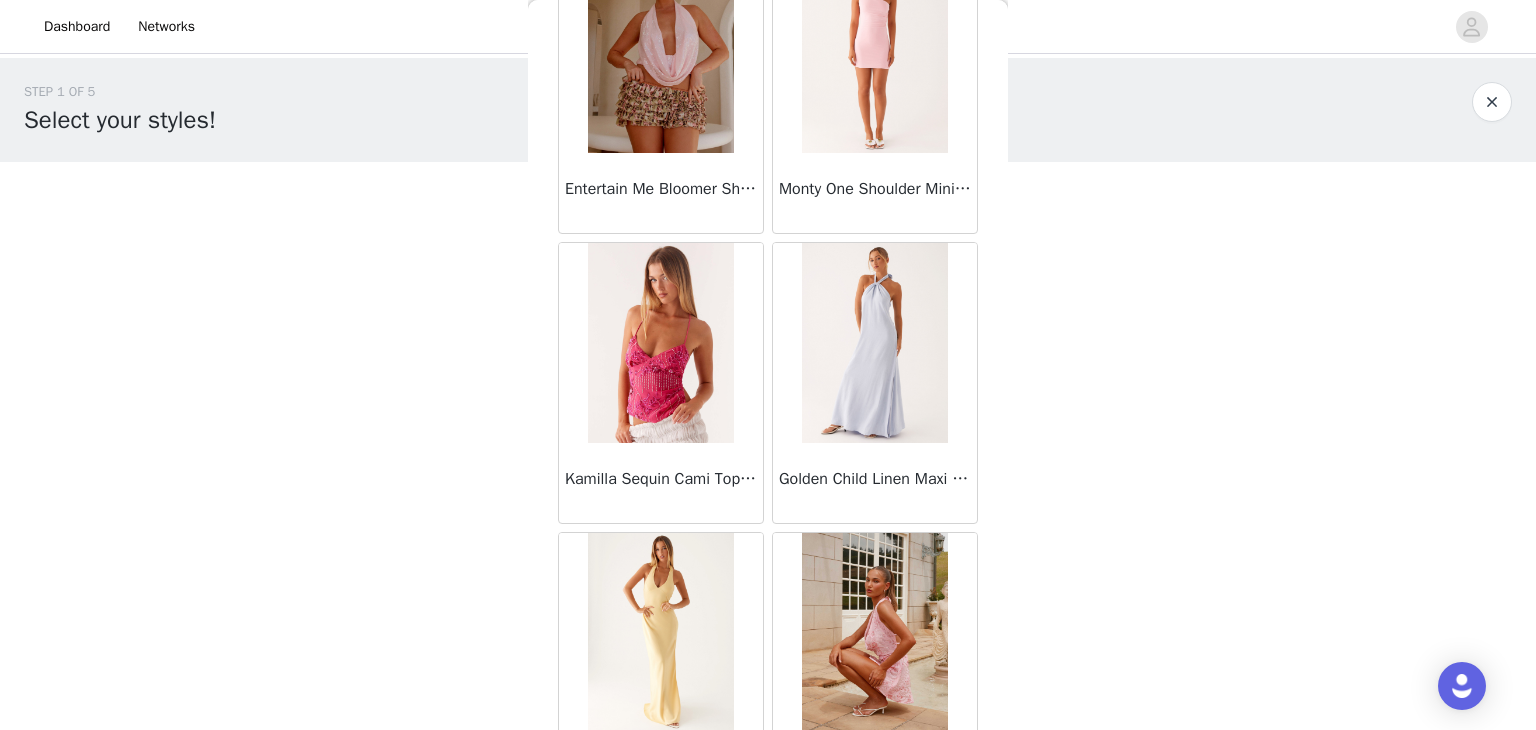 scroll, scrollTop: 22598, scrollLeft: 0, axis: vertical 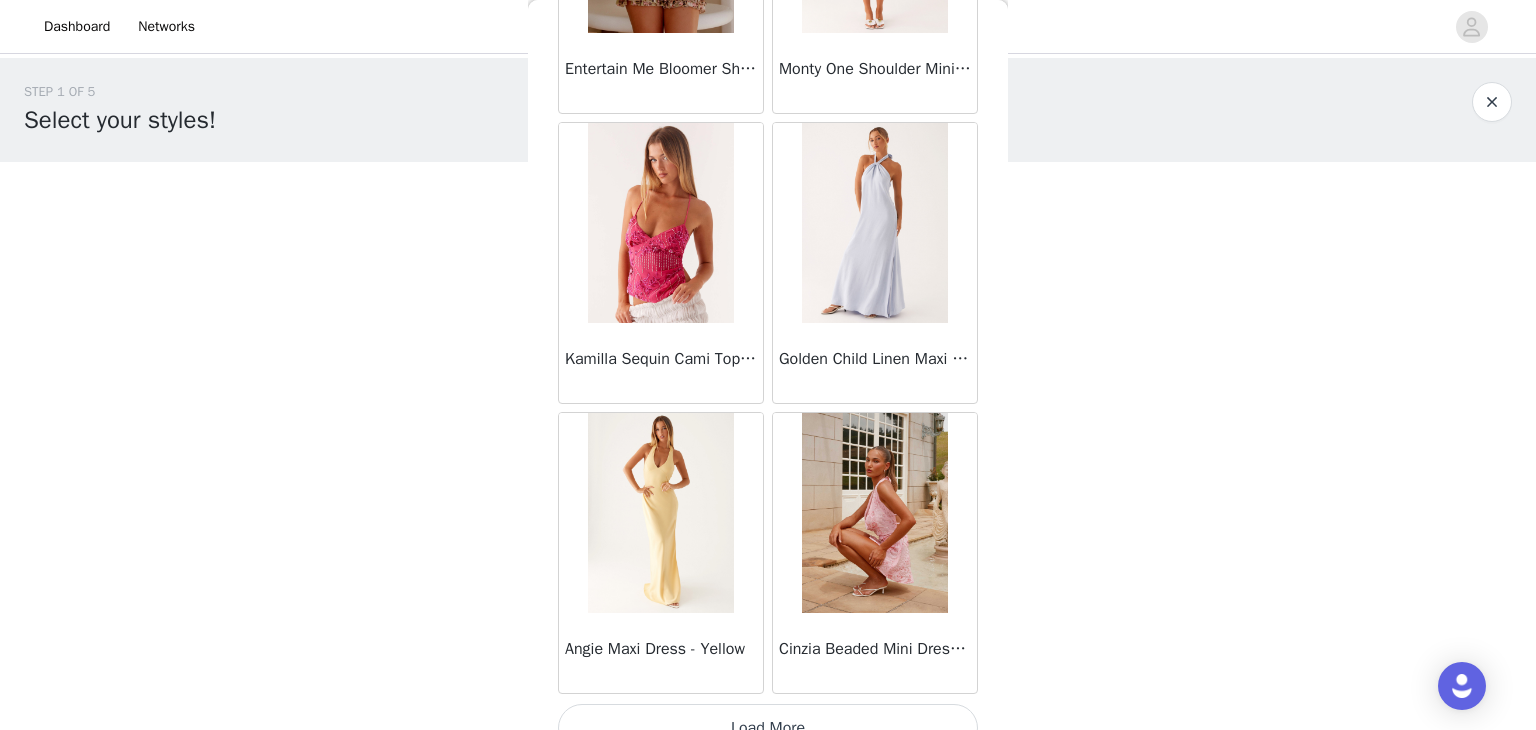 click on "Load More" at bounding box center (768, 728) 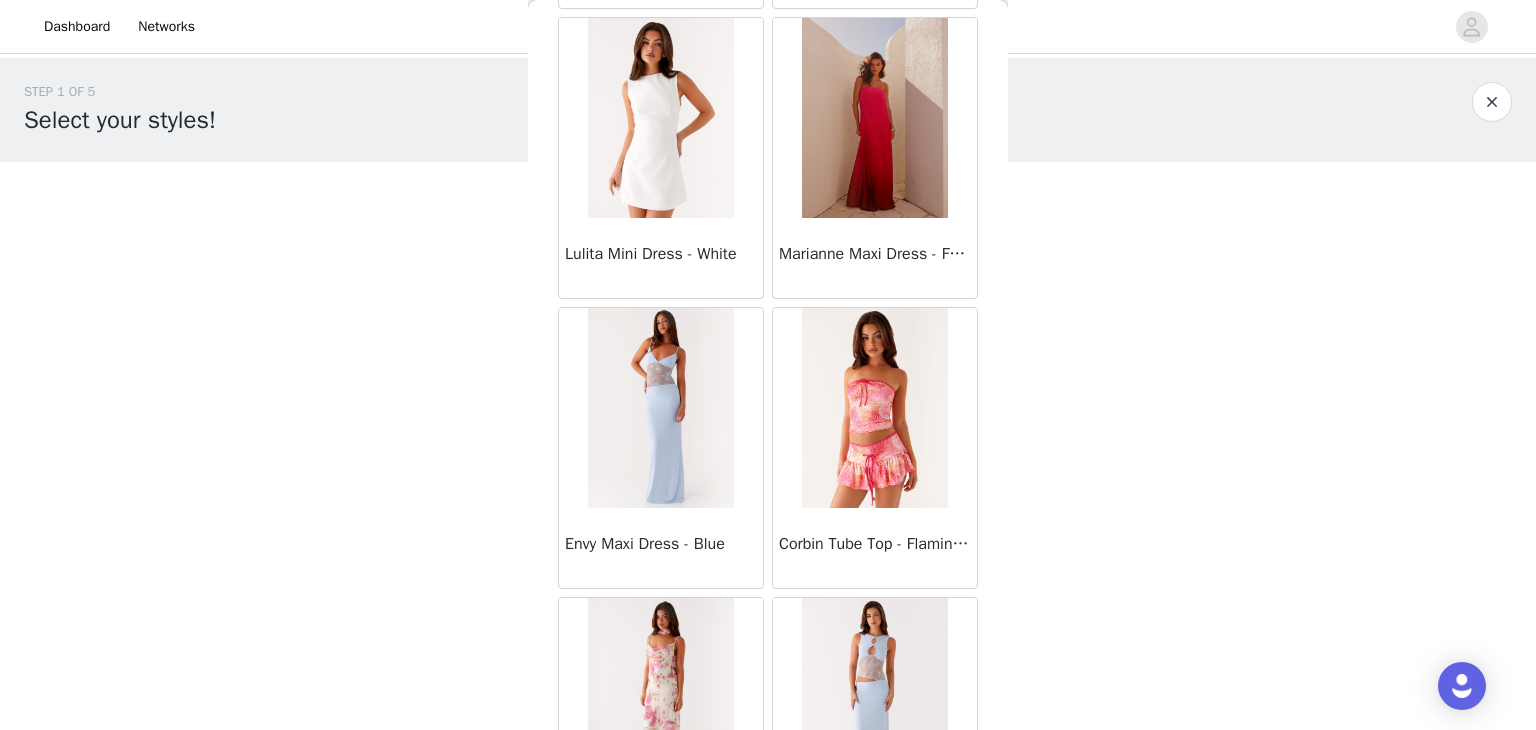 scroll, scrollTop: 25314, scrollLeft: 0, axis: vertical 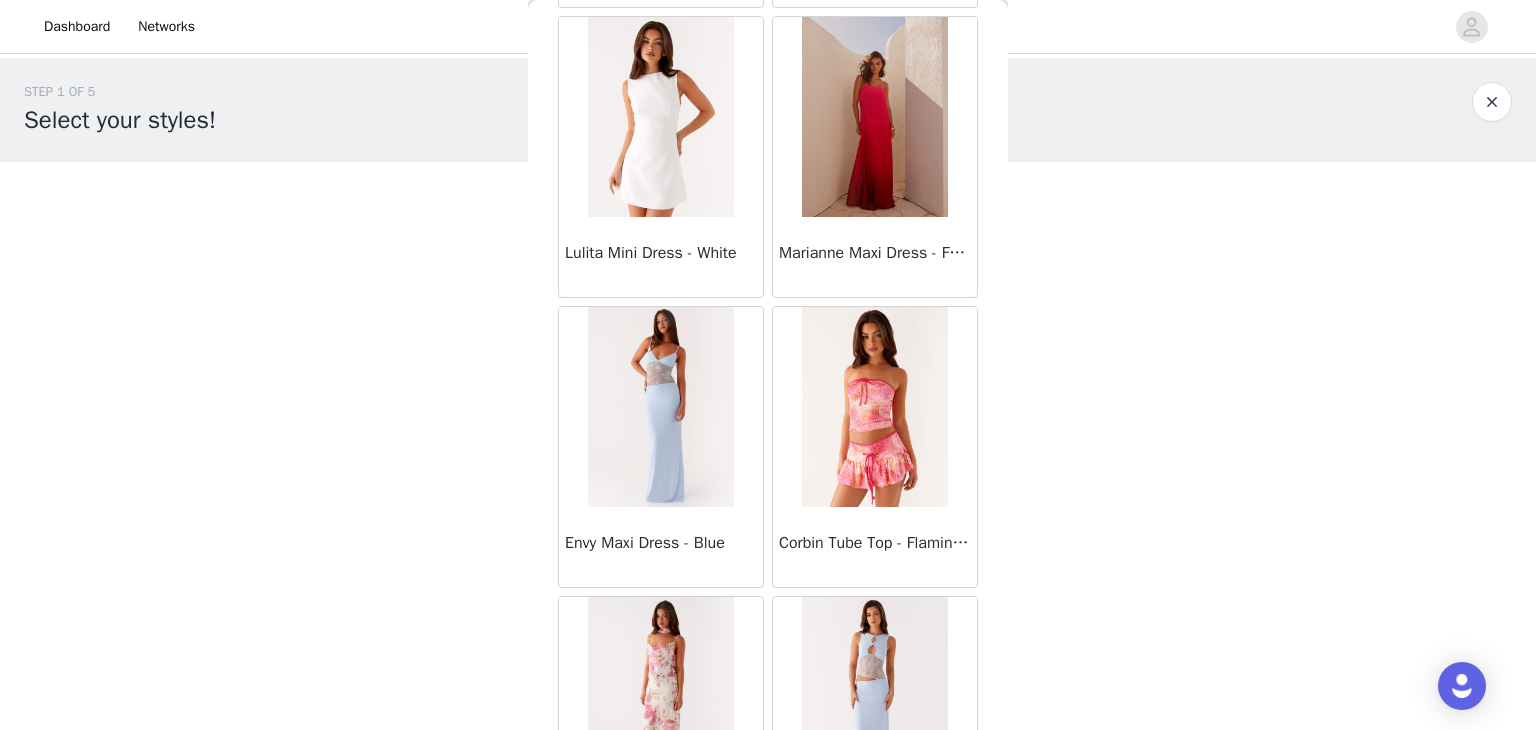 click at bounding box center [660, 117] 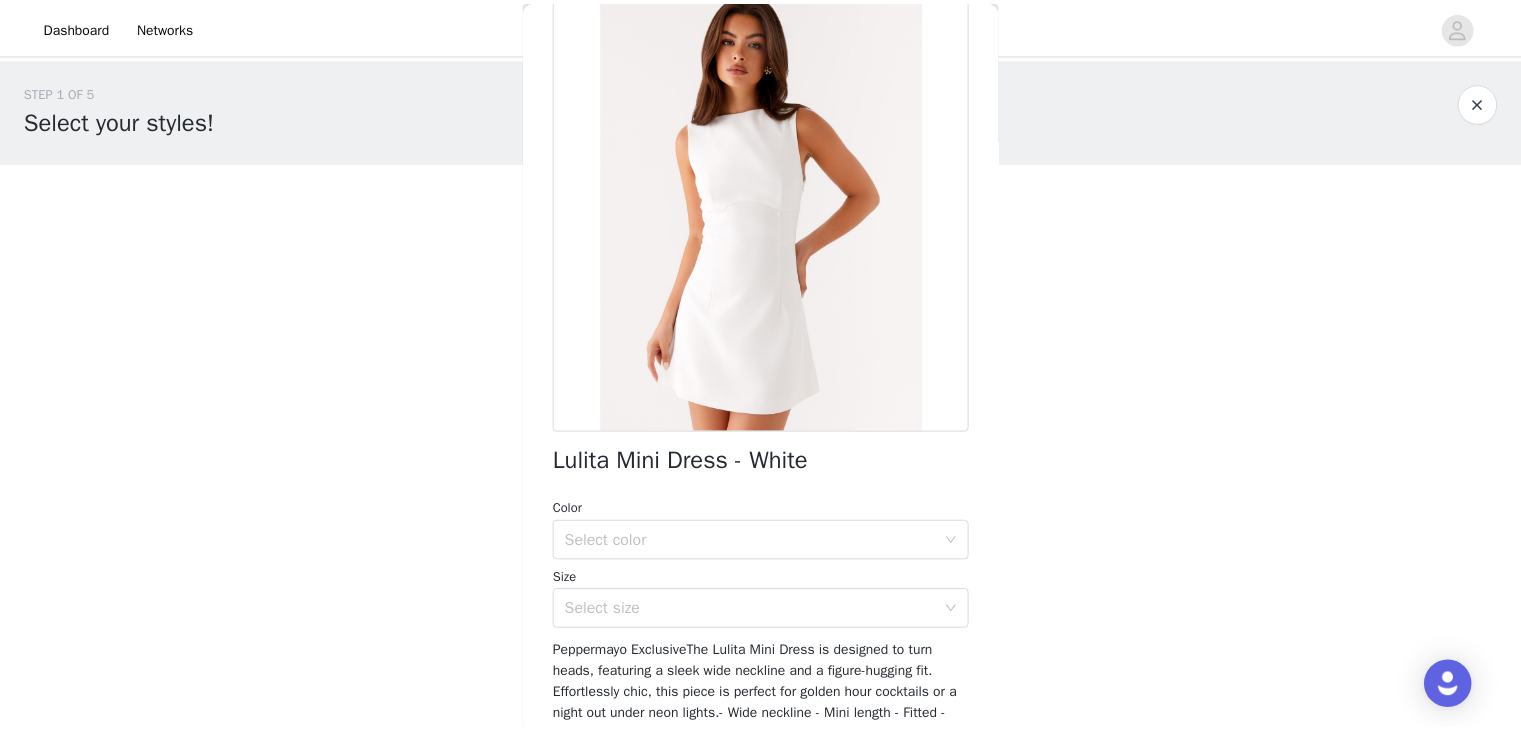 scroll, scrollTop: 134, scrollLeft: 0, axis: vertical 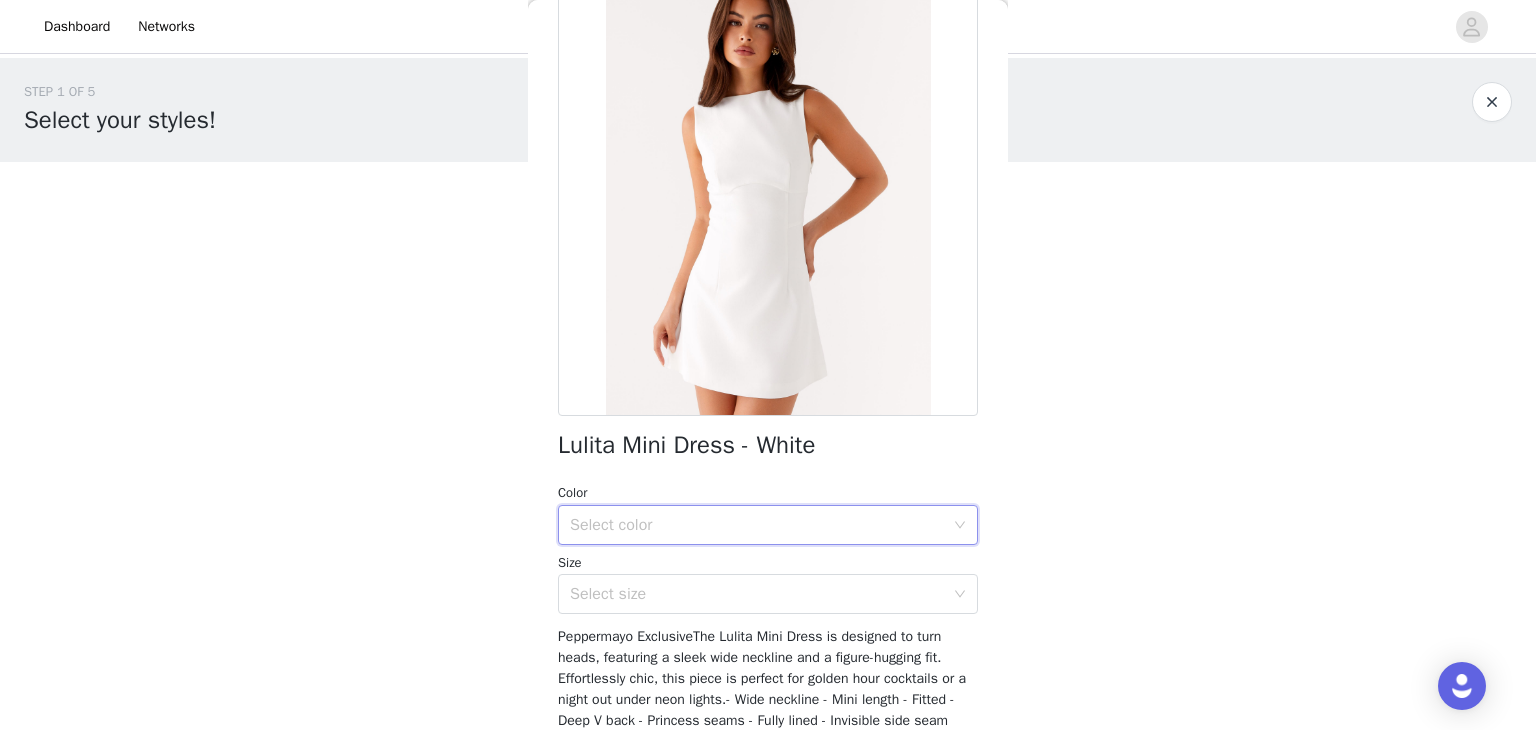 click on "Select color" at bounding box center (761, 525) 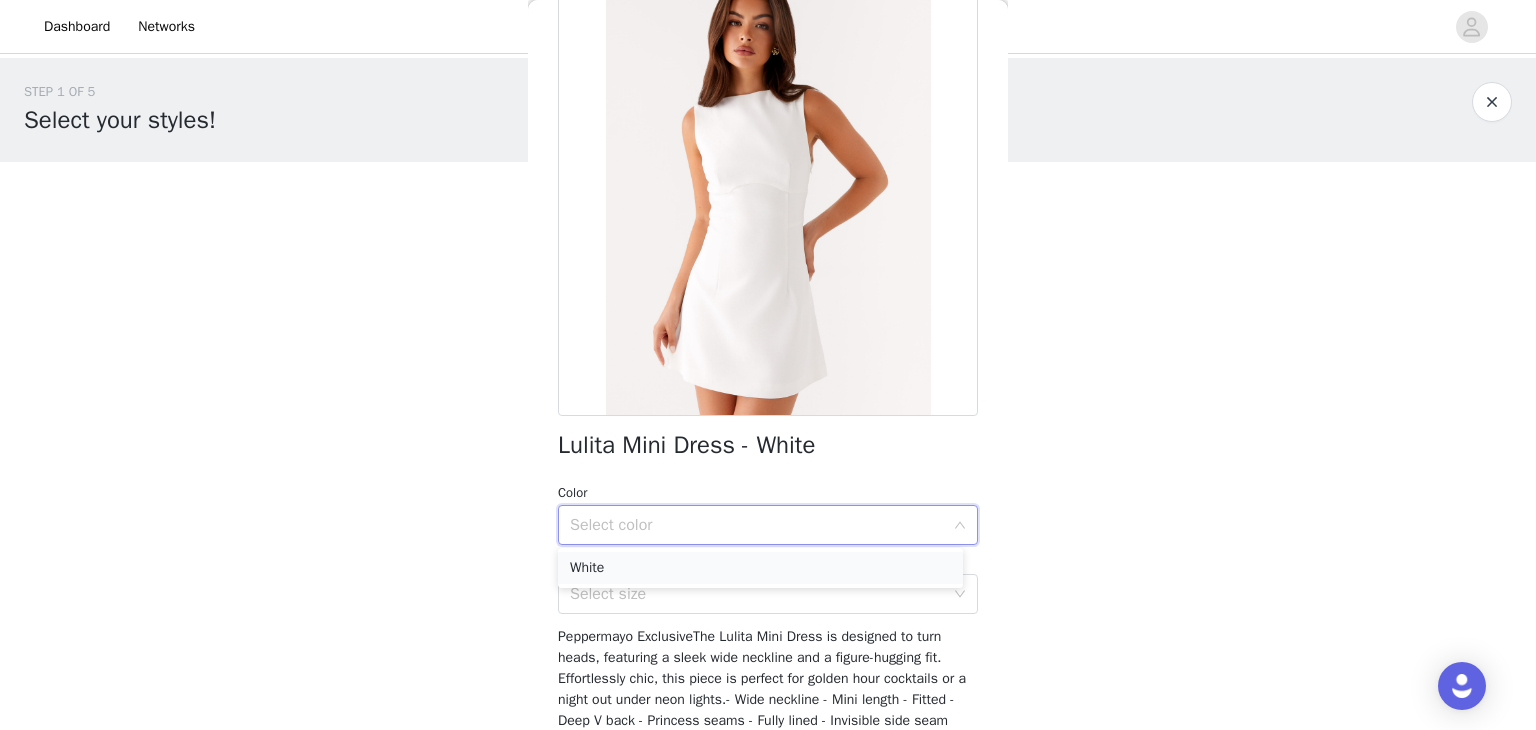click on "White" at bounding box center (760, 568) 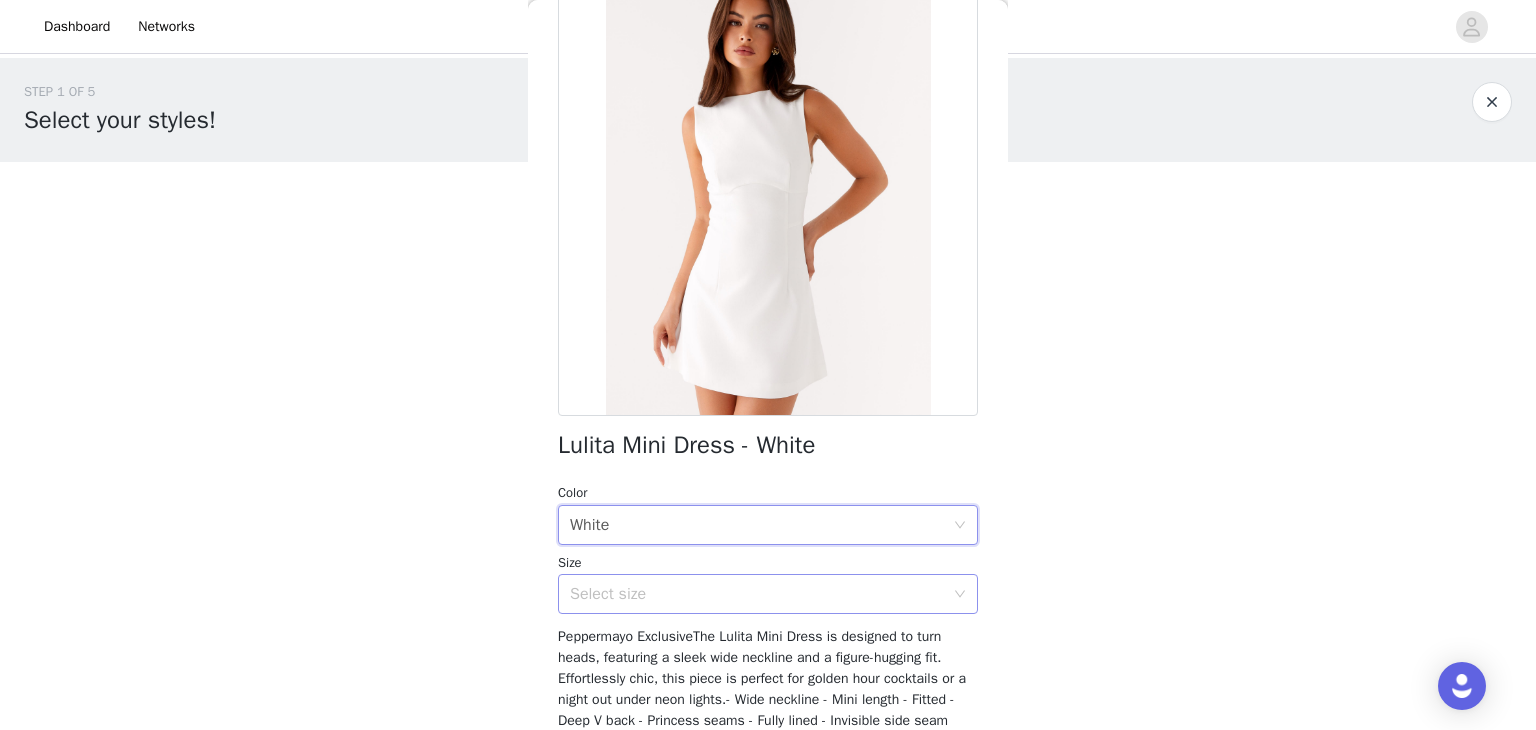 click on "Select size" at bounding box center [757, 594] 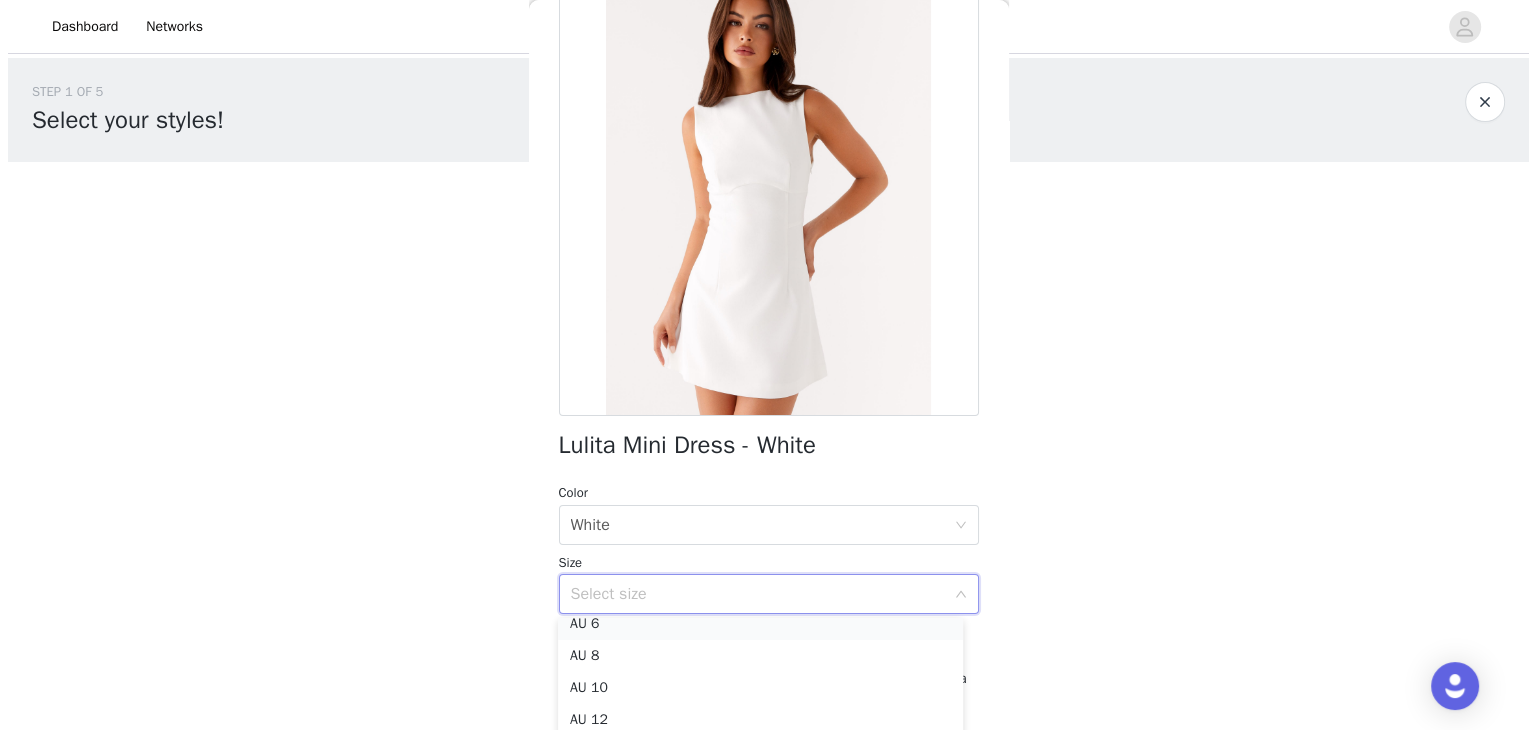 scroll, scrollTop: 36, scrollLeft: 0, axis: vertical 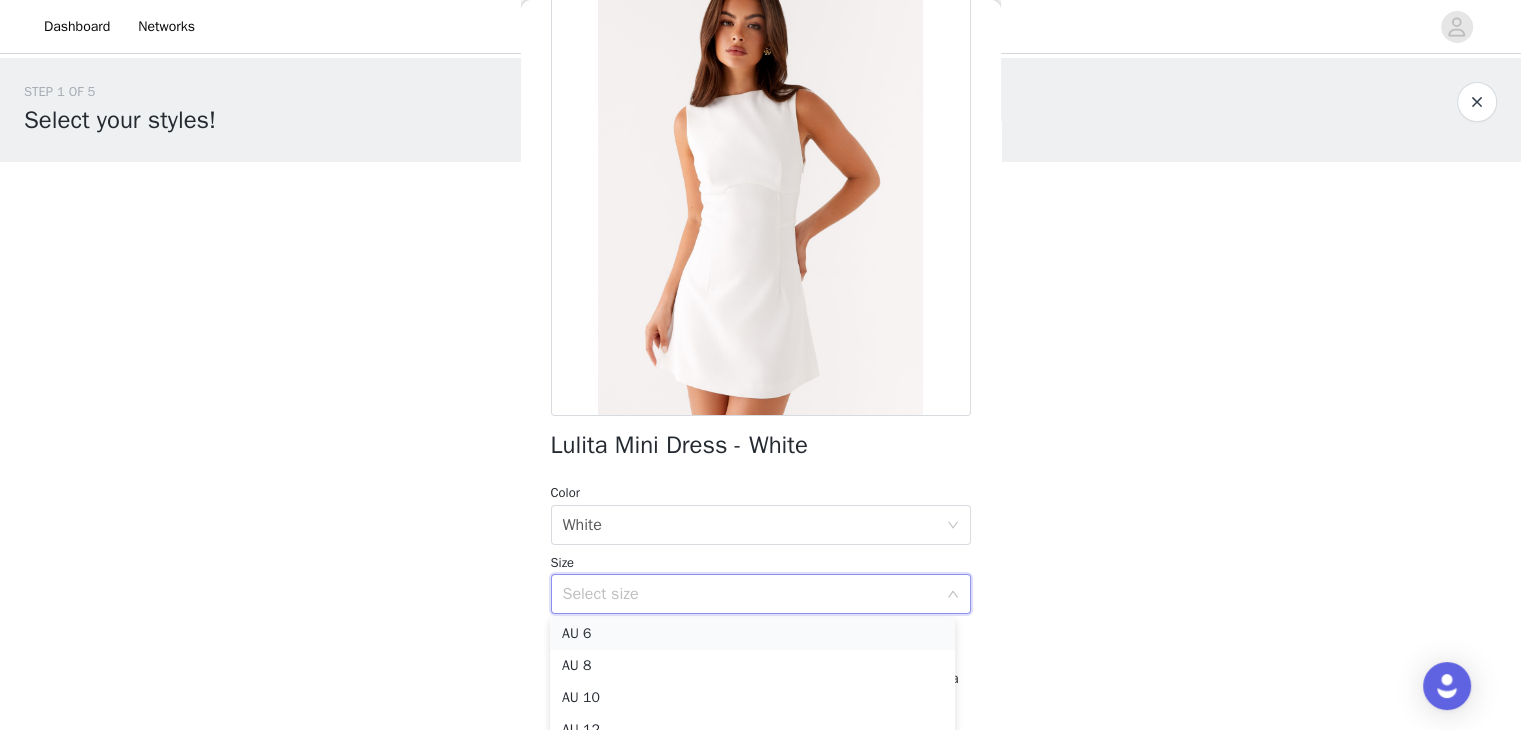 click on "AU 6" at bounding box center [752, 634] 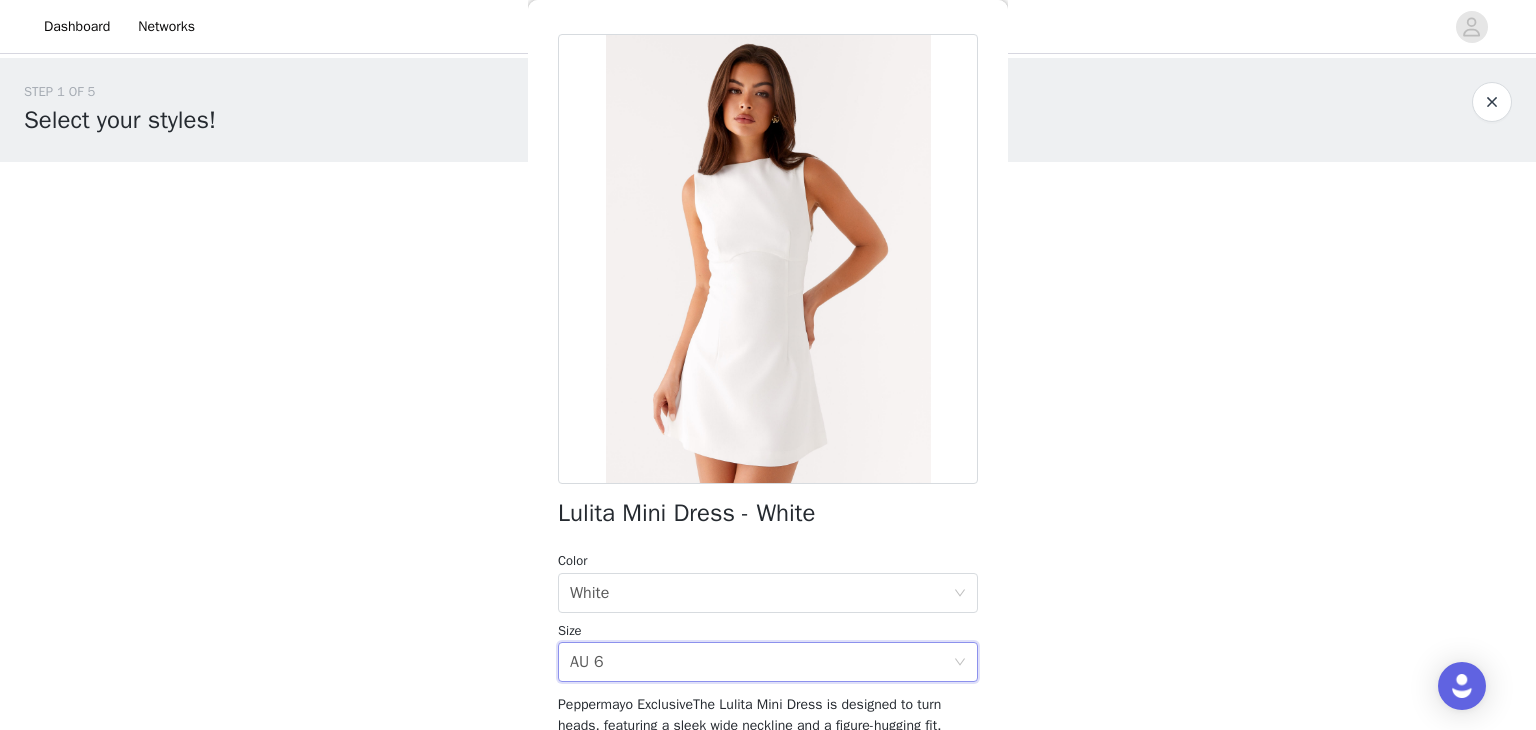 scroll, scrollTop: 179, scrollLeft: 0, axis: vertical 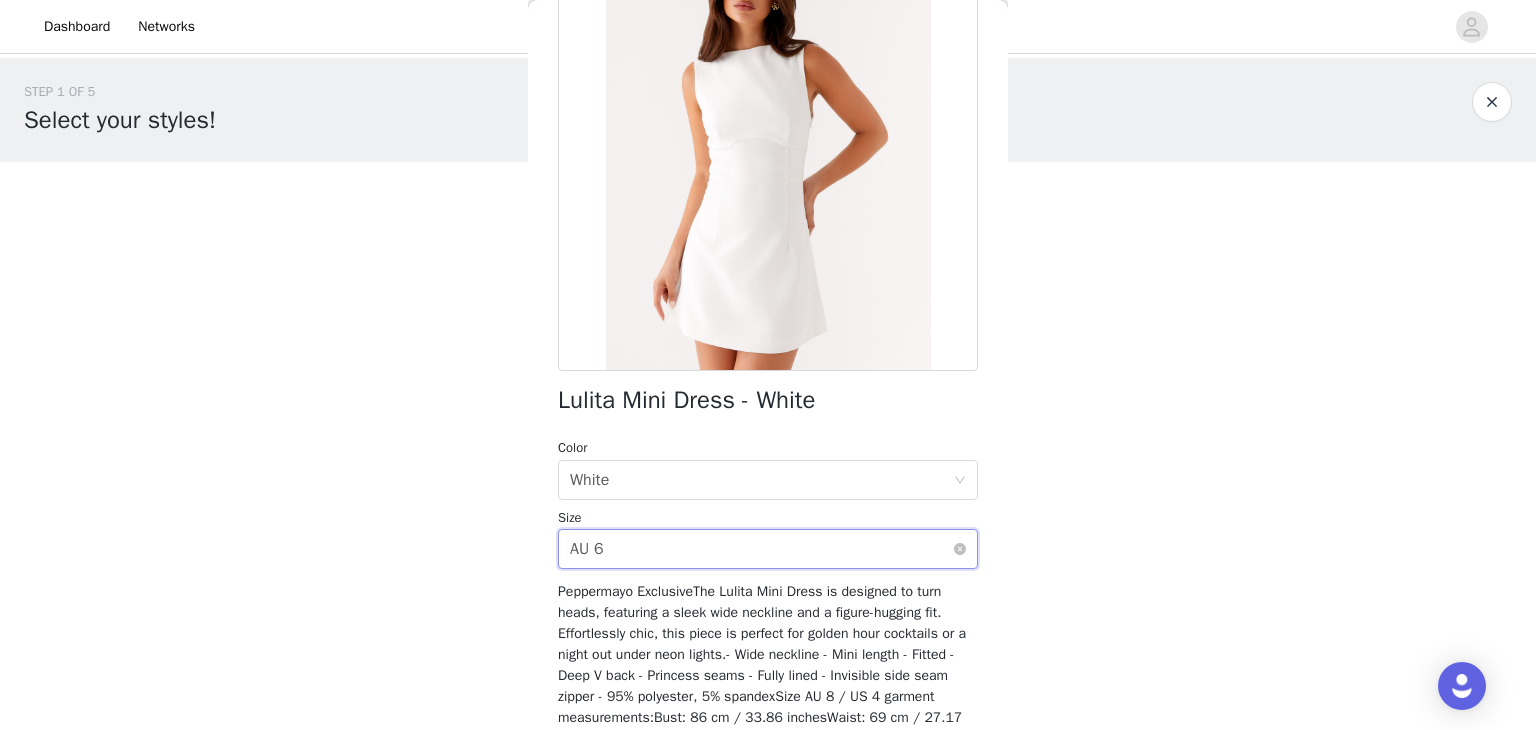 click on "Select size AU 6" at bounding box center (761, 549) 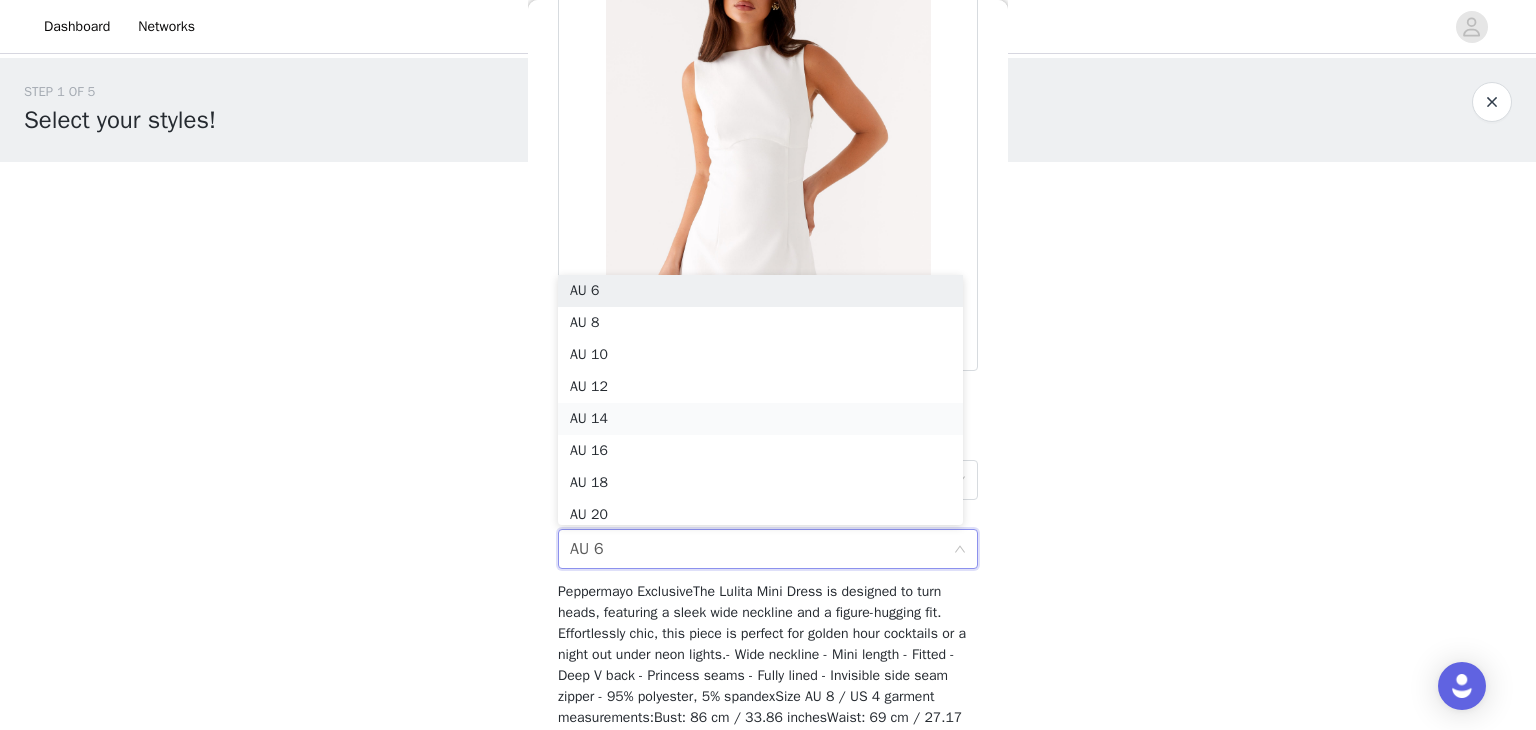 scroll, scrollTop: 42, scrollLeft: 0, axis: vertical 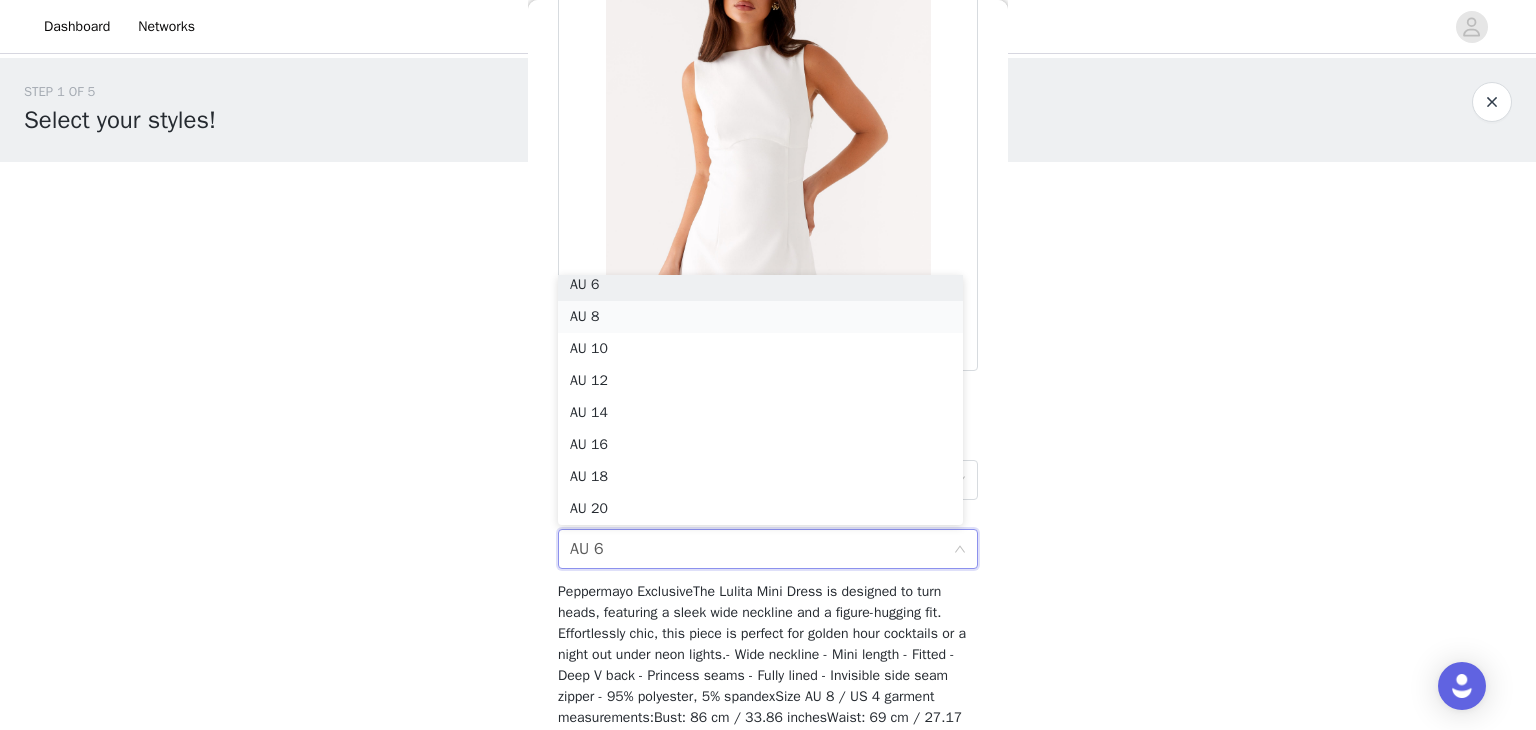 click on "AU 8" at bounding box center (760, 317) 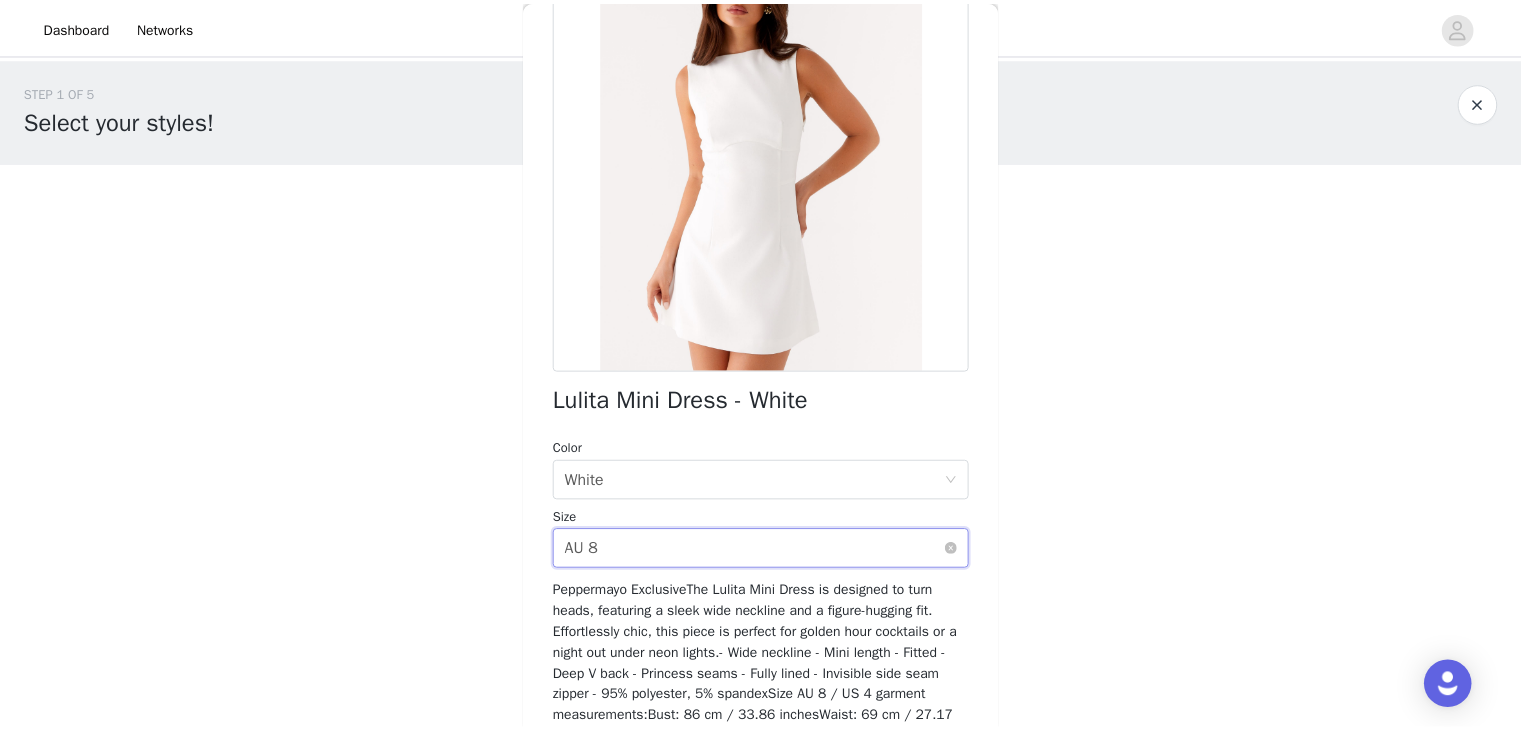 scroll, scrollTop: 303, scrollLeft: 0, axis: vertical 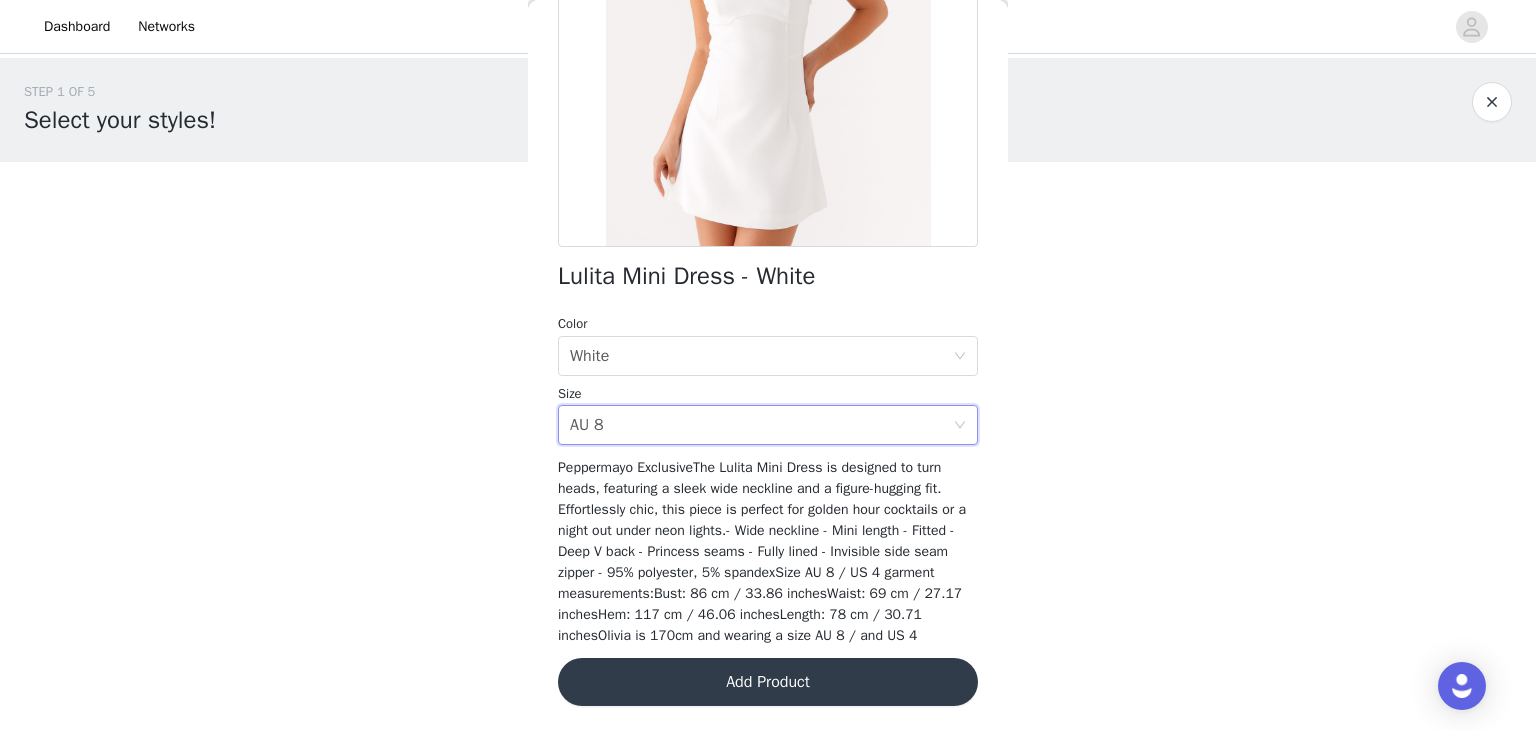 click on "Add Product" at bounding box center (768, 682) 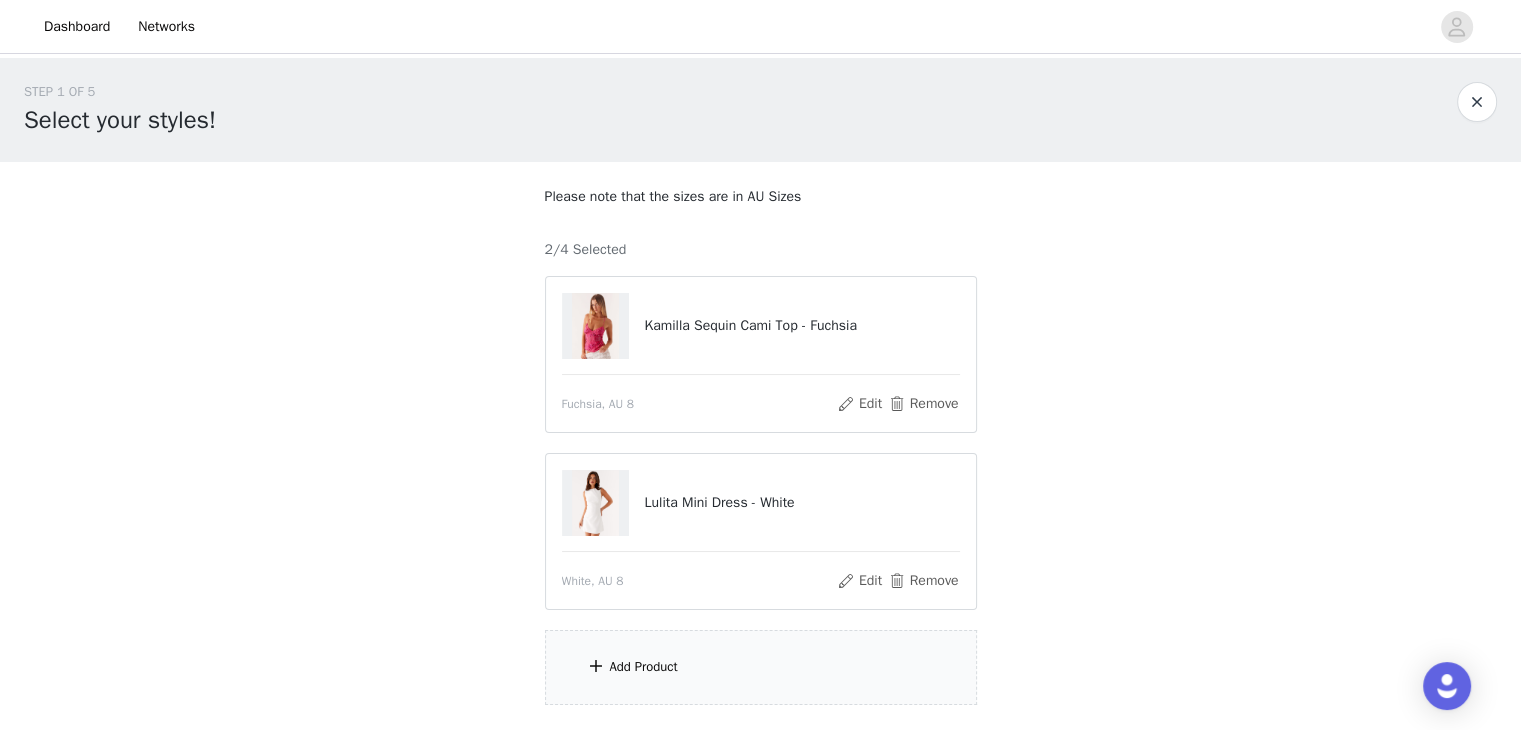 scroll, scrollTop: 141, scrollLeft: 0, axis: vertical 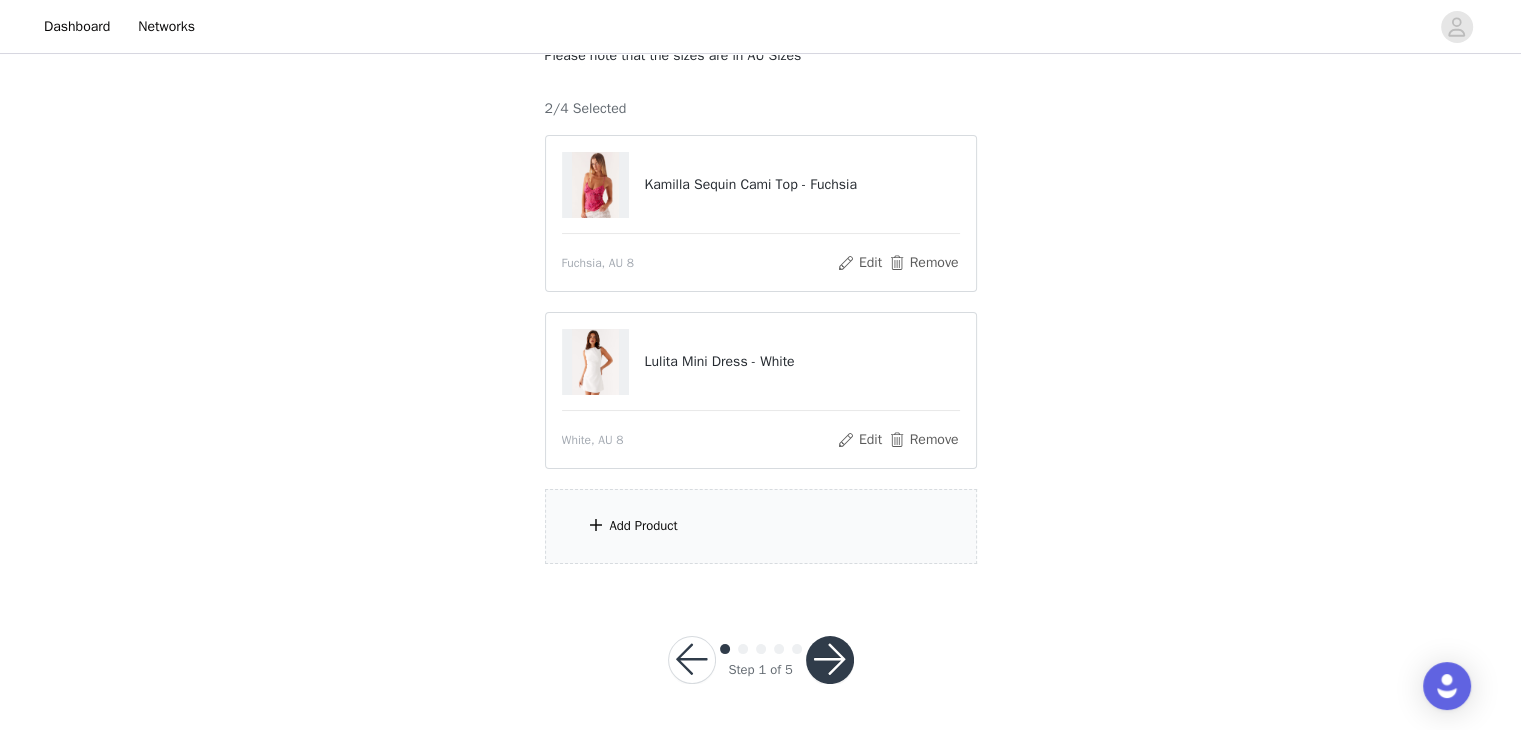 click on "Add Product" at bounding box center [761, 526] 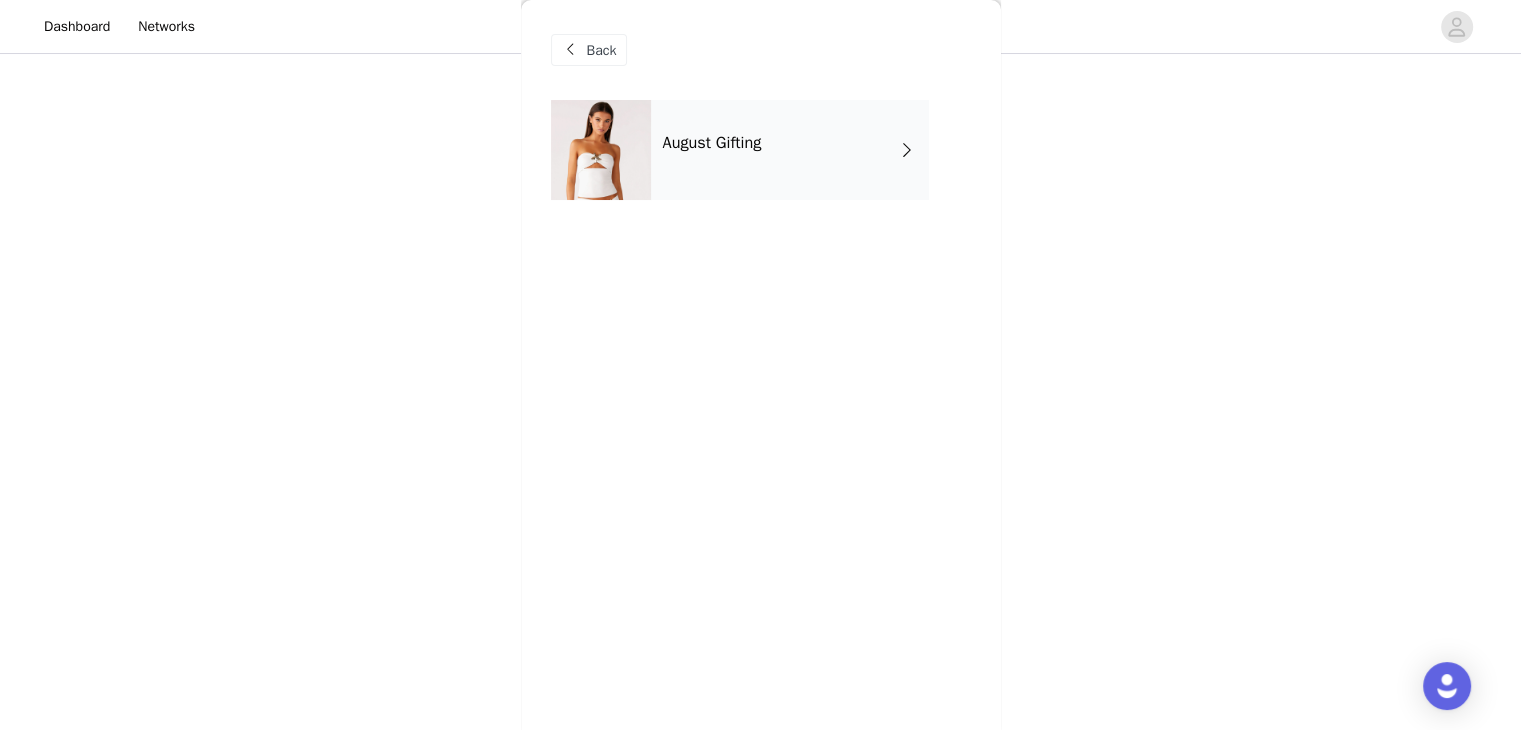 click on "August Gifting" at bounding box center (790, 150) 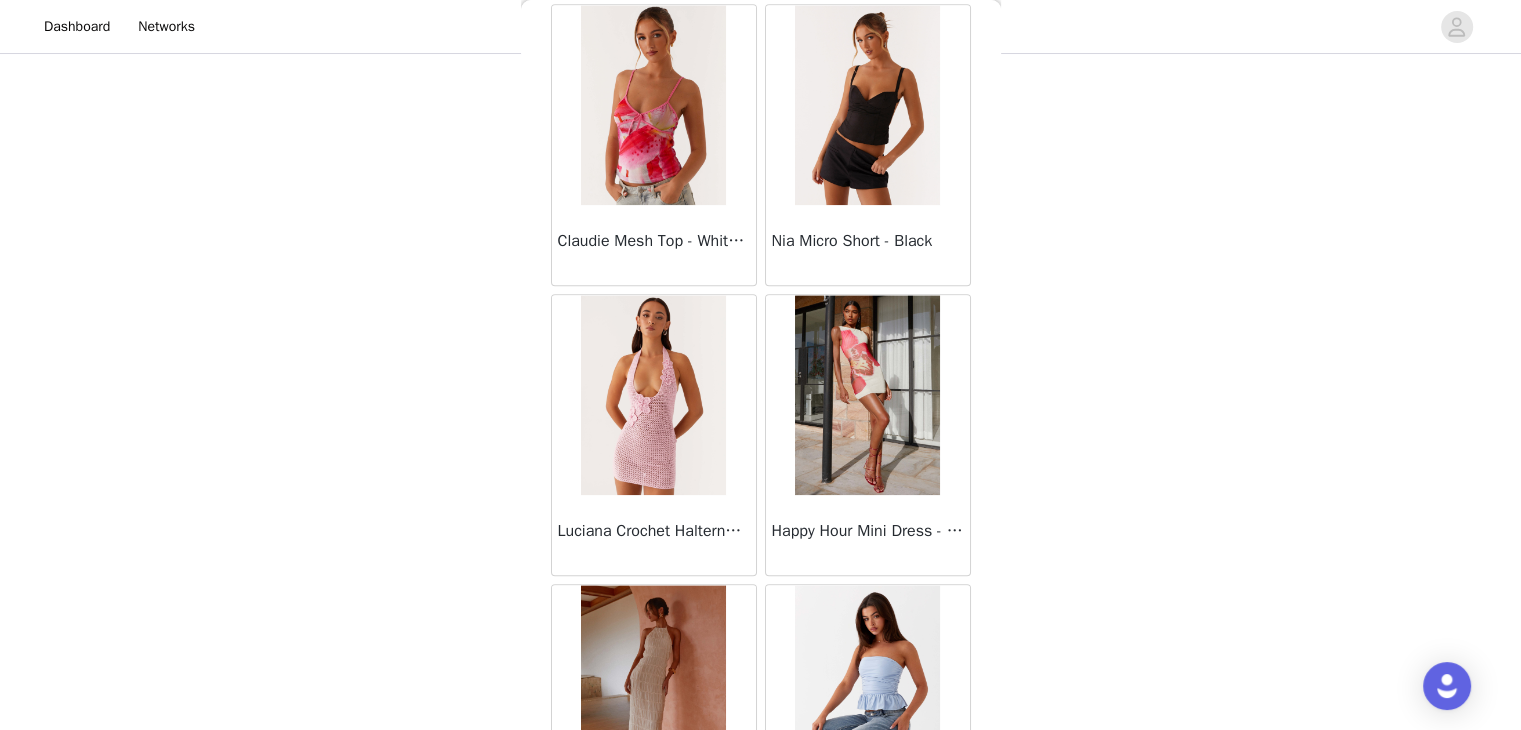scroll, scrollTop: 2326, scrollLeft: 0, axis: vertical 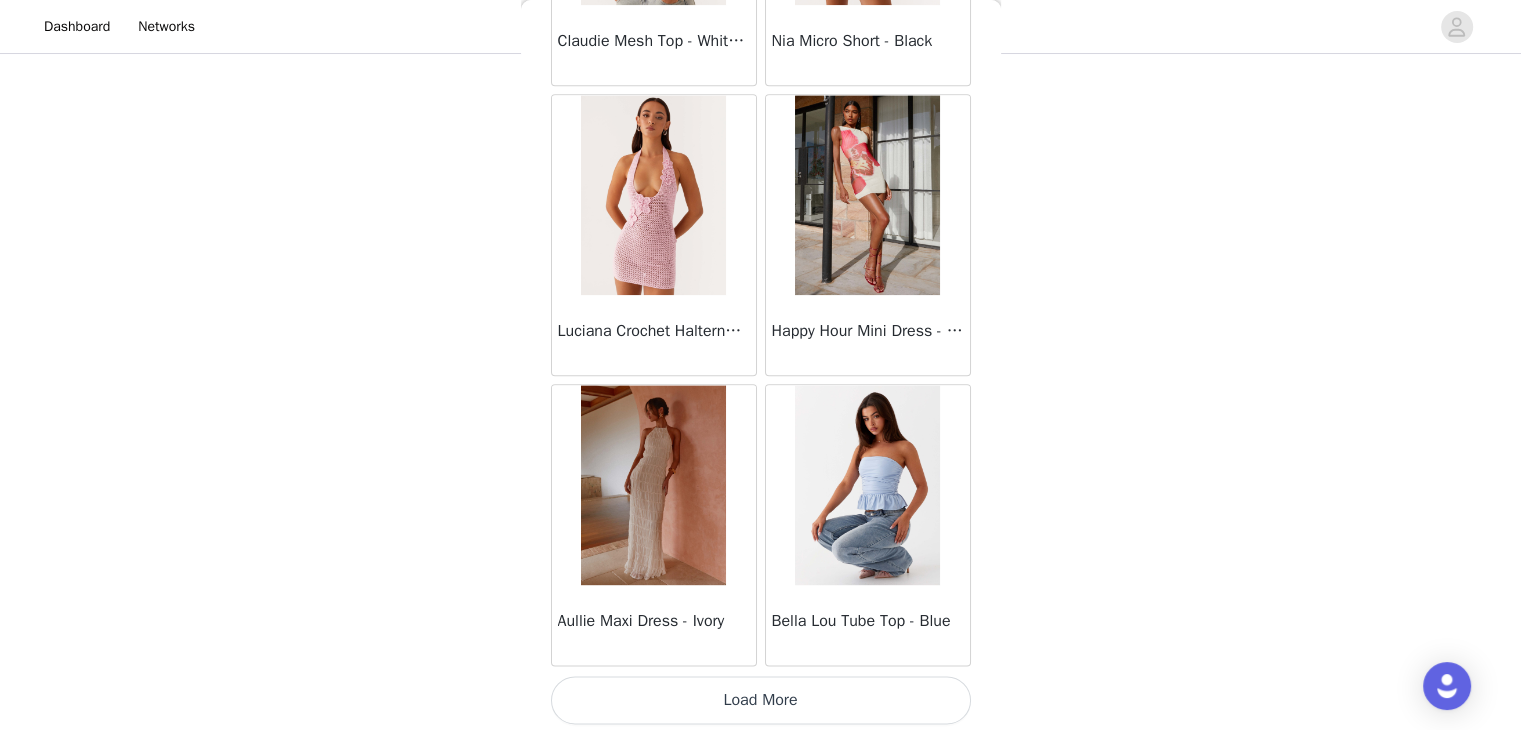 click on "Load More" at bounding box center (761, 700) 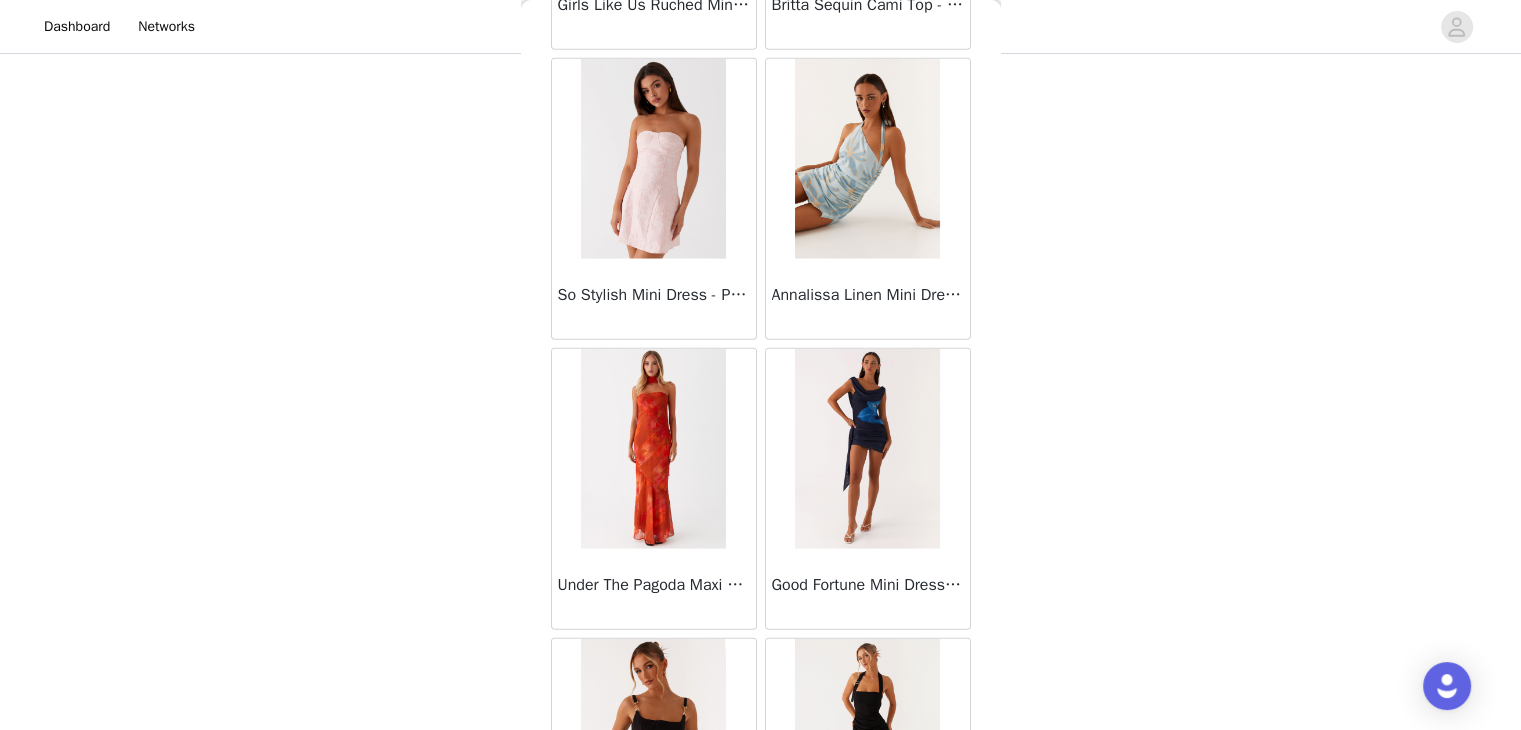 scroll, scrollTop: 5222, scrollLeft: 0, axis: vertical 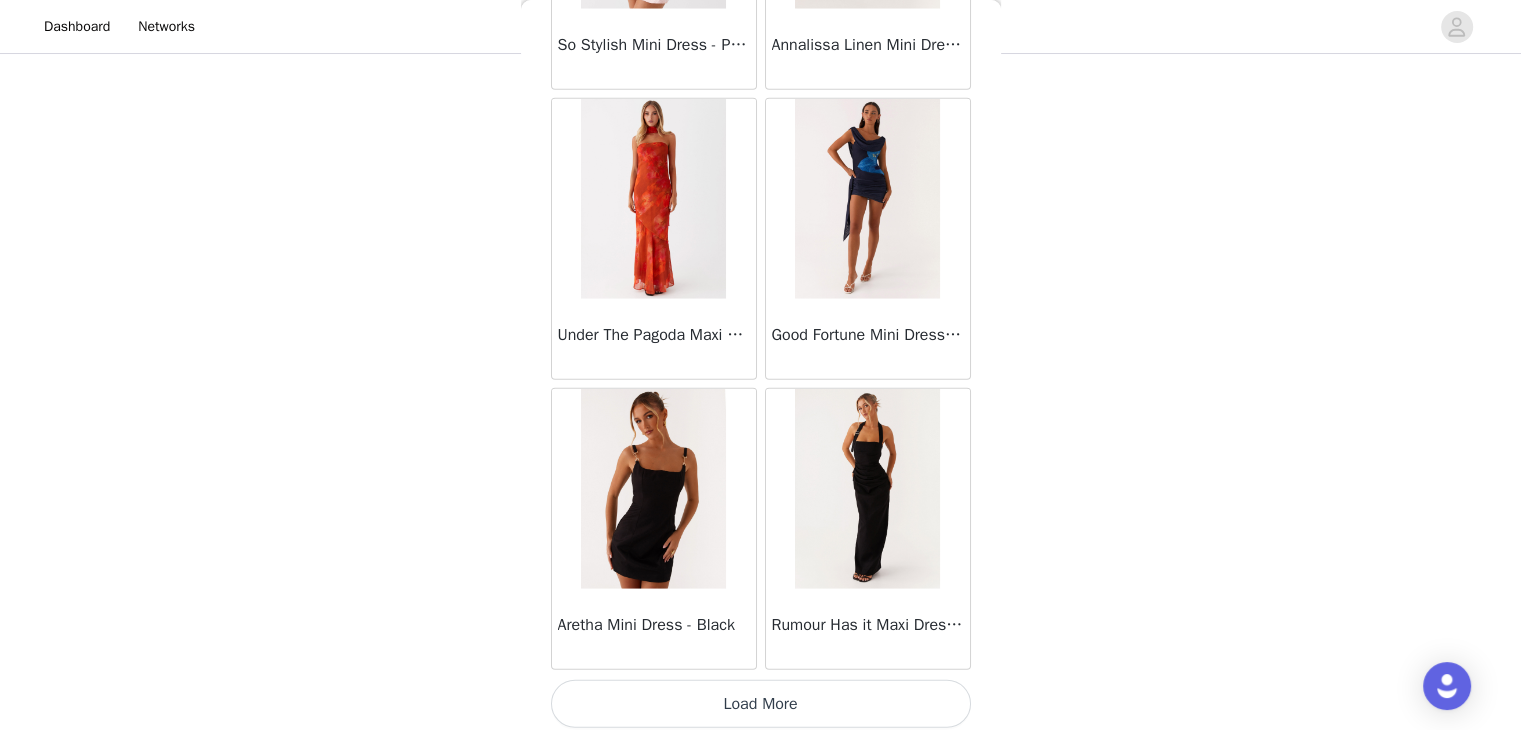 click on "Load More" at bounding box center (761, 704) 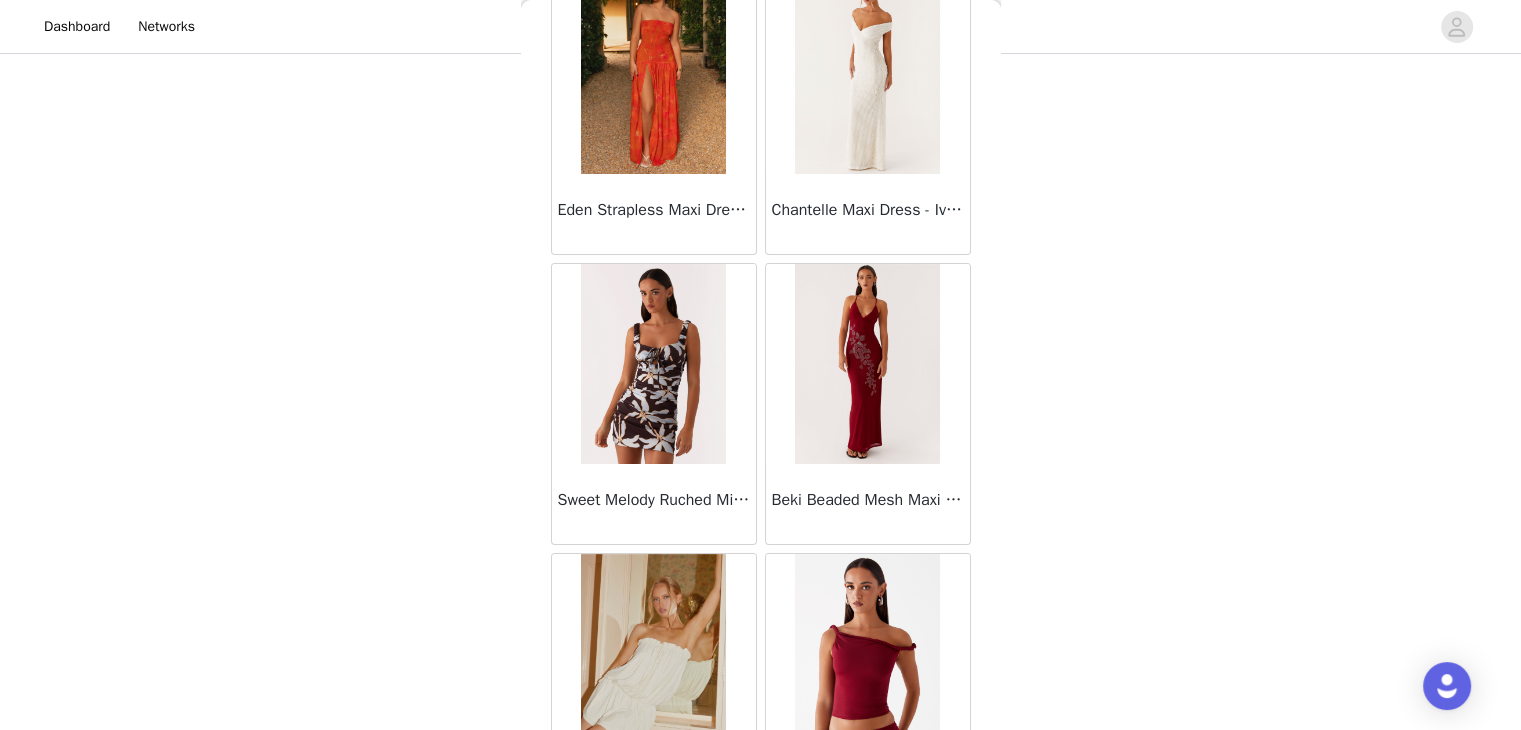 scroll, scrollTop: 8118, scrollLeft: 0, axis: vertical 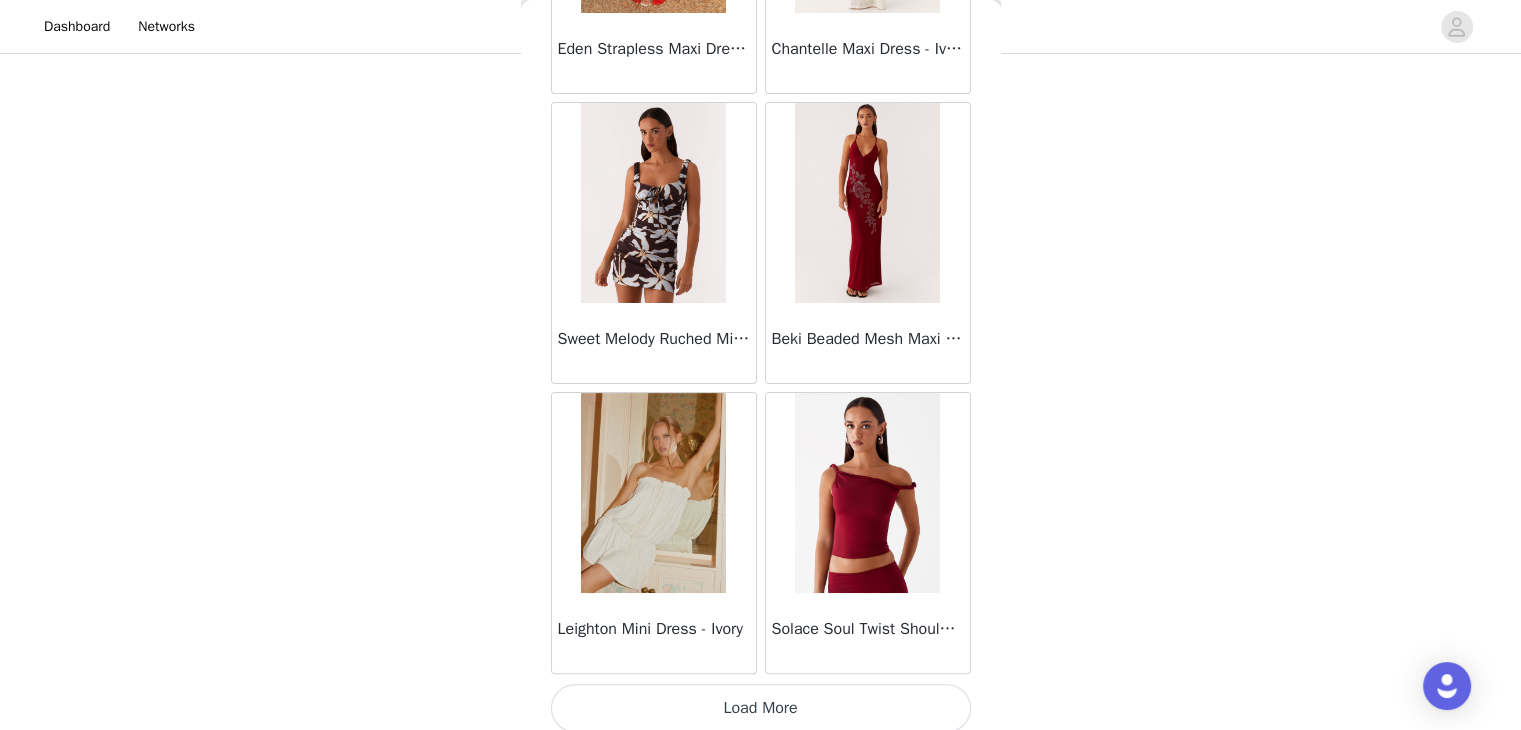 click on "Load More" at bounding box center [761, 708] 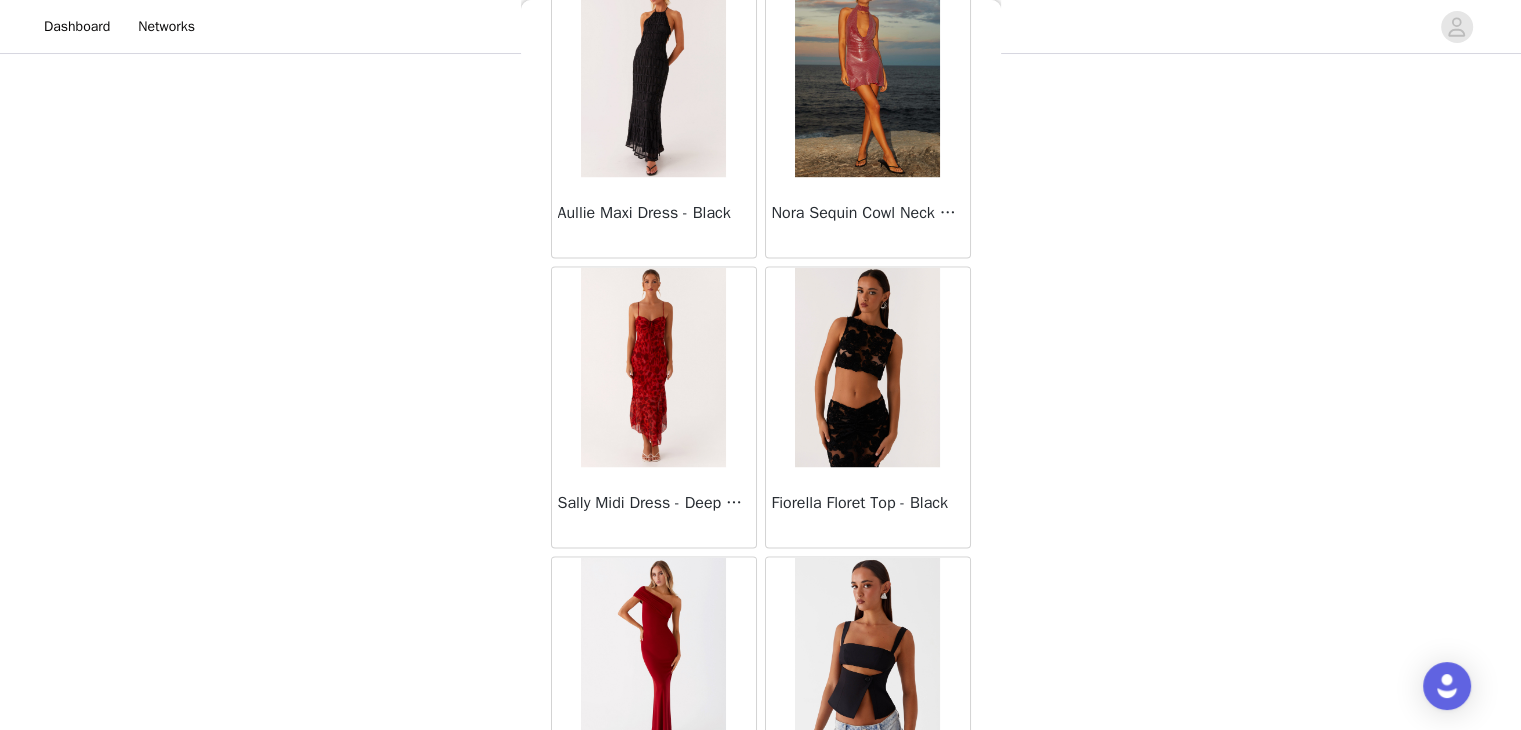 scroll, scrollTop: 11014, scrollLeft: 0, axis: vertical 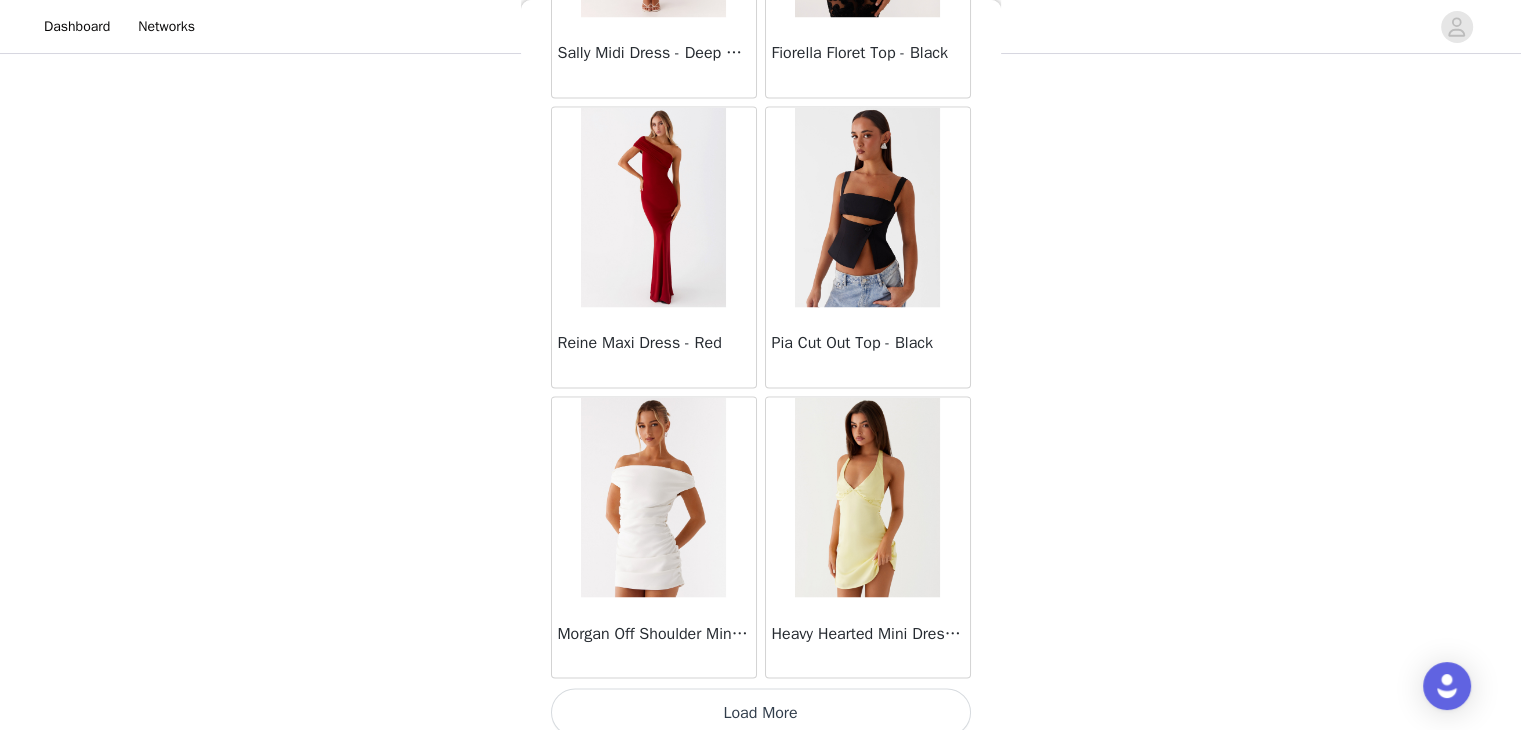 click on "Load More" at bounding box center (761, 712) 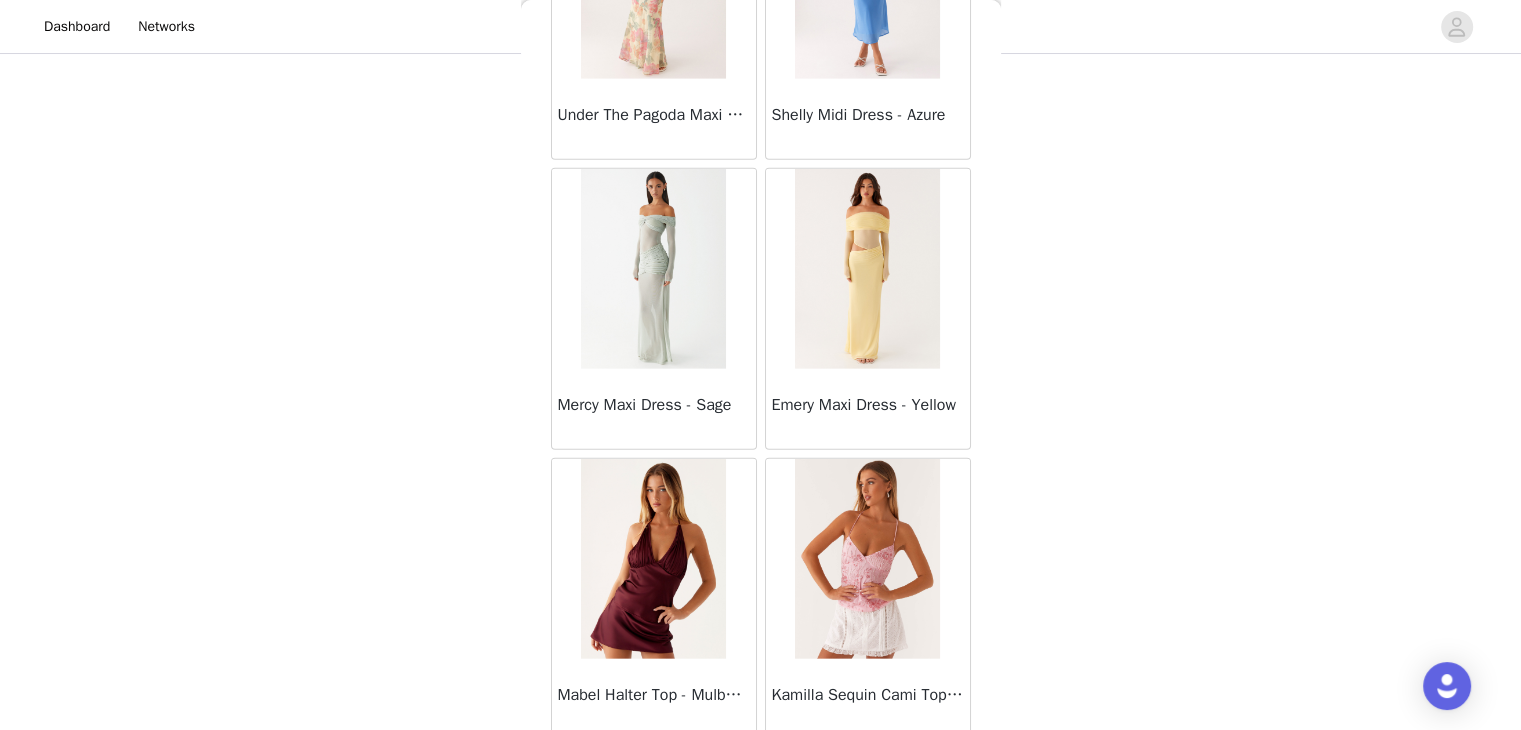 scroll, scrollTop: 13910, scrollLeft: 0, axis: vertical 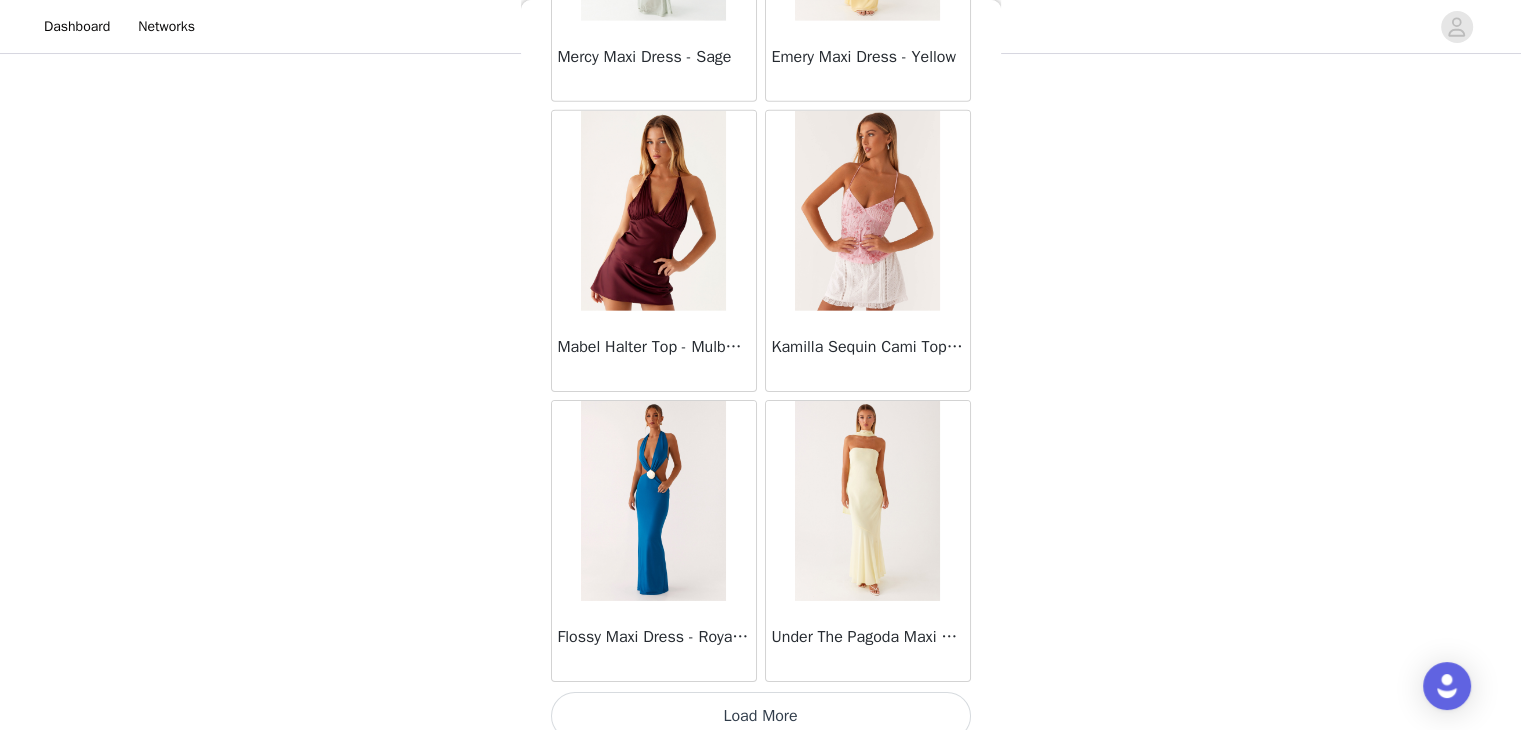 click on "Load More" at bounding box center [761, 716] 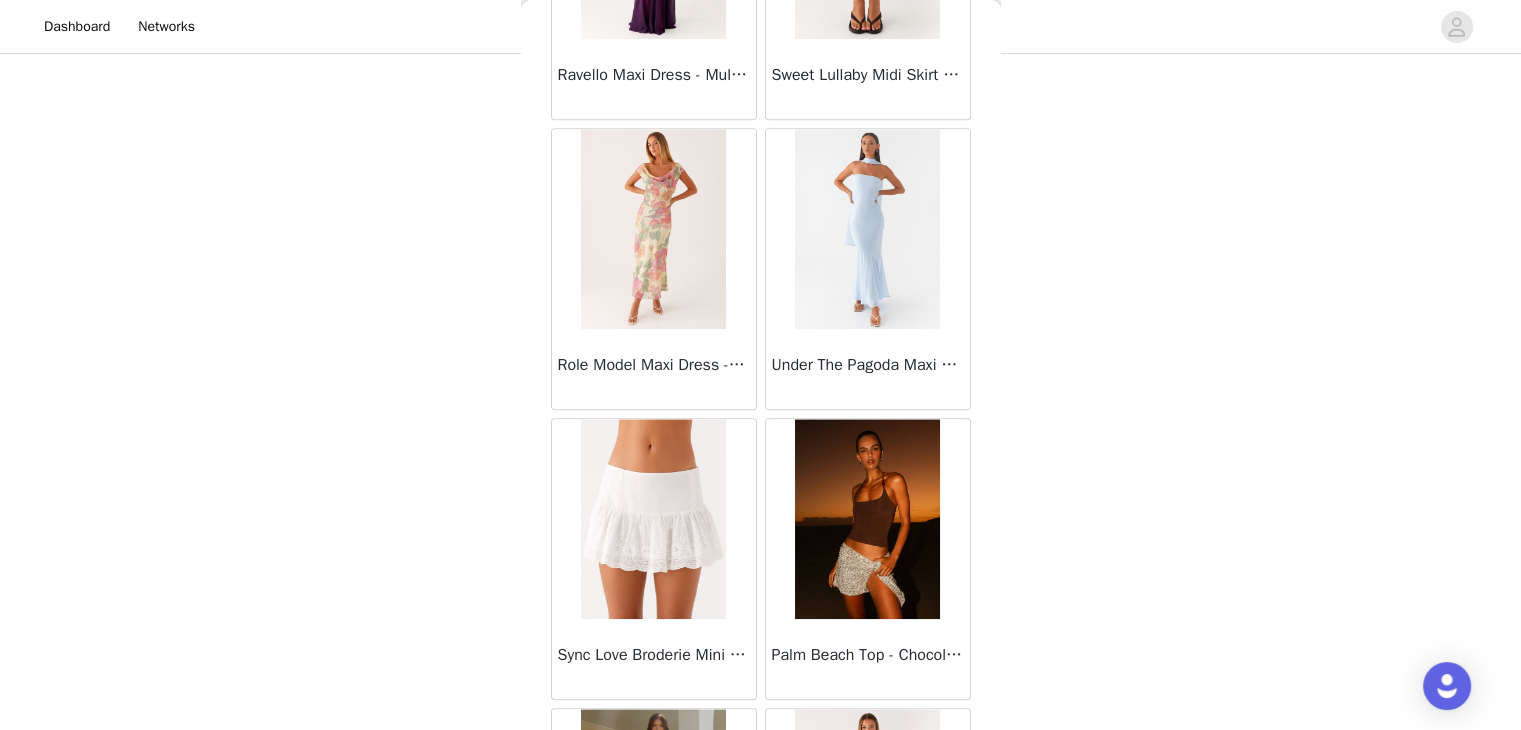 scroll, scrollTop: 16806, scrollLeft: 0, axis: vertical 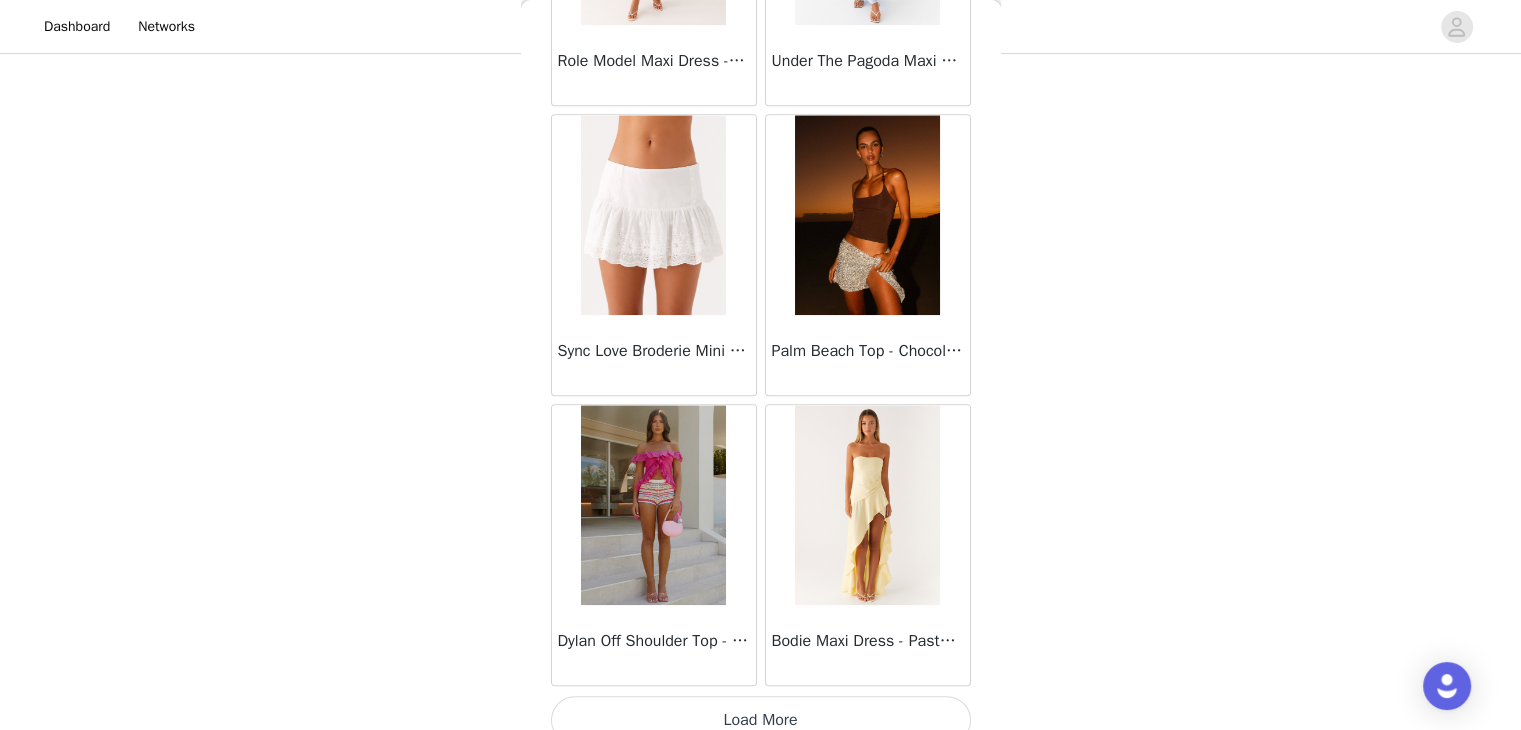 click on "Load More" at bounding box center (761, 720) 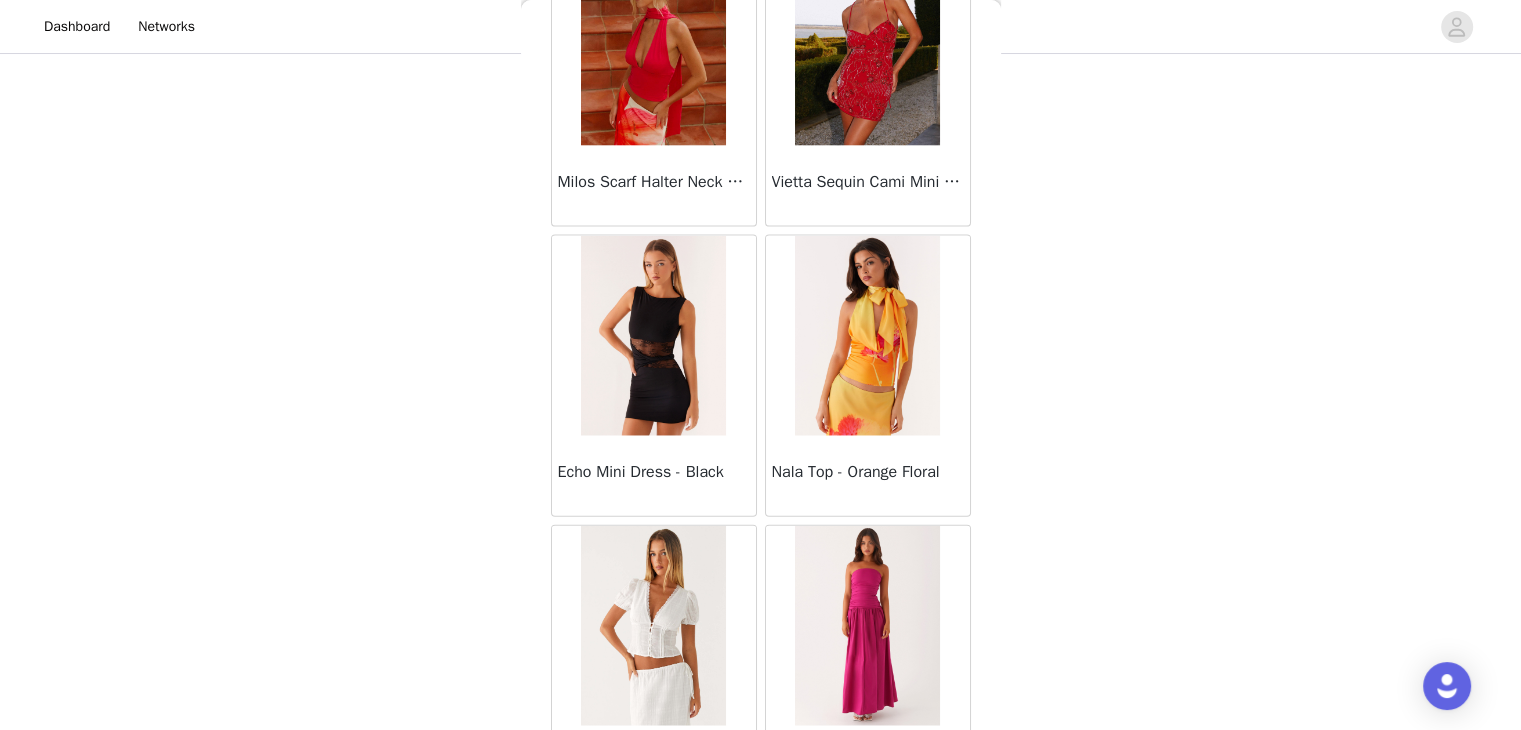 scroll, scrollTop: 19702, scrollLeft: 0, axis: vertical 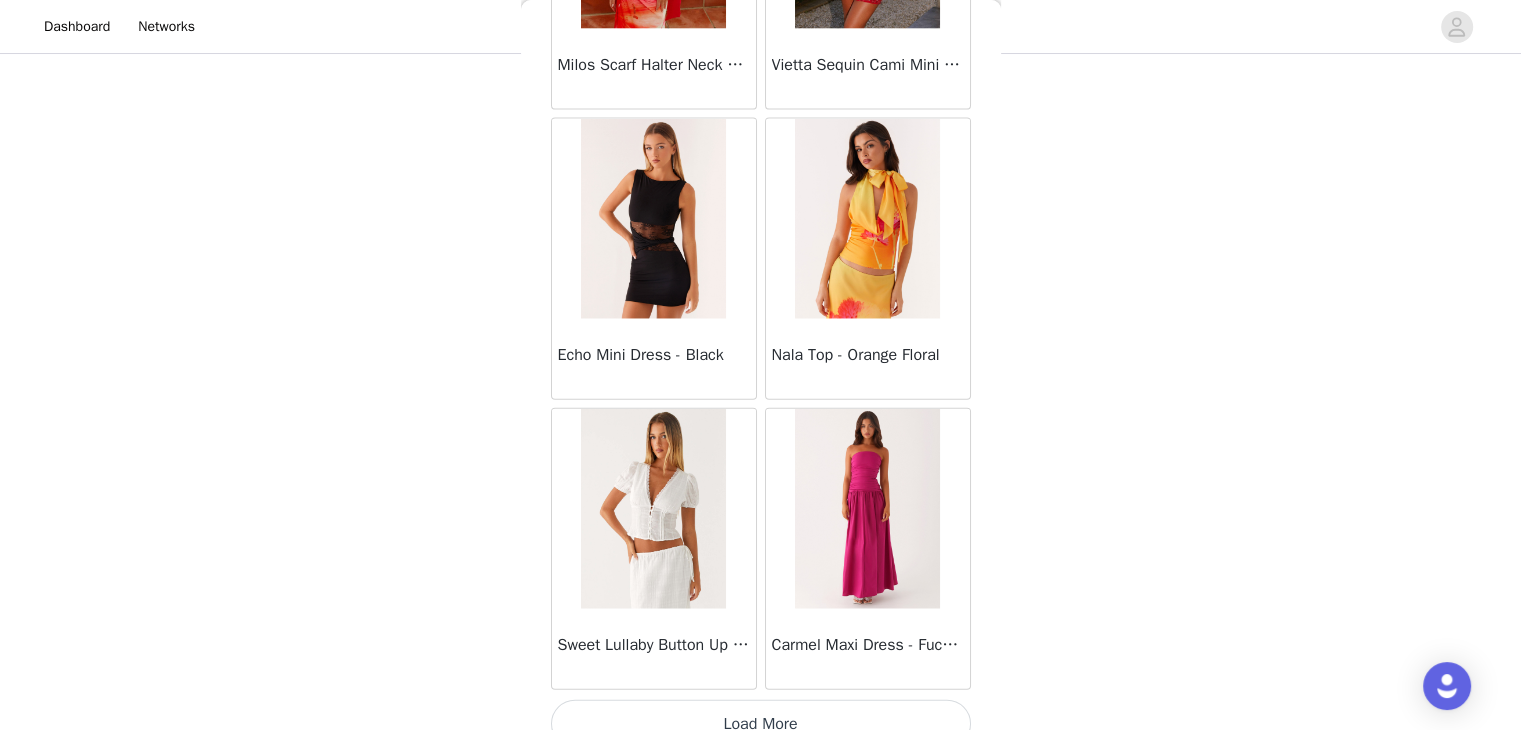 click on "Load More" at bounding box center [761, 724] 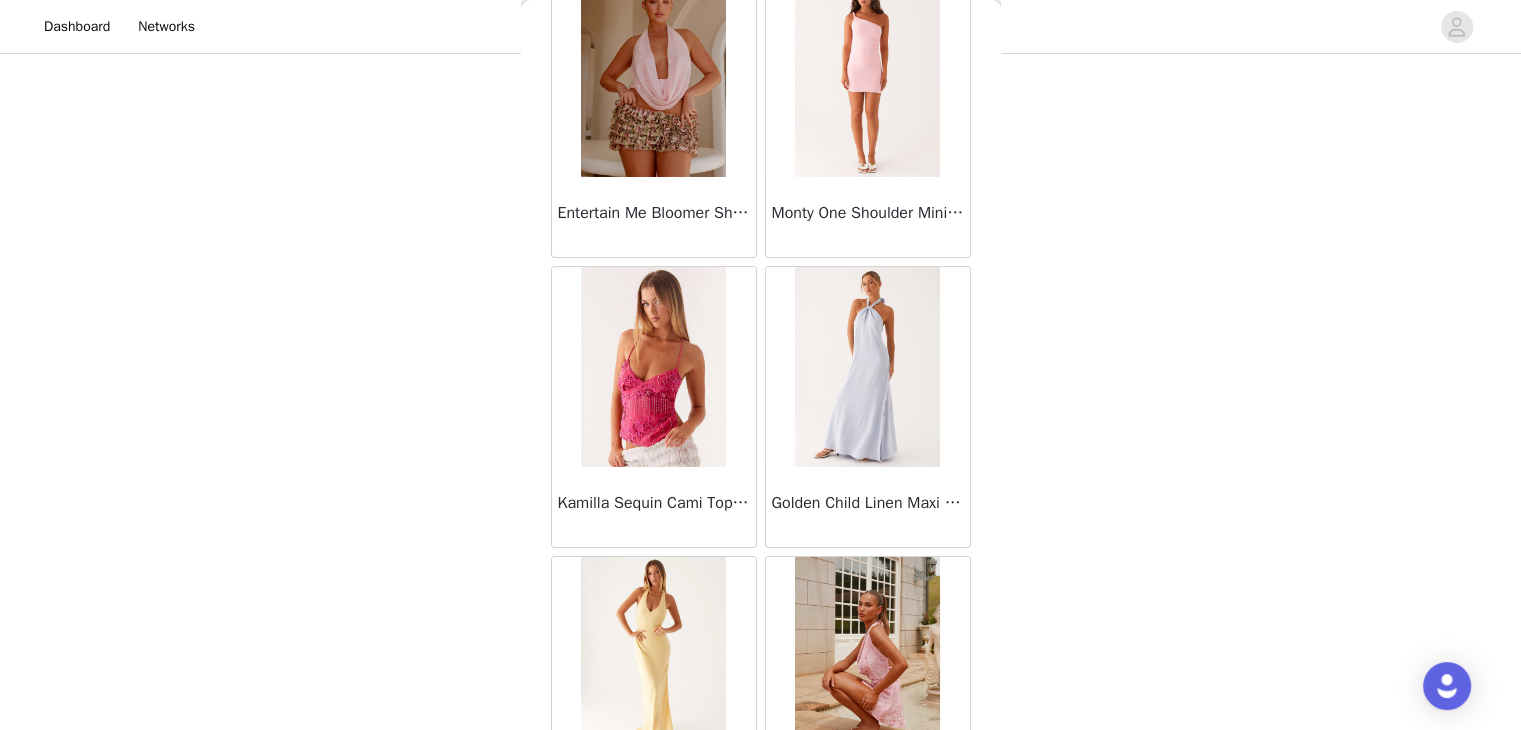 scroll, scrollTop: 22598, scrollLeft: 0, axis: vertical 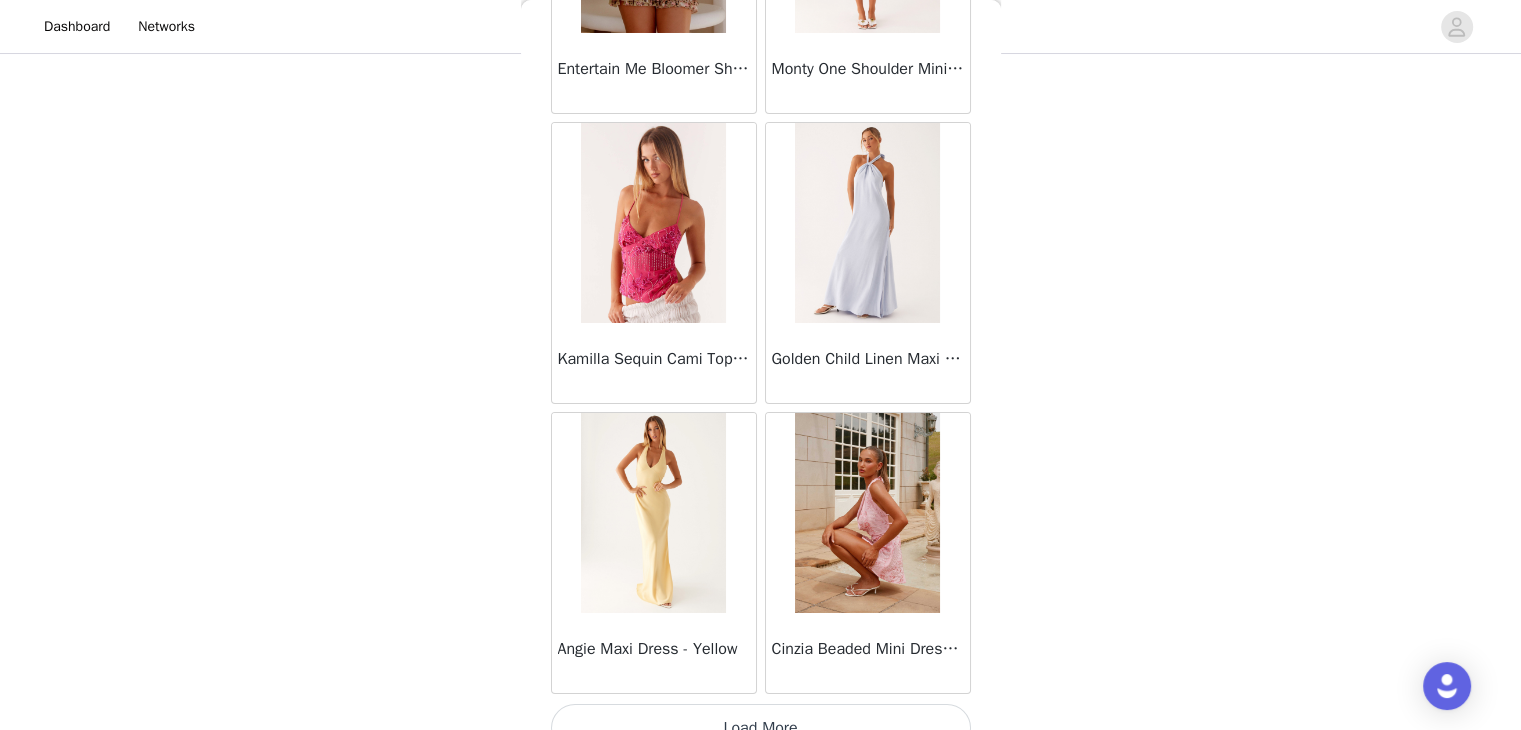 click on "Load More" at bounding box center (761, 728) 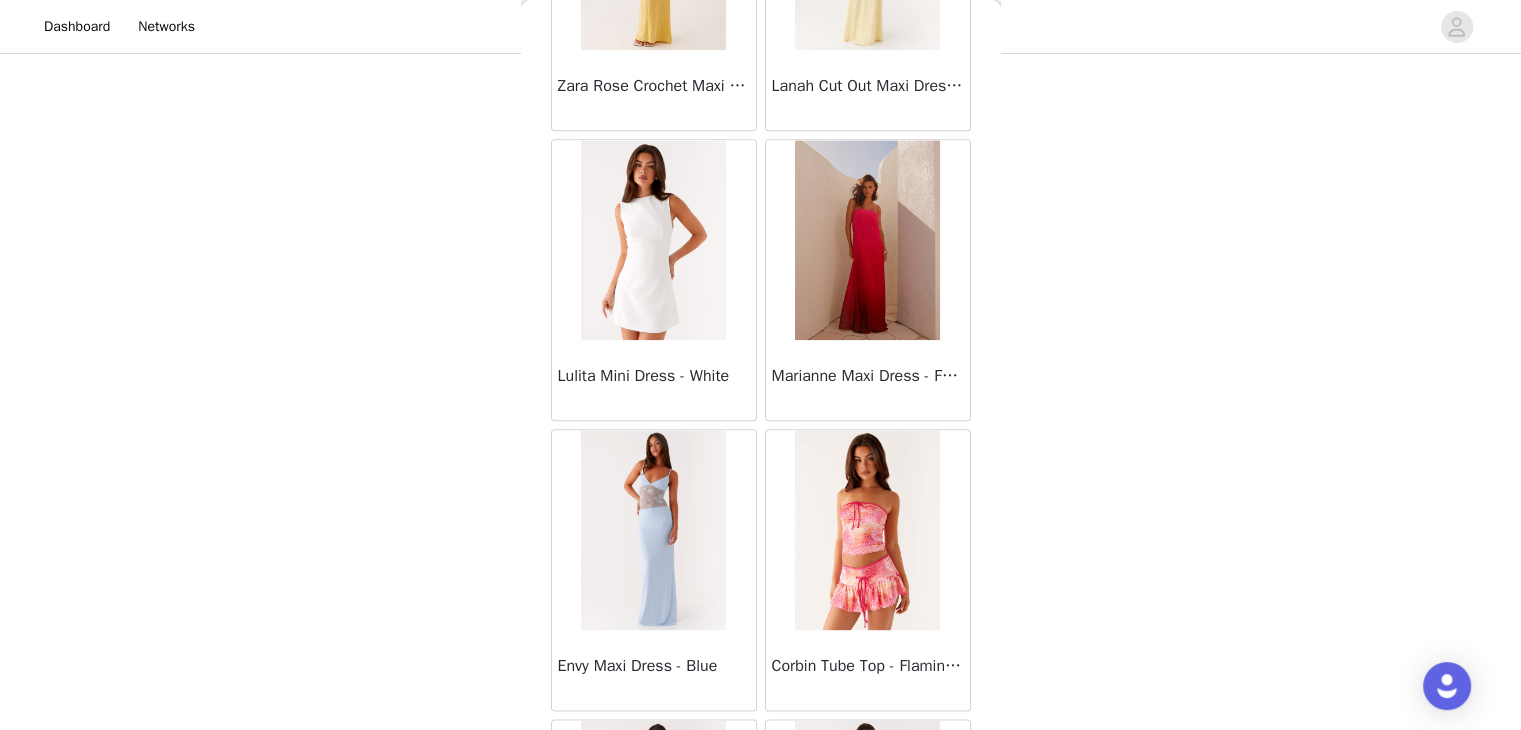 scroll, scrollTop: 25494, scrollLeft: 0, axis: vertical 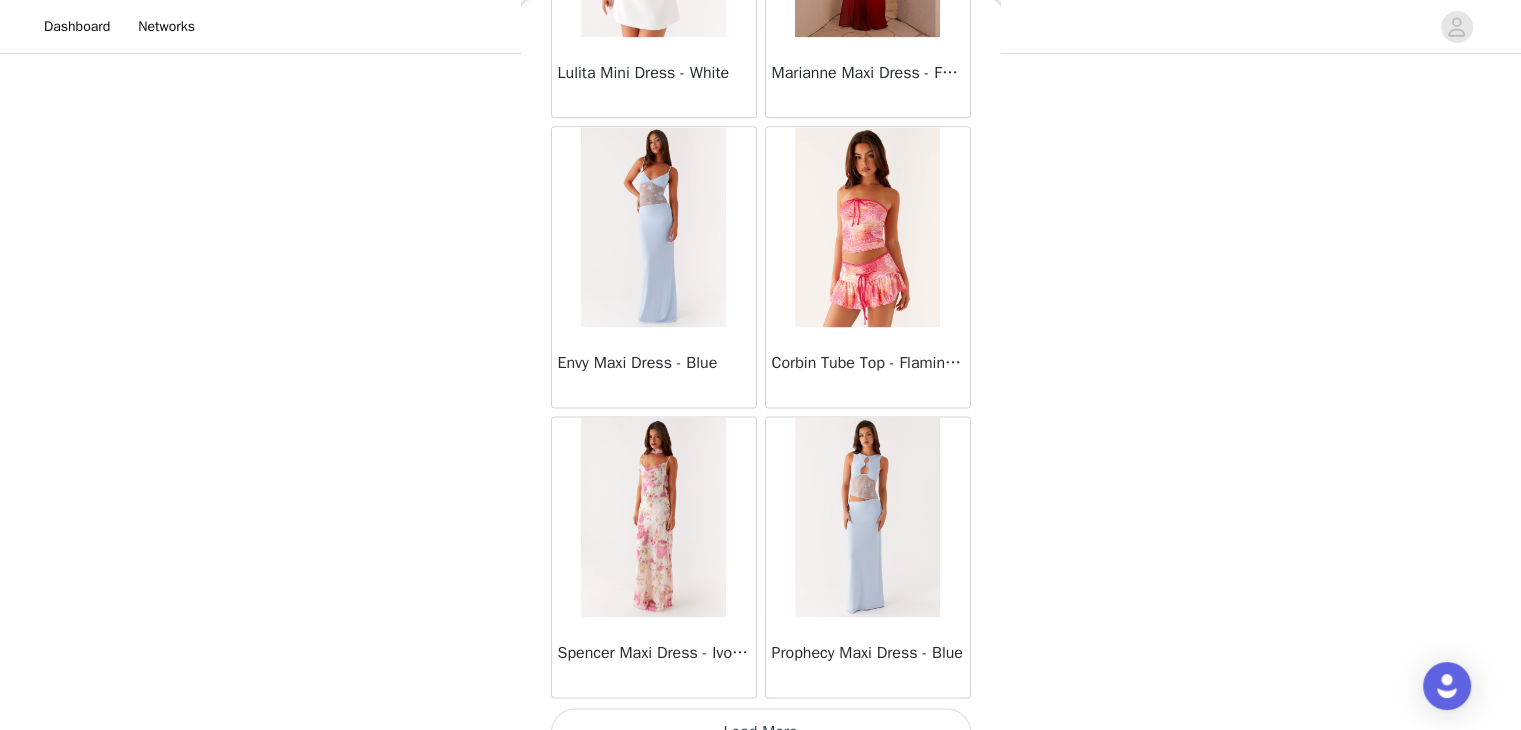 click on "Load More" at bounding box center [761, 732] 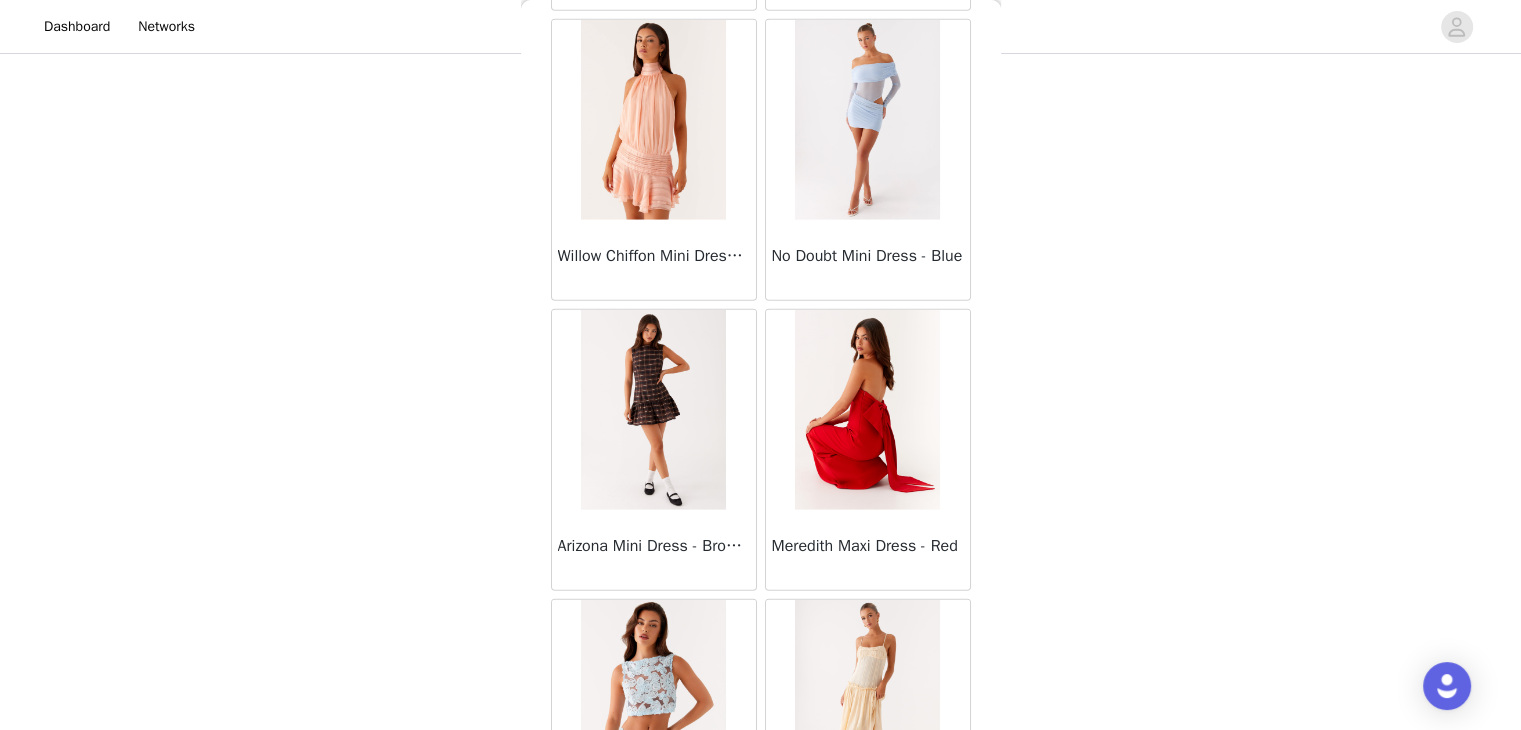scroll, scrollTop: 28390, scrollLeft: 0, axis: vertical 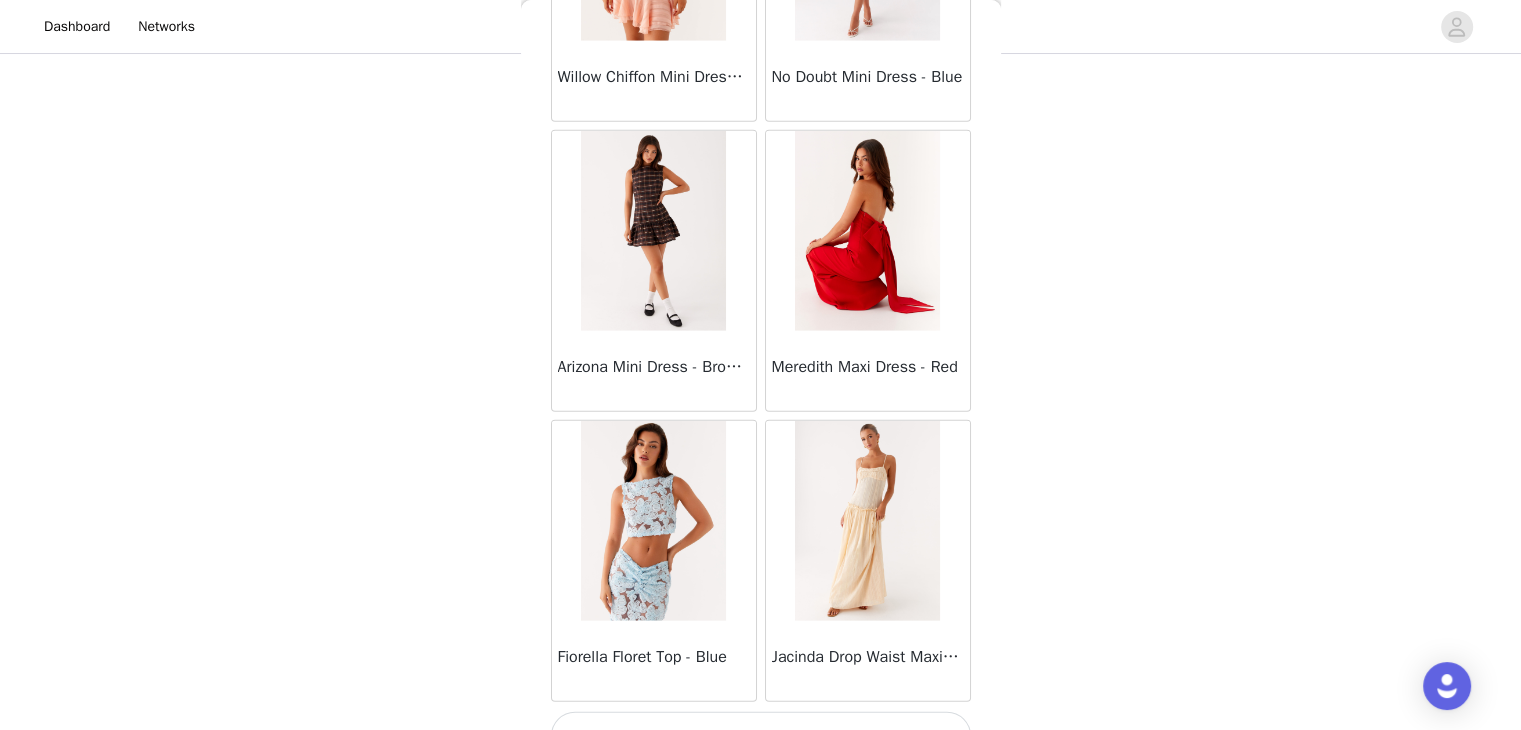 click on "Load More" at bounding box center (761, 736) 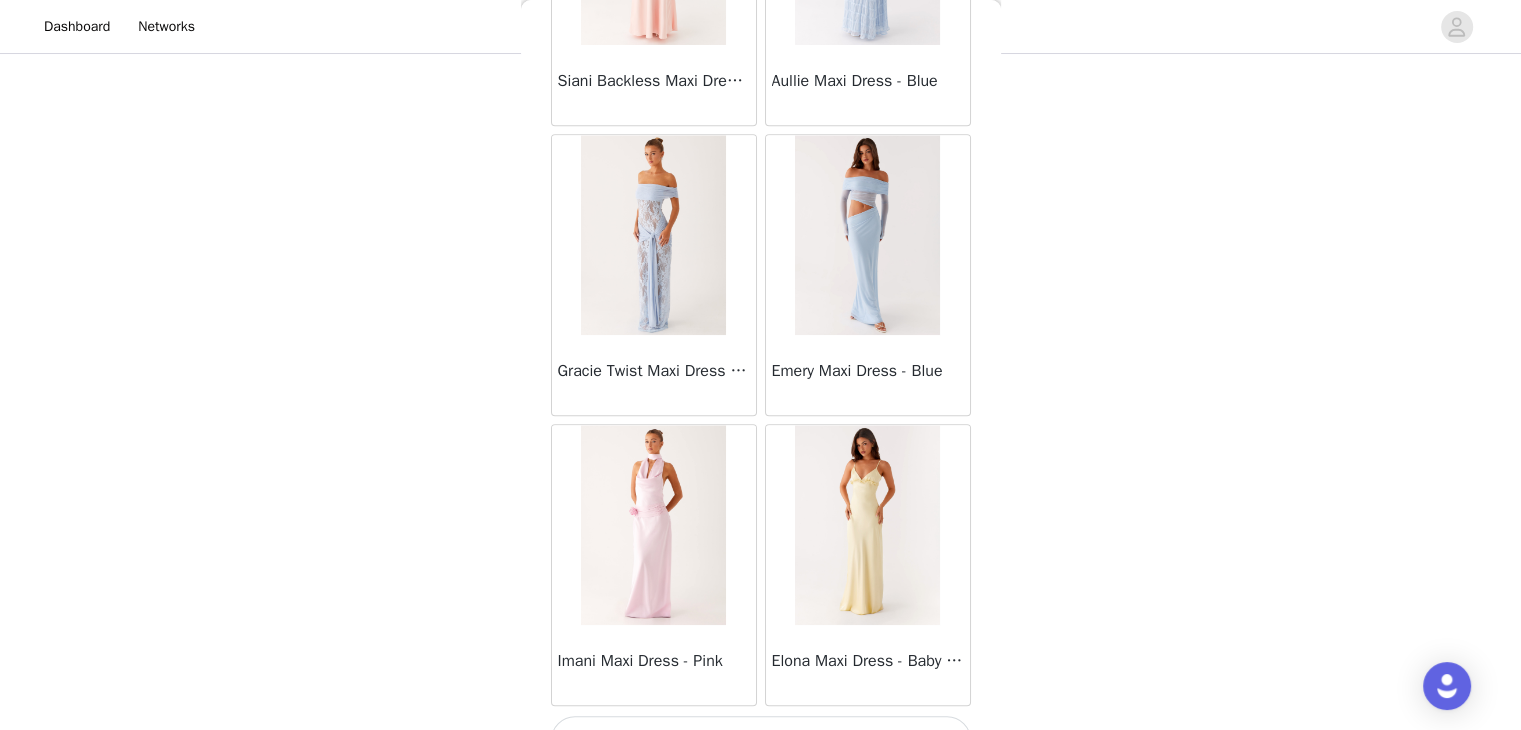 scroll, scrollTop: 31286, scrollLeft: 0, axis: vertical 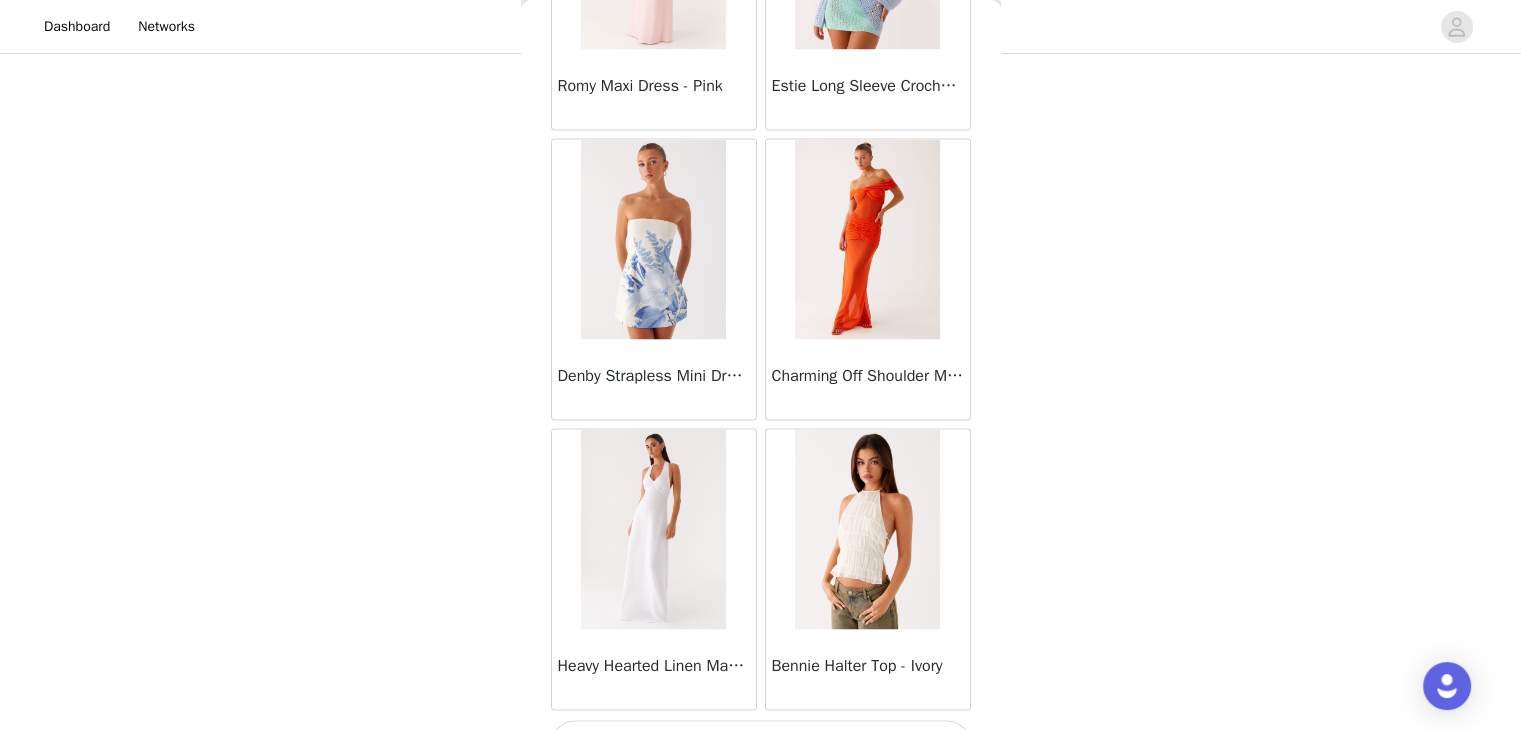 click on "Load More" at bounding box center (761, 744) 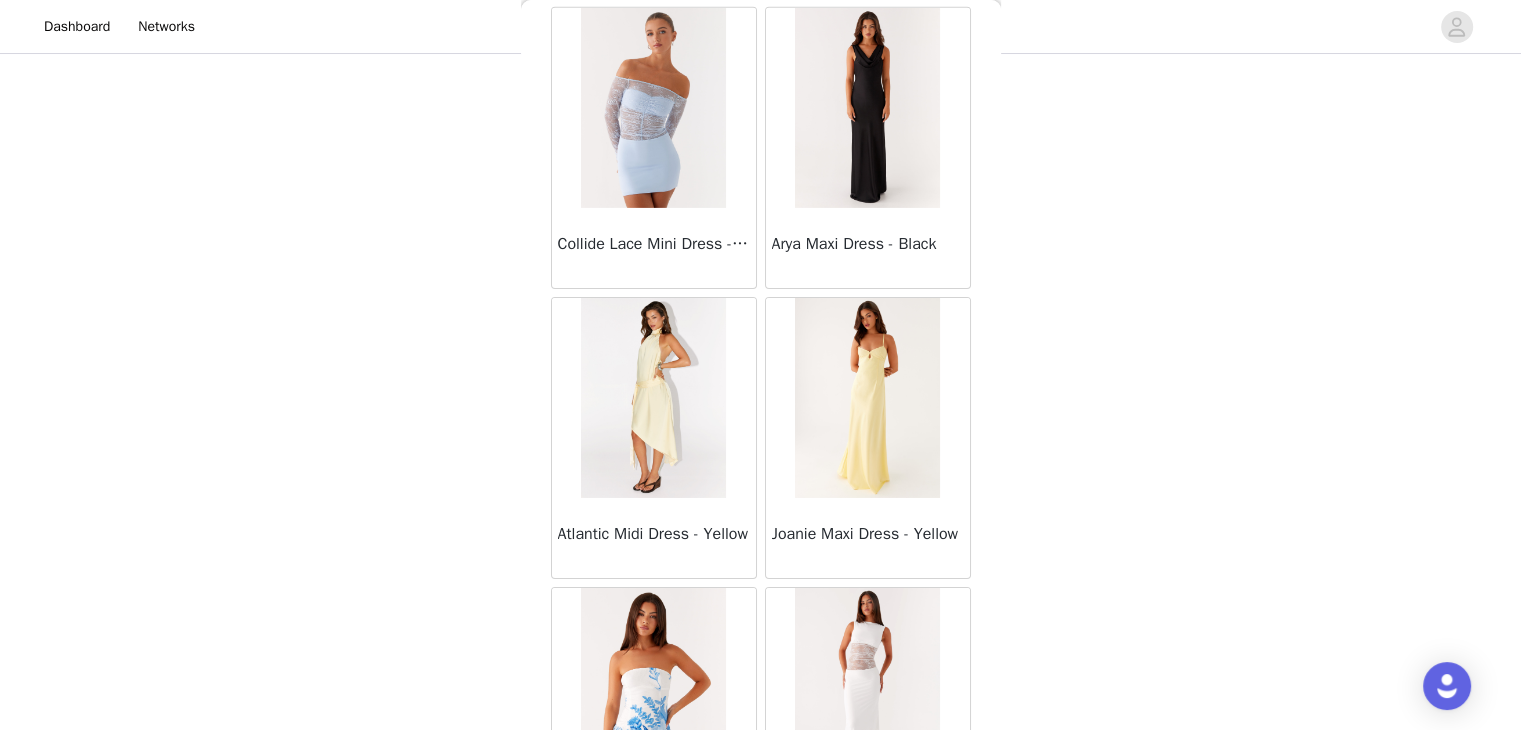 scroll, scrollTop: 37078, scrollLeft: 0, axis: vertical 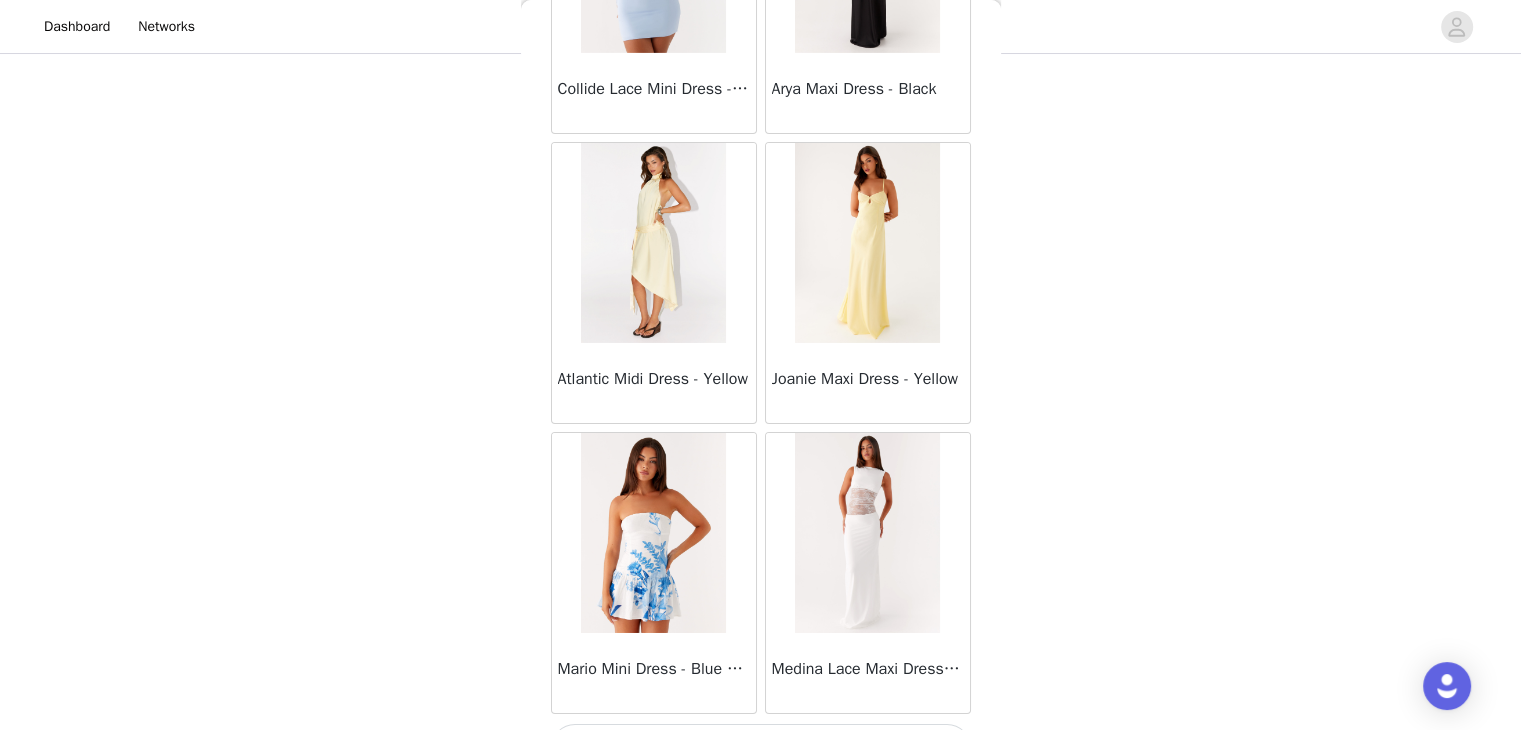 click on "Load More" at bounding box center [761, 748] 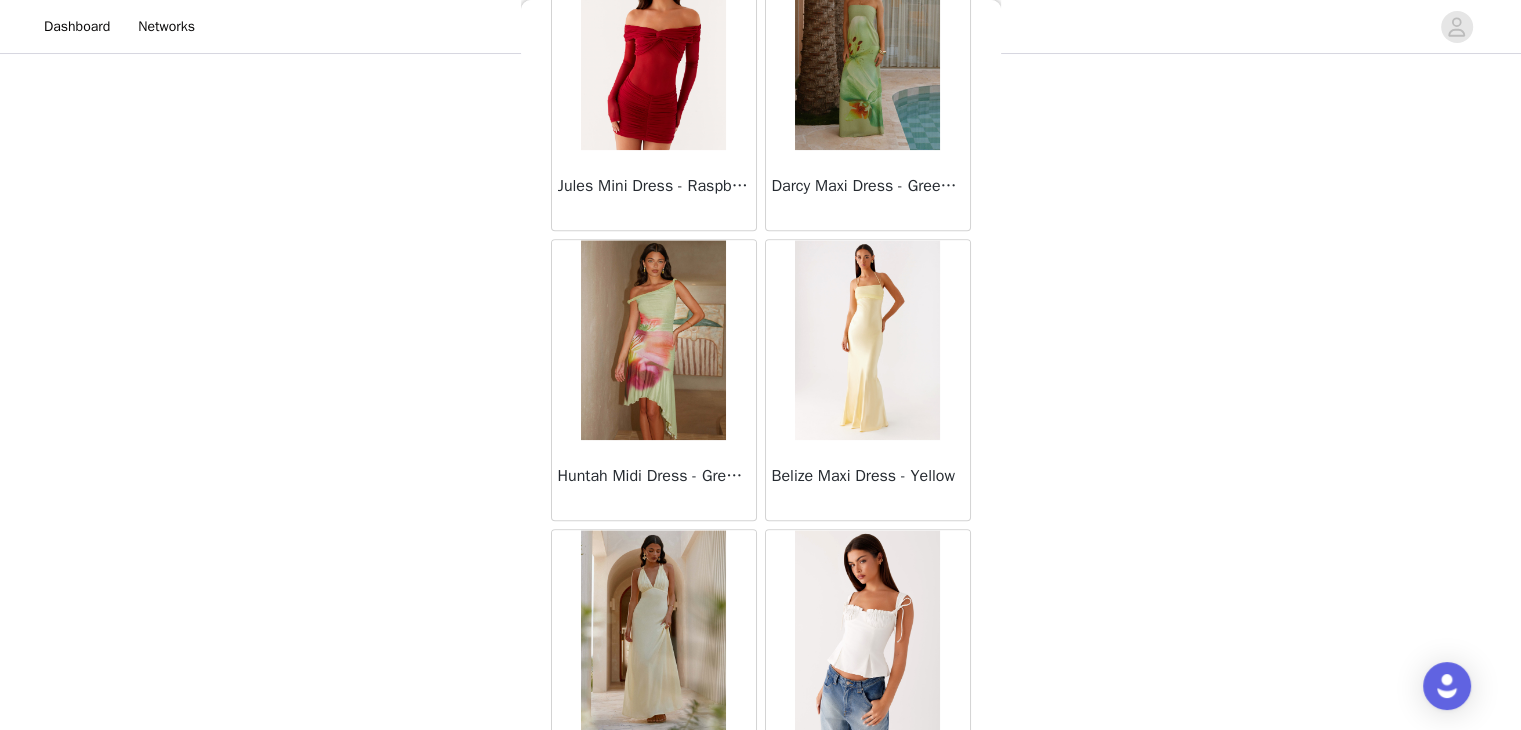 scroll, scrollTop: 39974, scrollLeft: 0, axis: vertical 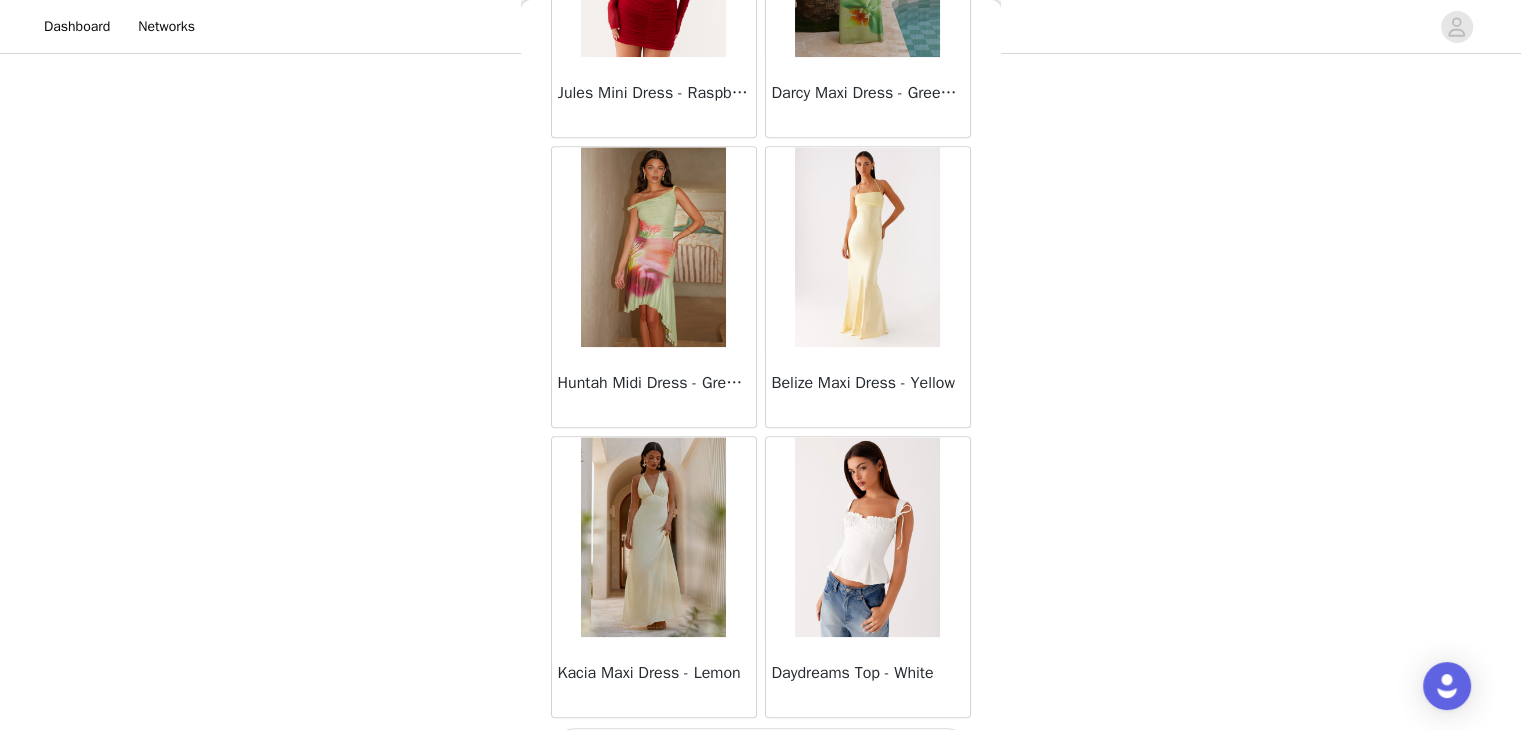 click on "Load More" at bounding box center [761, 752] 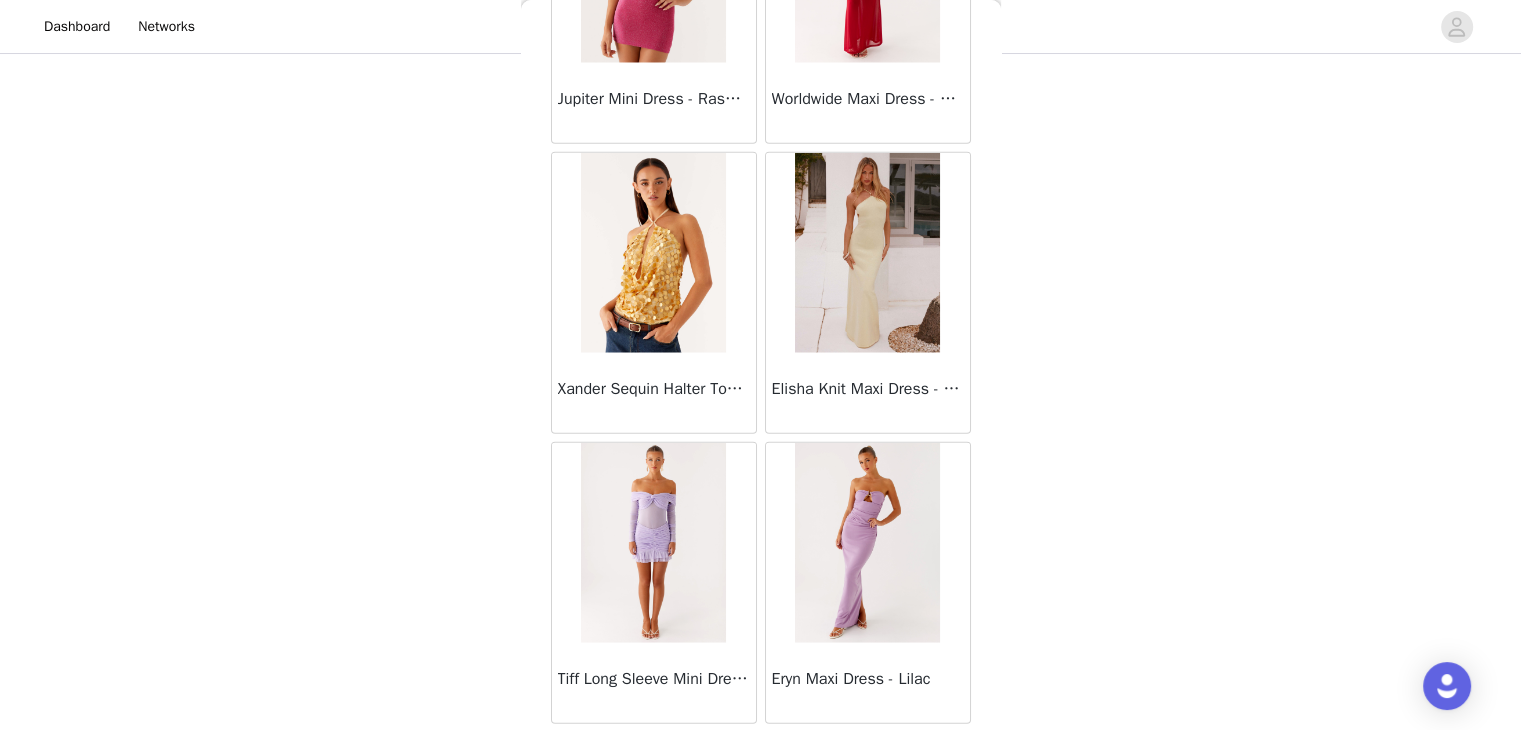 scroll, scrollTop: 42870, scrollLeft: 0, axis: vertical 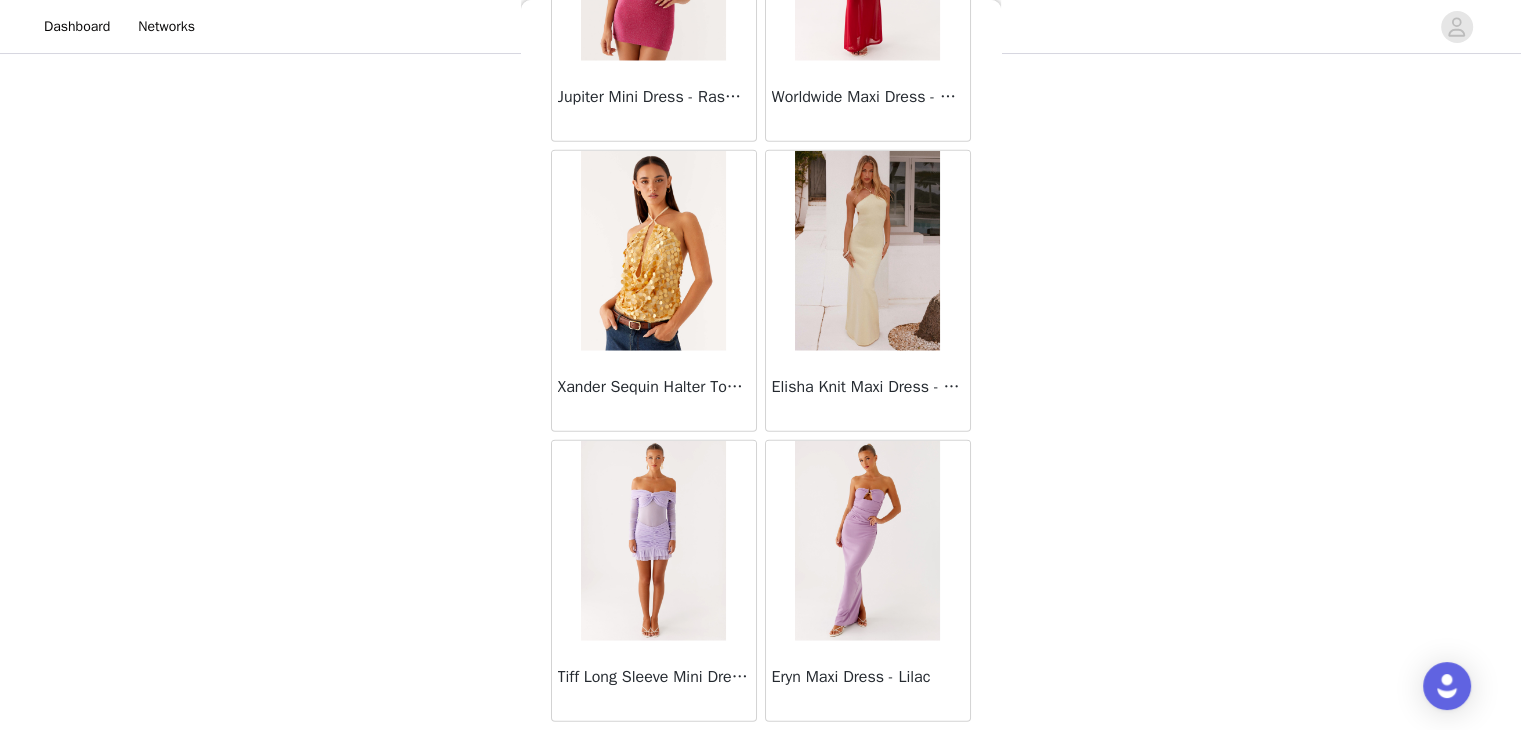 click on "Load More" at bounding box center [761, 756] 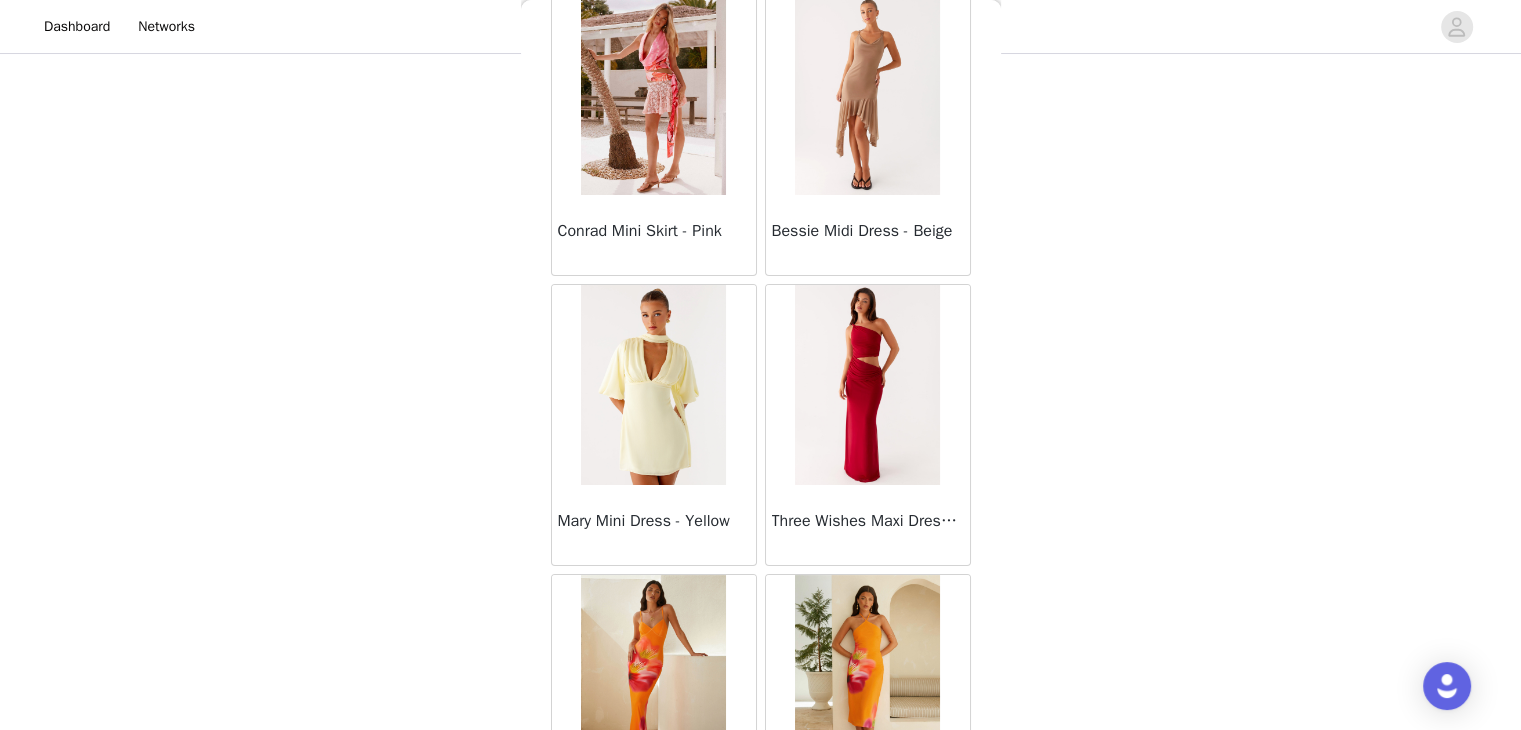 scroll, scrollTop: 45766, scrollLeft: 0, axis: vertical 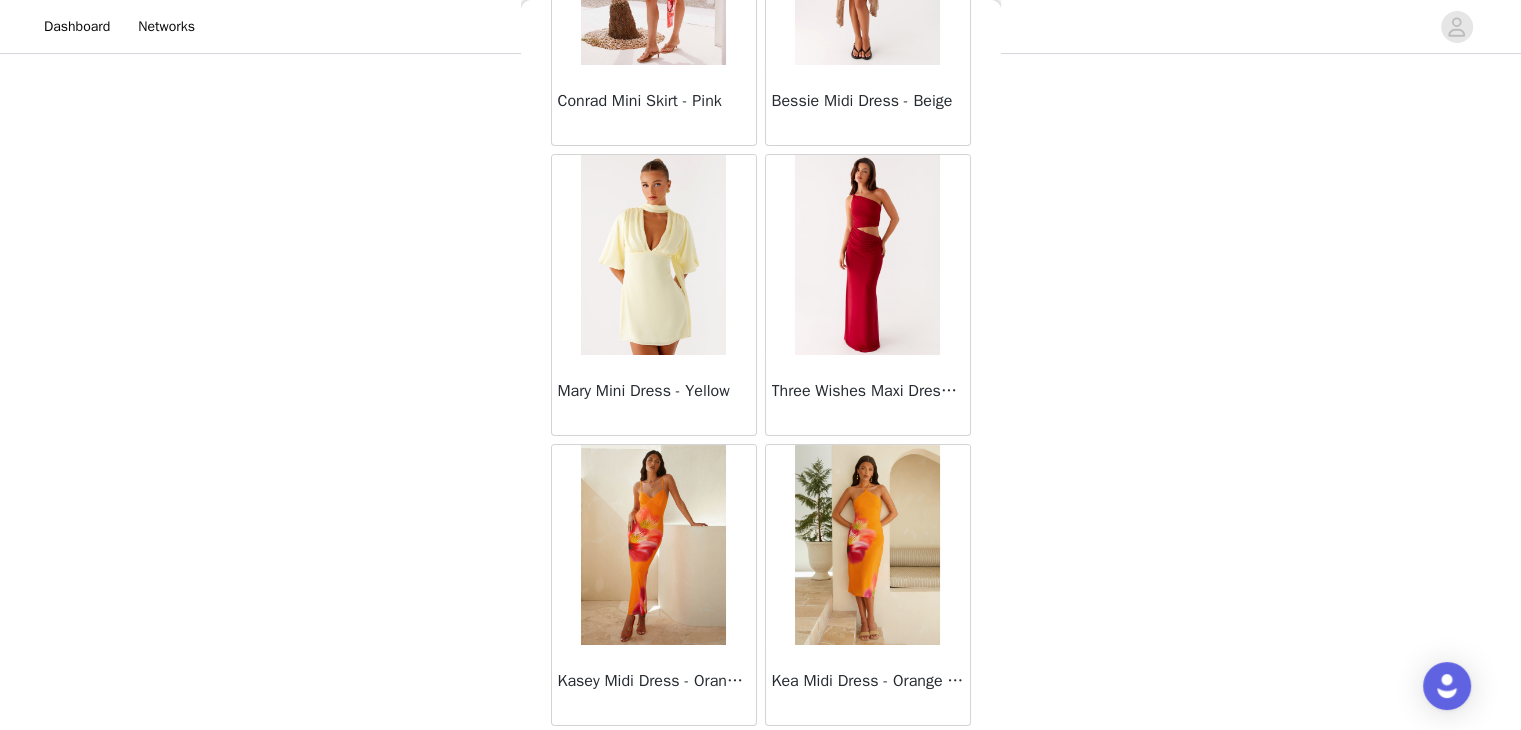 click on "Load More" at bounding box center (761, 760) 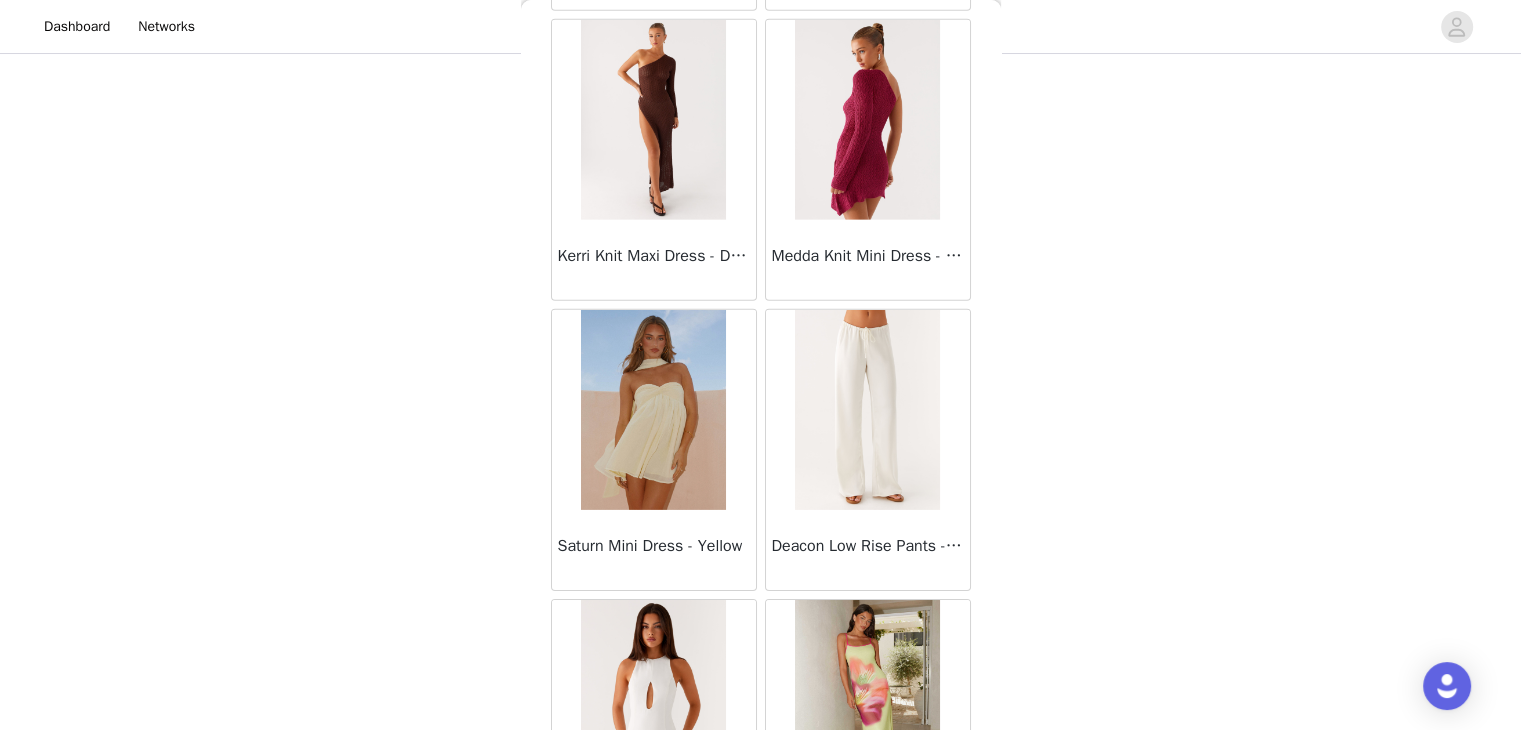 scroll, scrollTop: 44159, scrollLeft: 0, axis: vertical 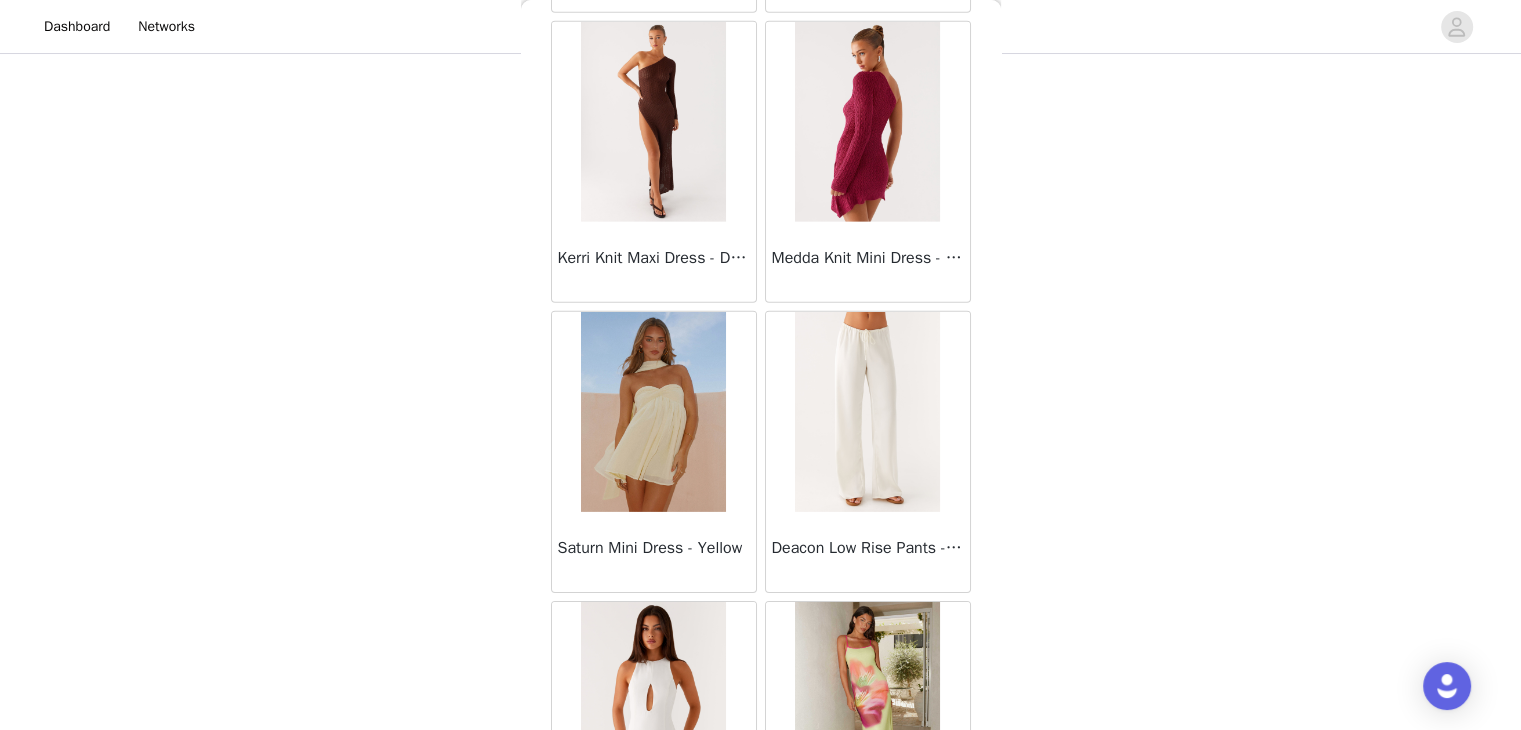 click at bounding box center (867, 412) 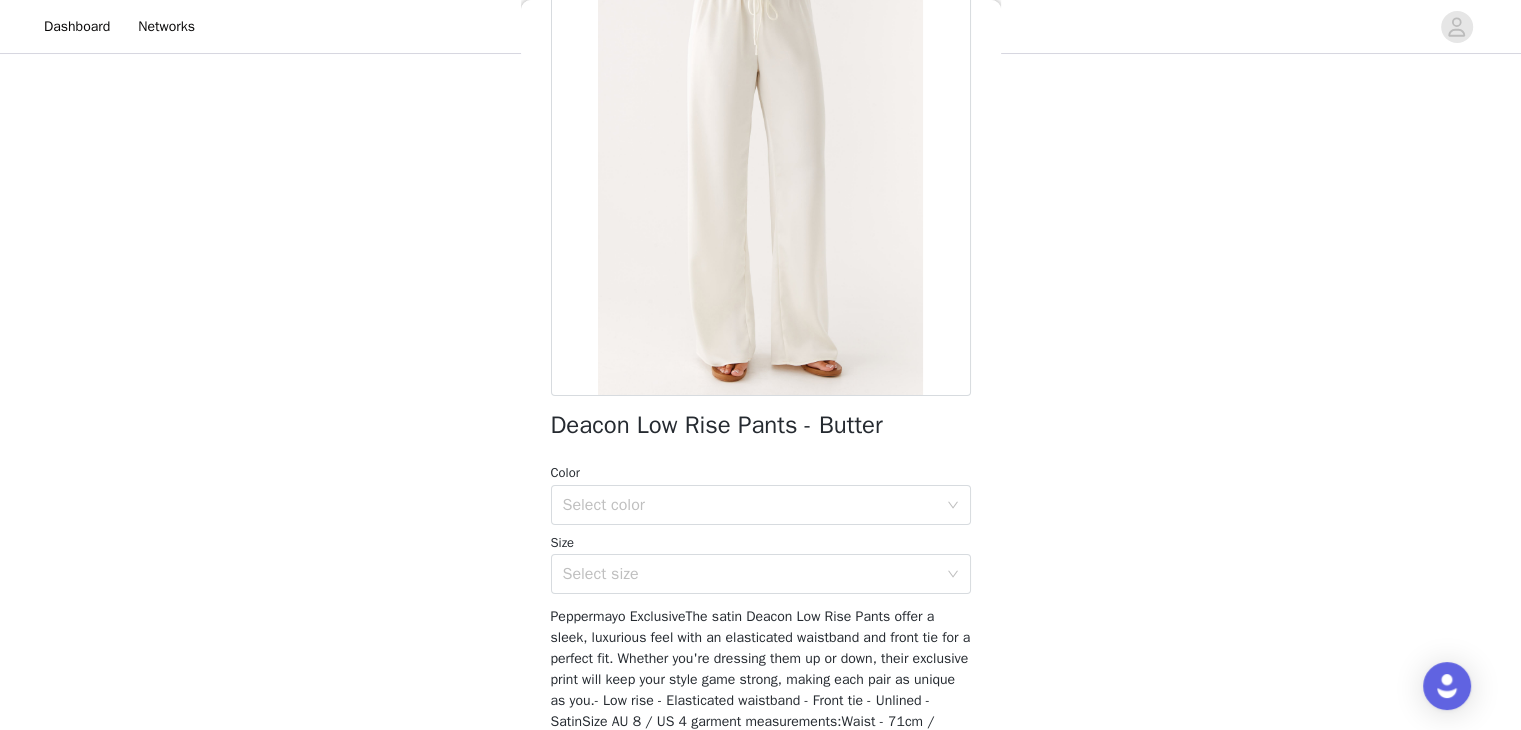 scroll, scrollTop: 160, scrollLeft: 0, axis: vertical 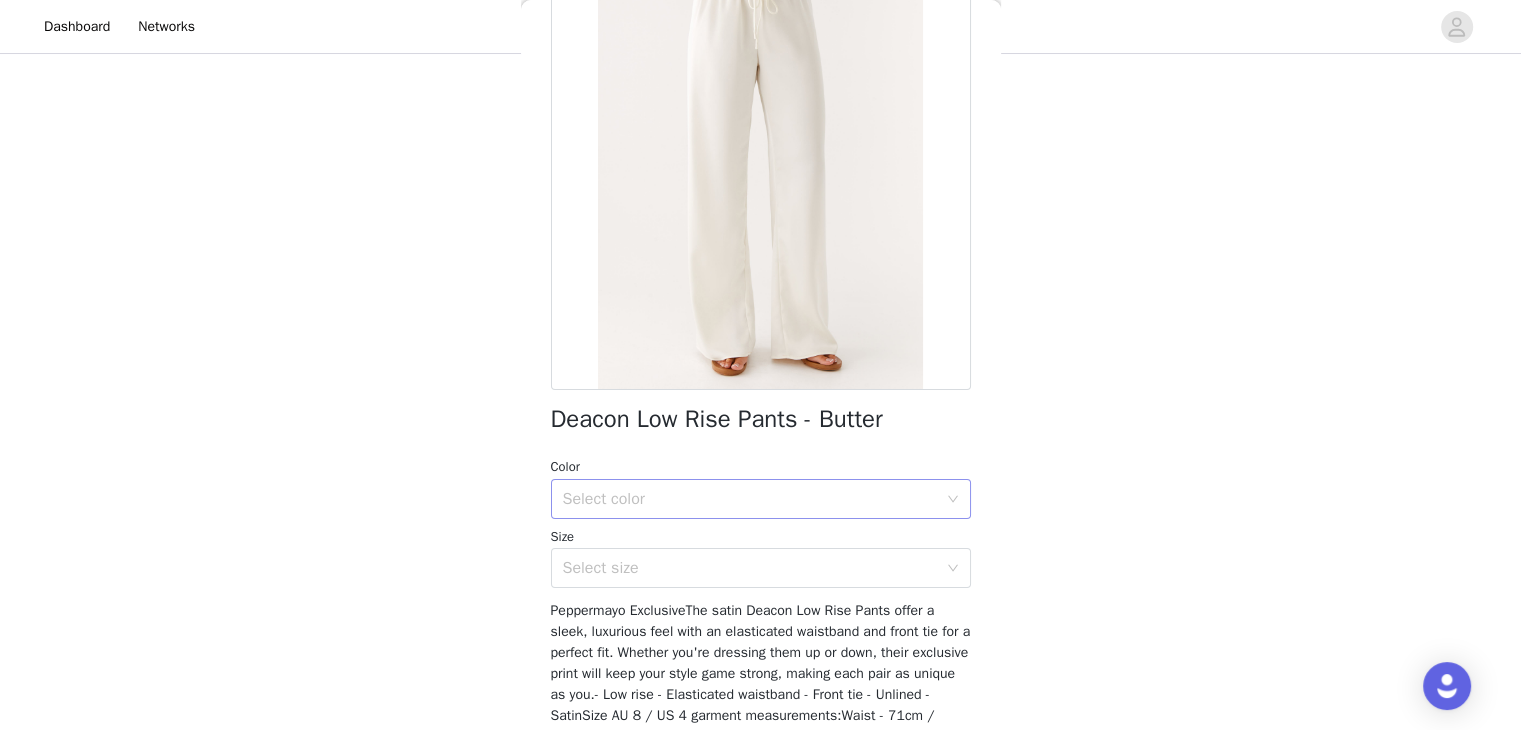 click on "Select color" at bounding box center (750, 499) 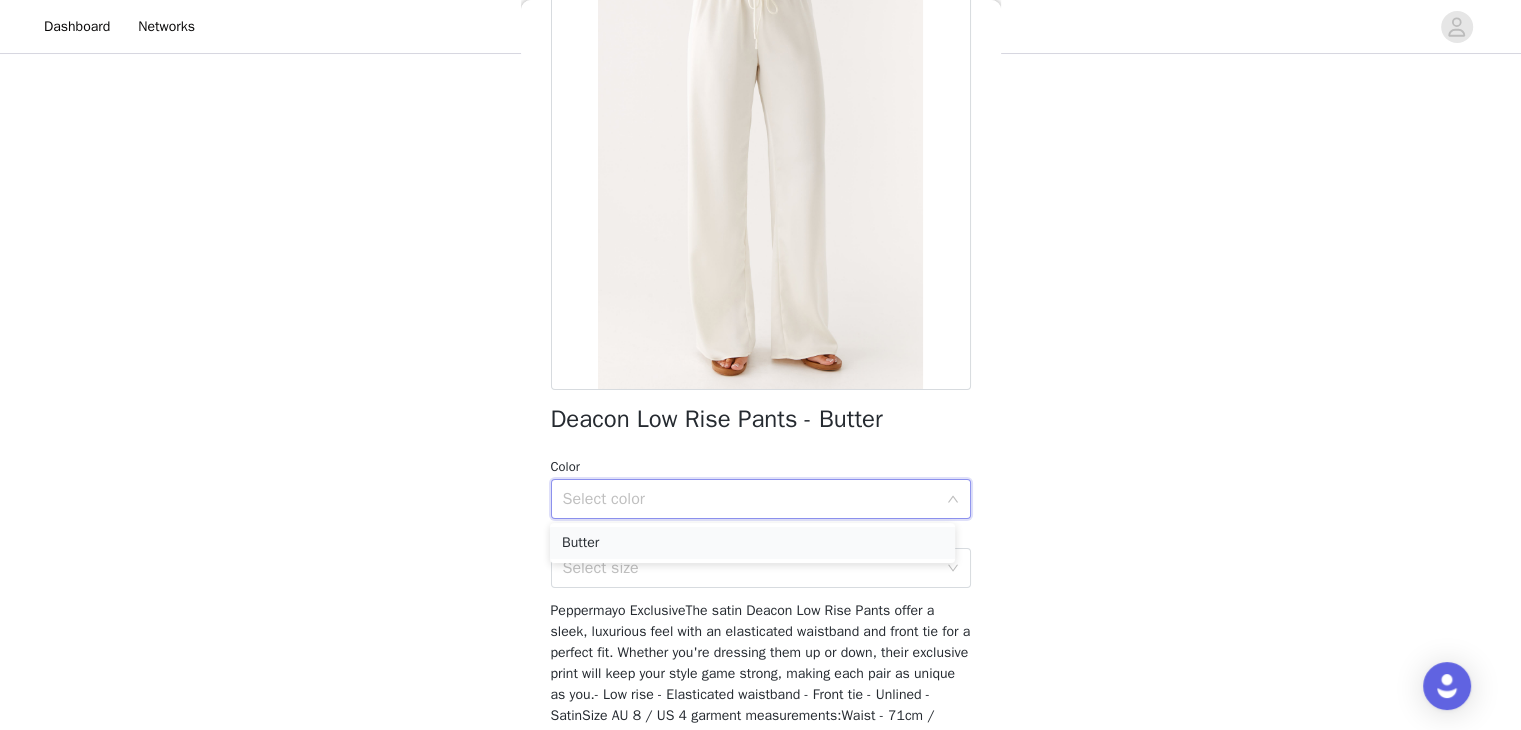 click on "Butter" at bounding box center [752, 543] 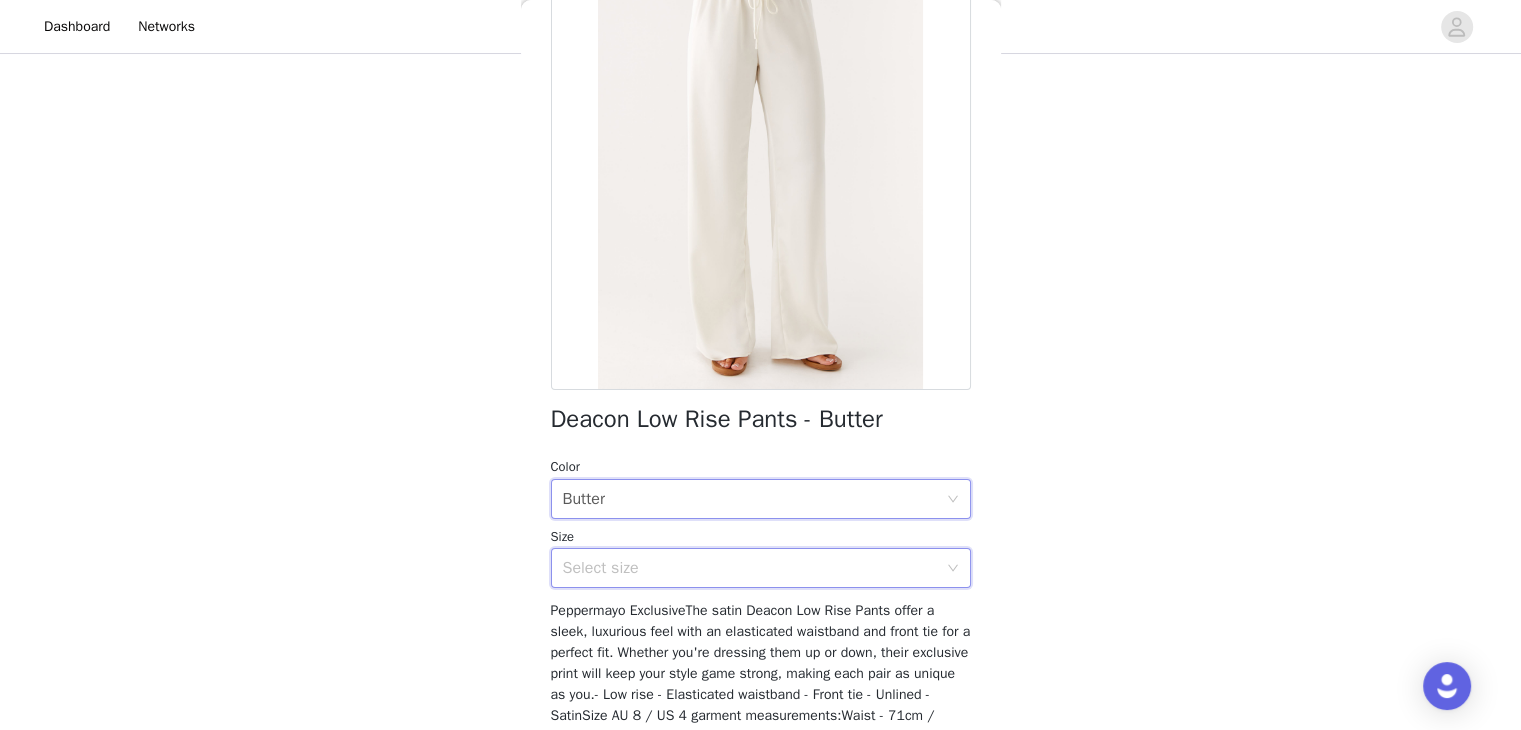 click on "Select size" at bounding box center (754, 568) 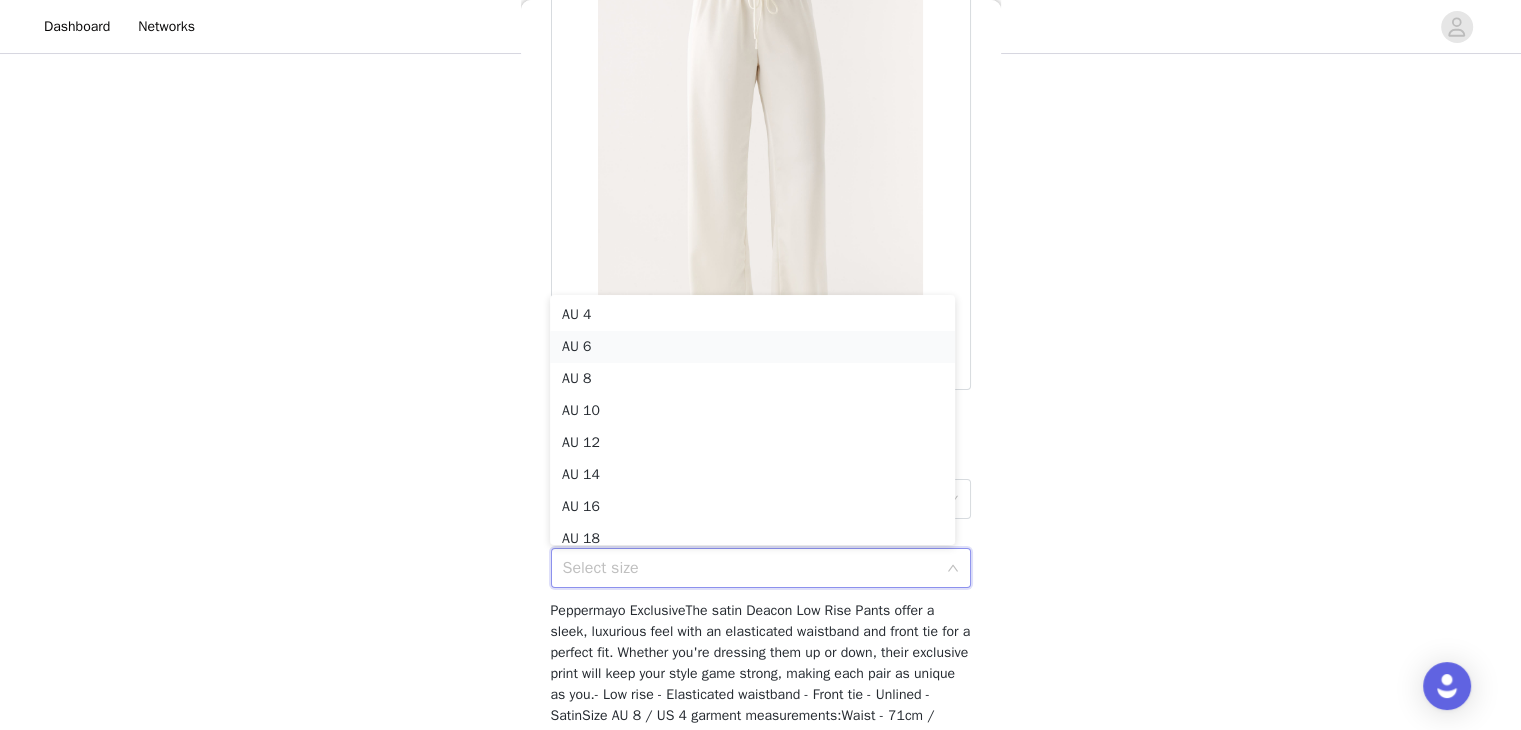 click on "AU 6" at bounding box center [752, 347] 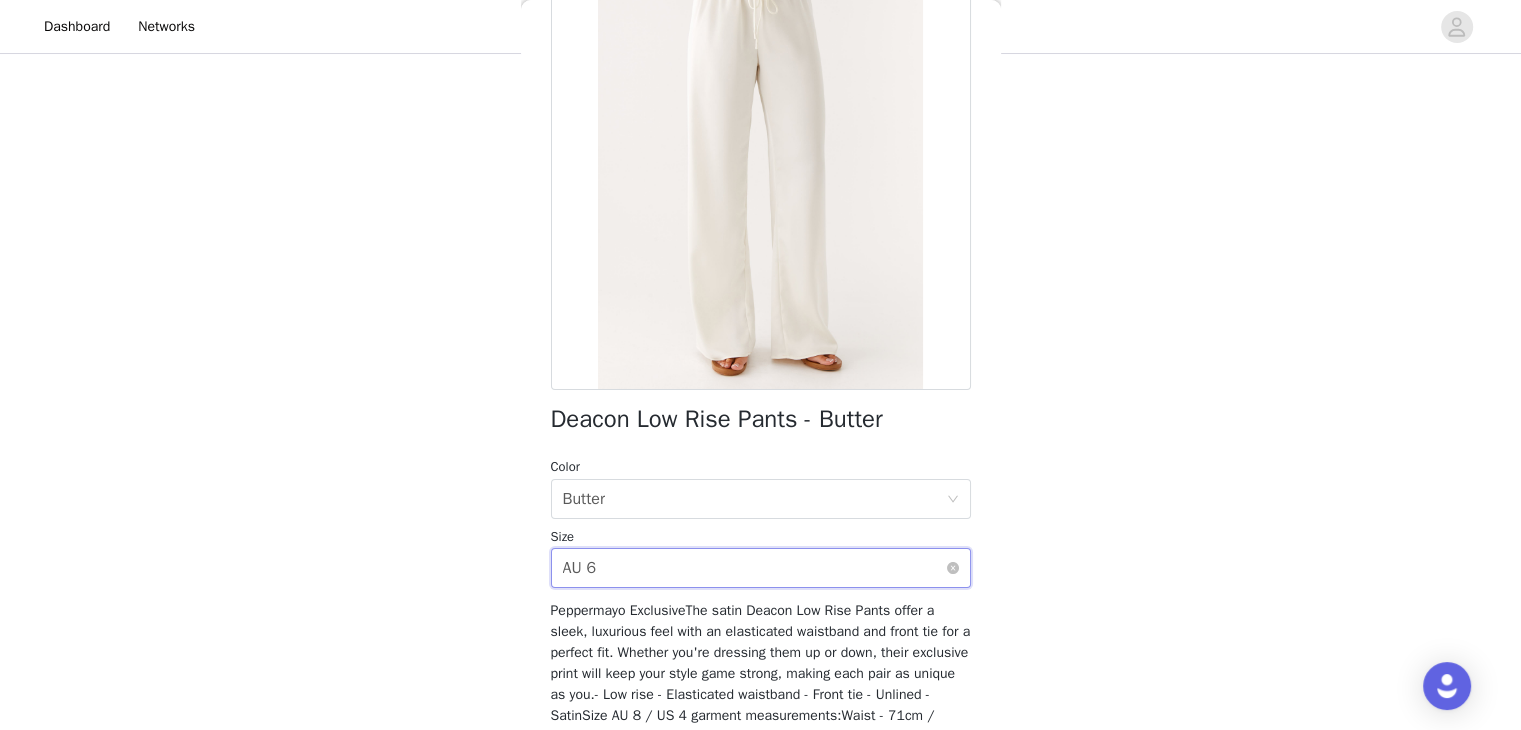 scroll, scrollTop: 324, scrollLeft: 0, axis: vertical 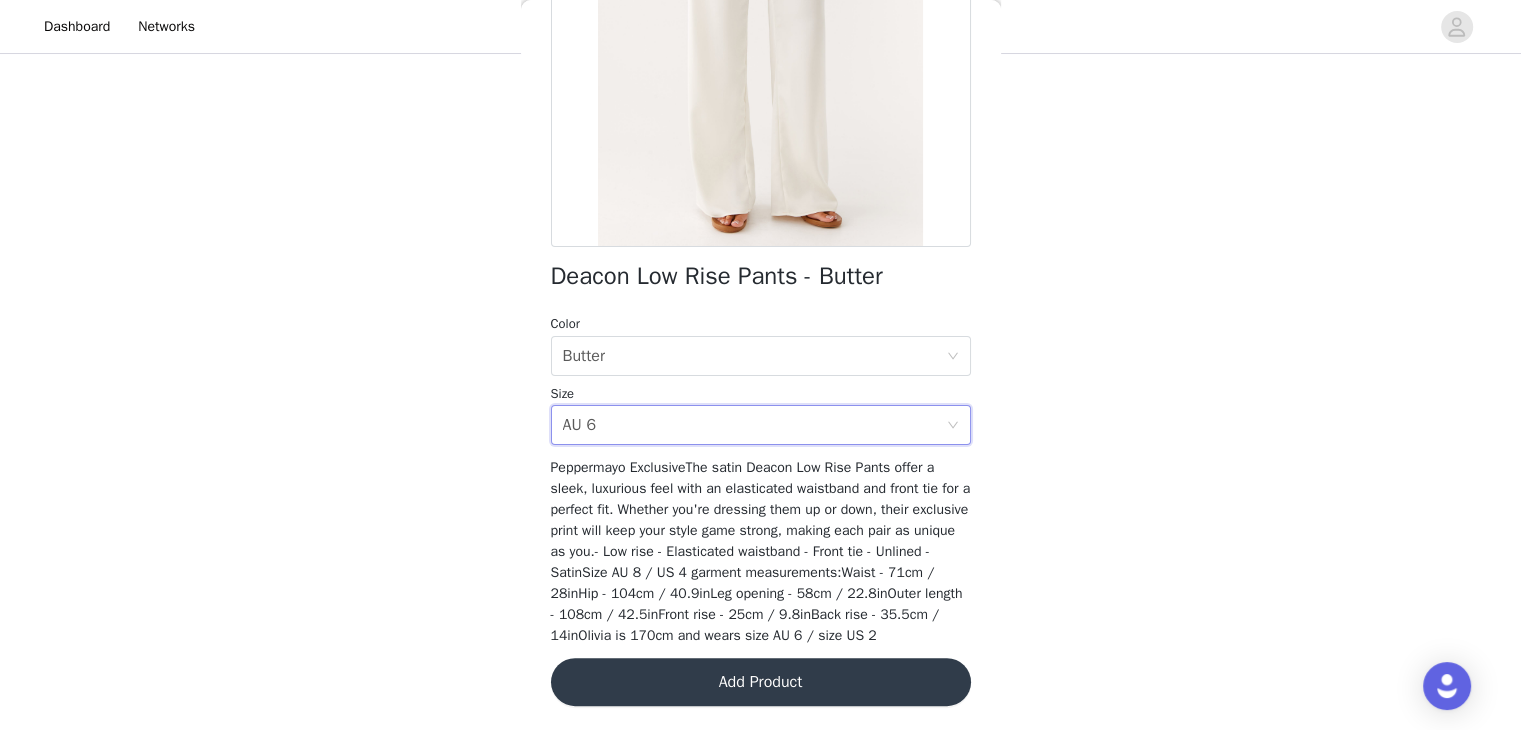 click on "Add Product" at bounding box center [761, 682] 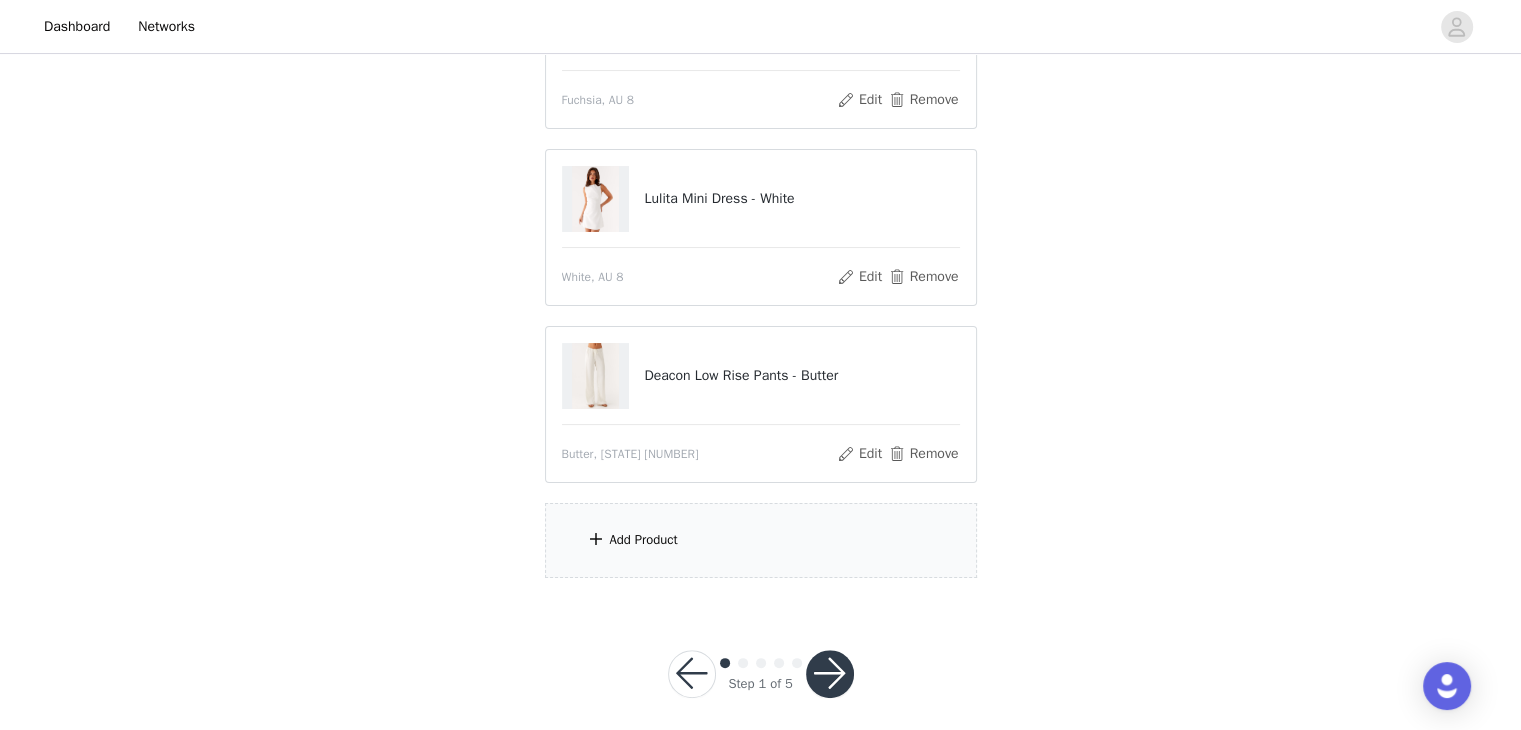 scroll, scrollTop: 313, scrollLeft: 0, axis: vertical 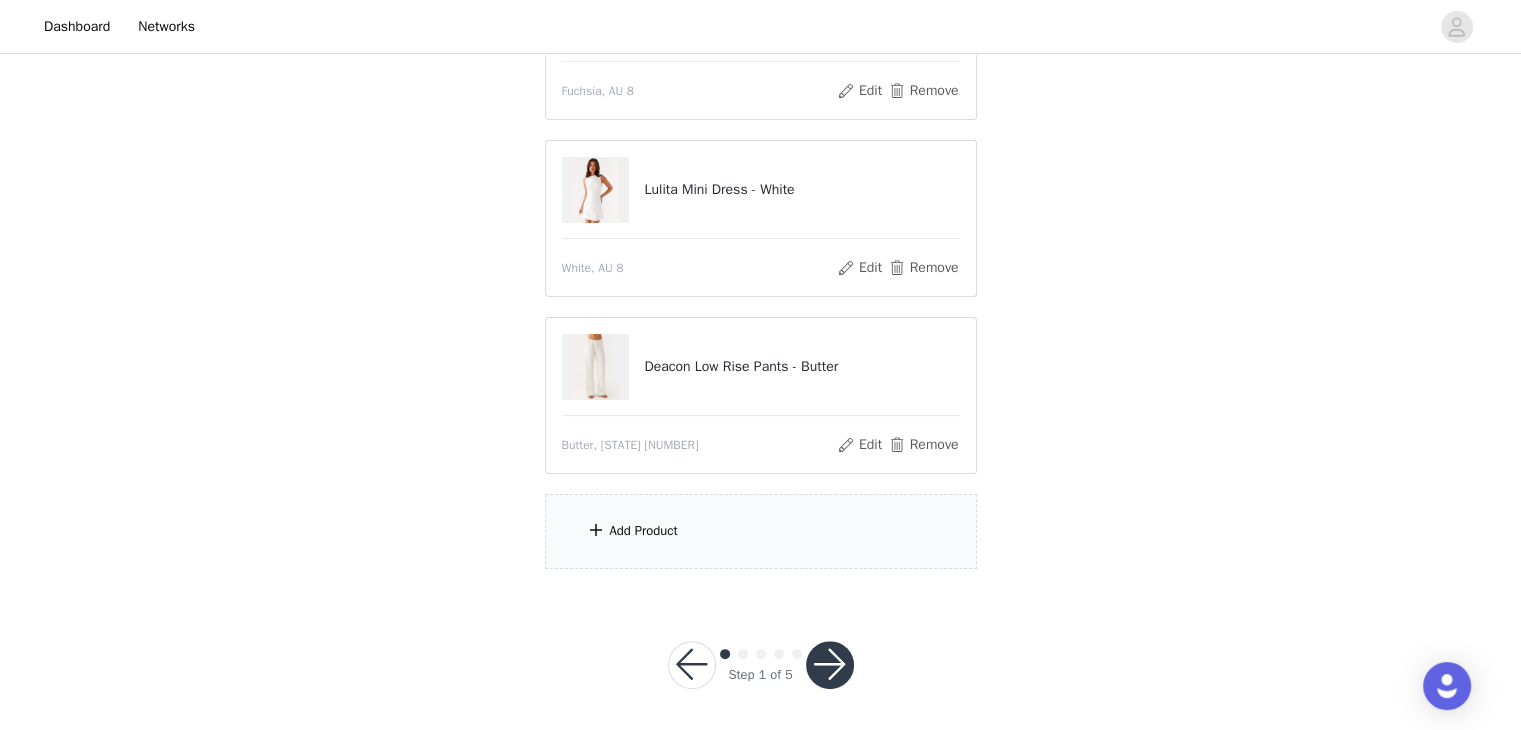 click on "Add Product" at bounding box center [761, 531] 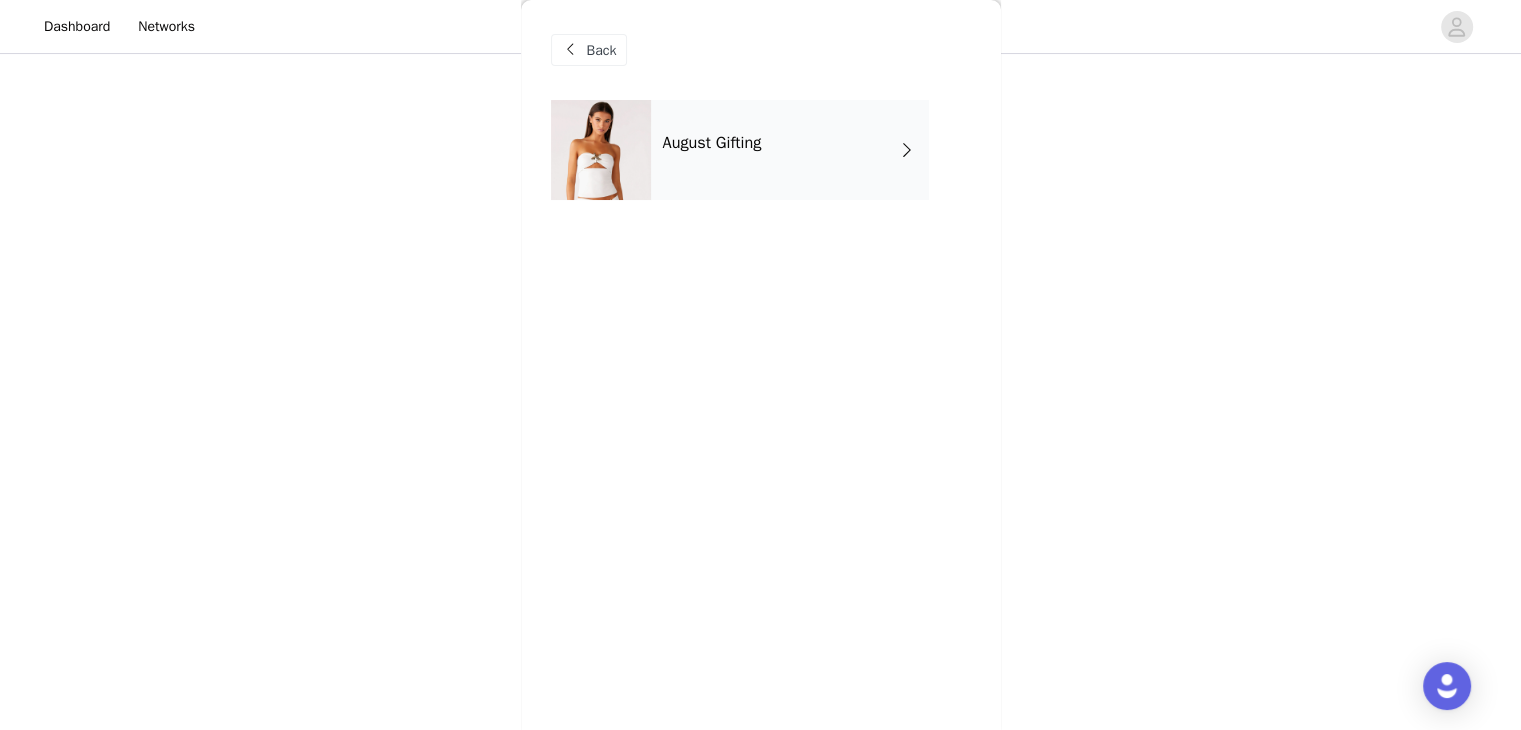click on "August Gifting" at bounding box center [790, 150] 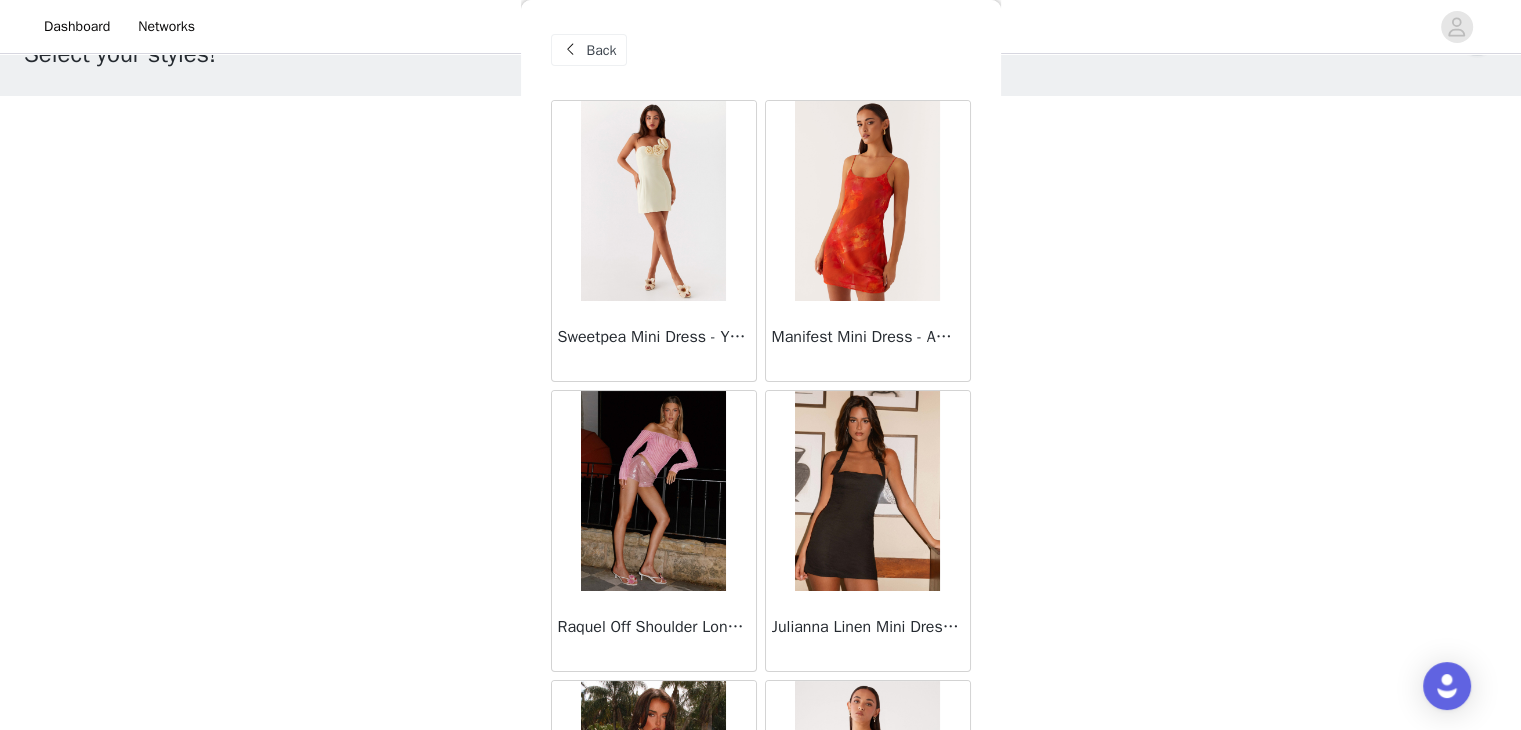 scroll, scrollTop: 57, scrollLeft: 0, axis: vertical 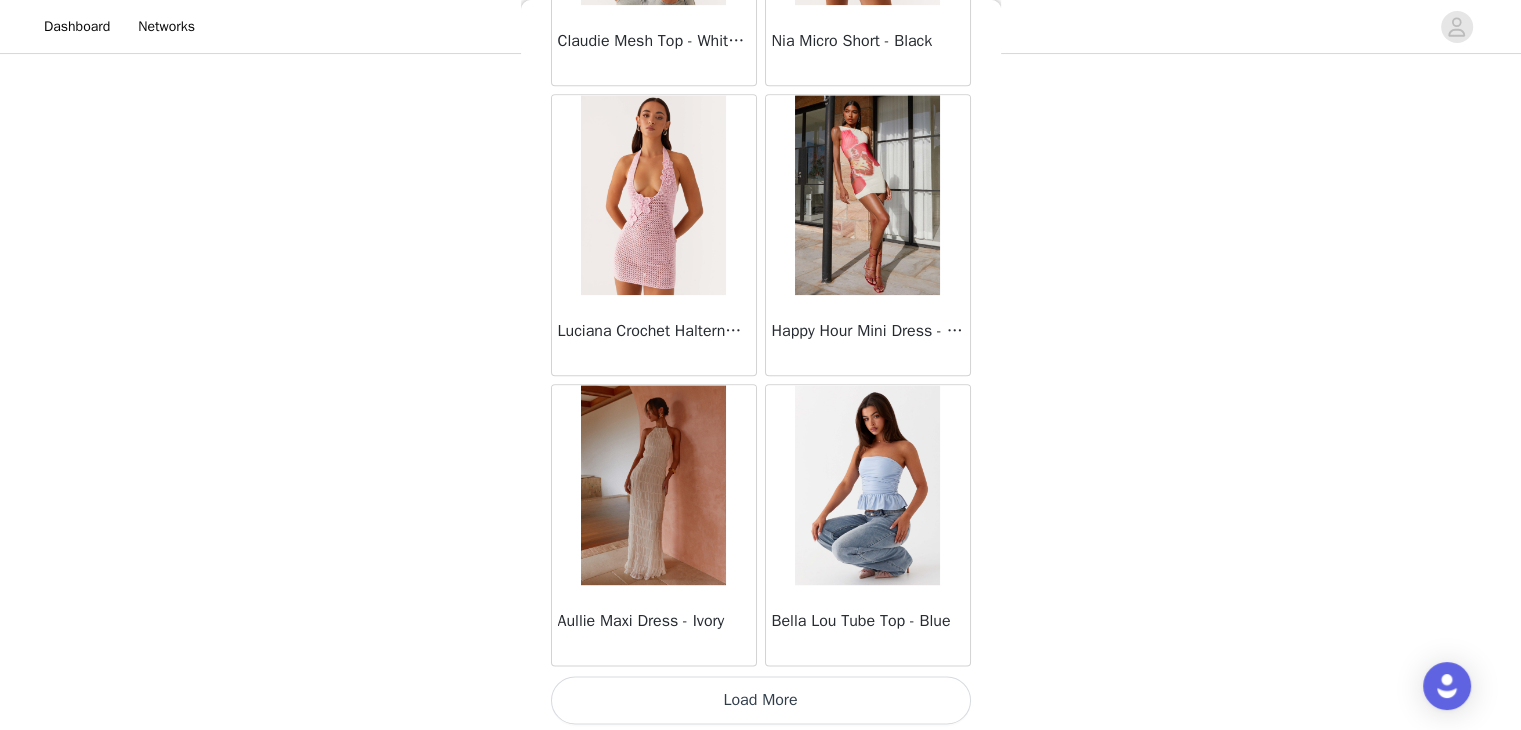 click on "Load More" at bounding box center [761, 700] 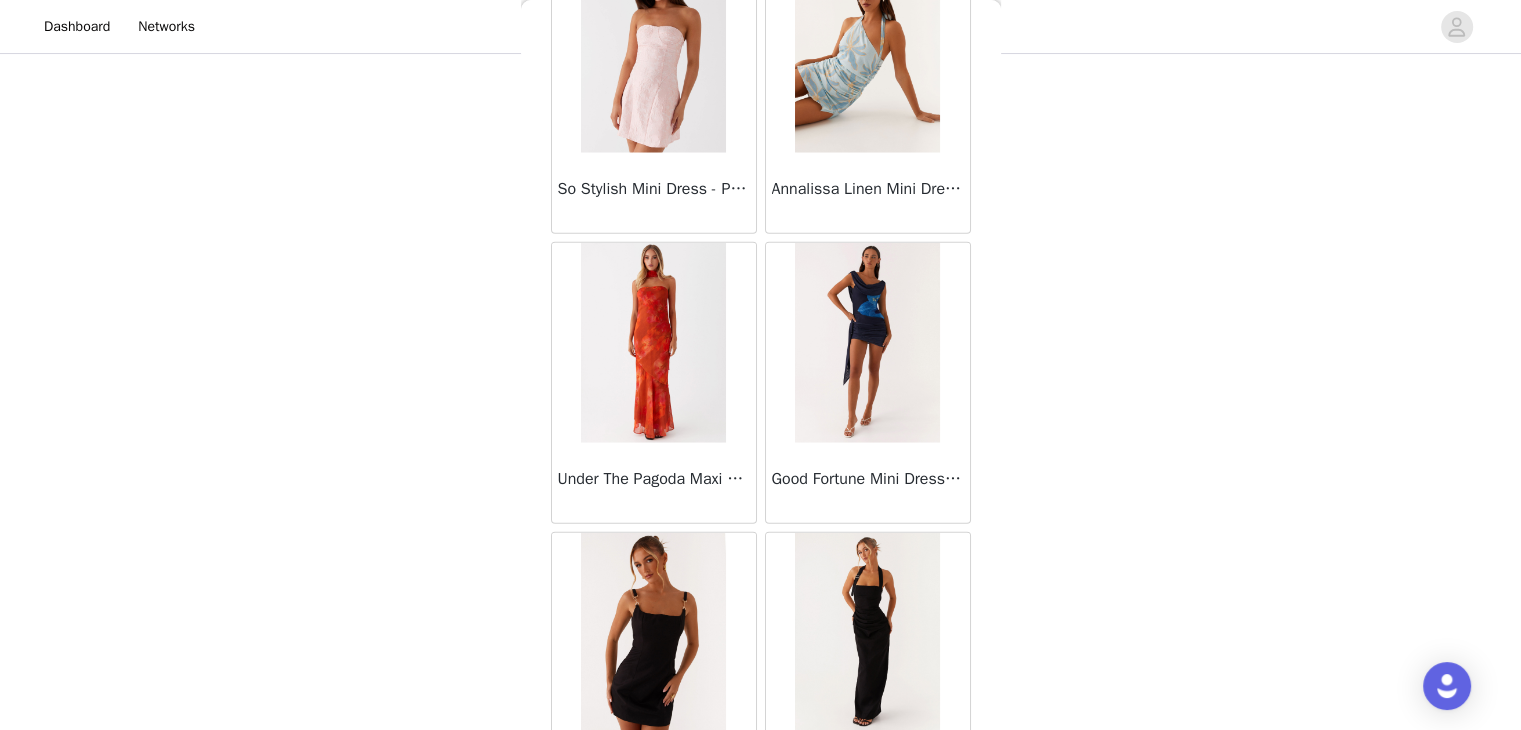 scroll, scrollTop: 5222, scrollLeft: 0, axis: vertical 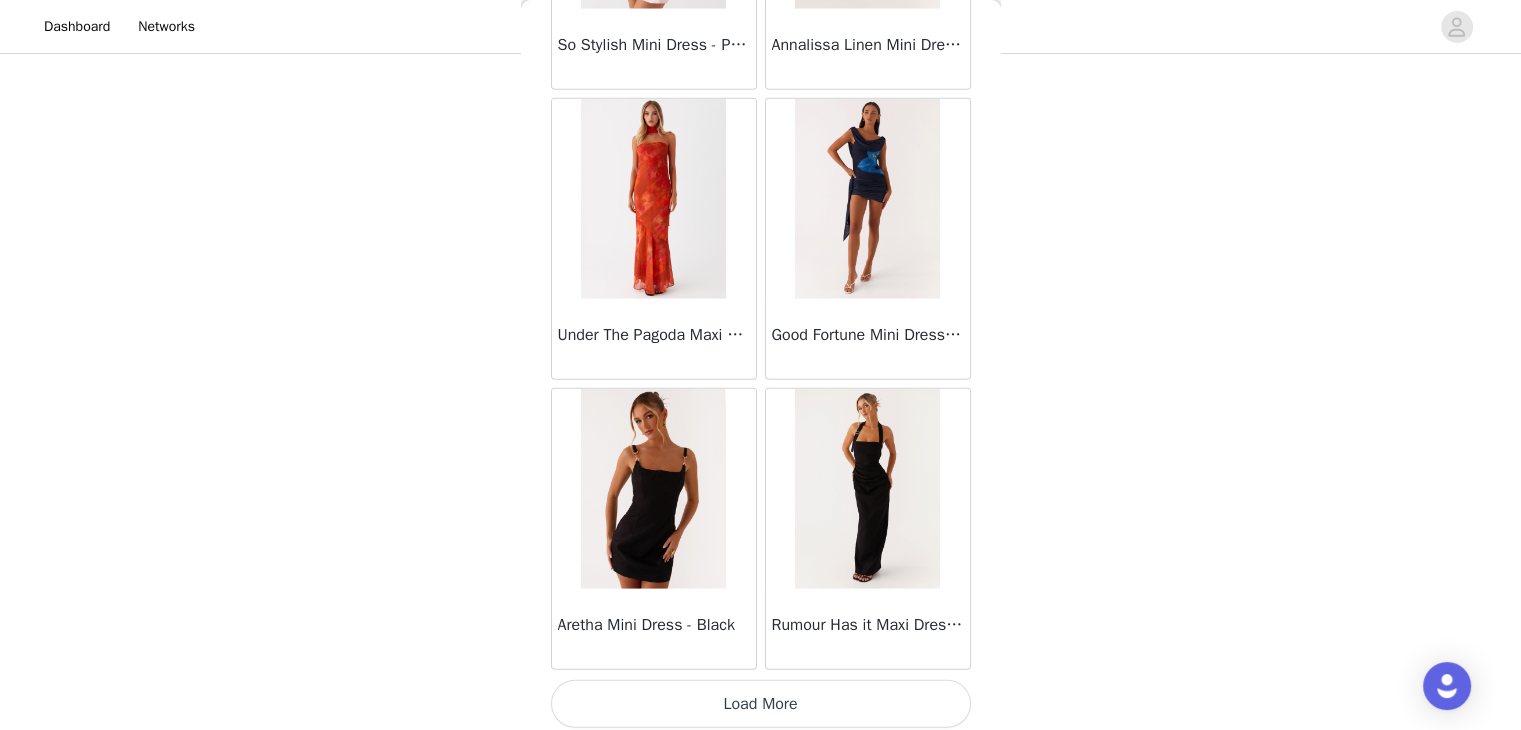 click on "Load More" at bounding box center (761, 704) 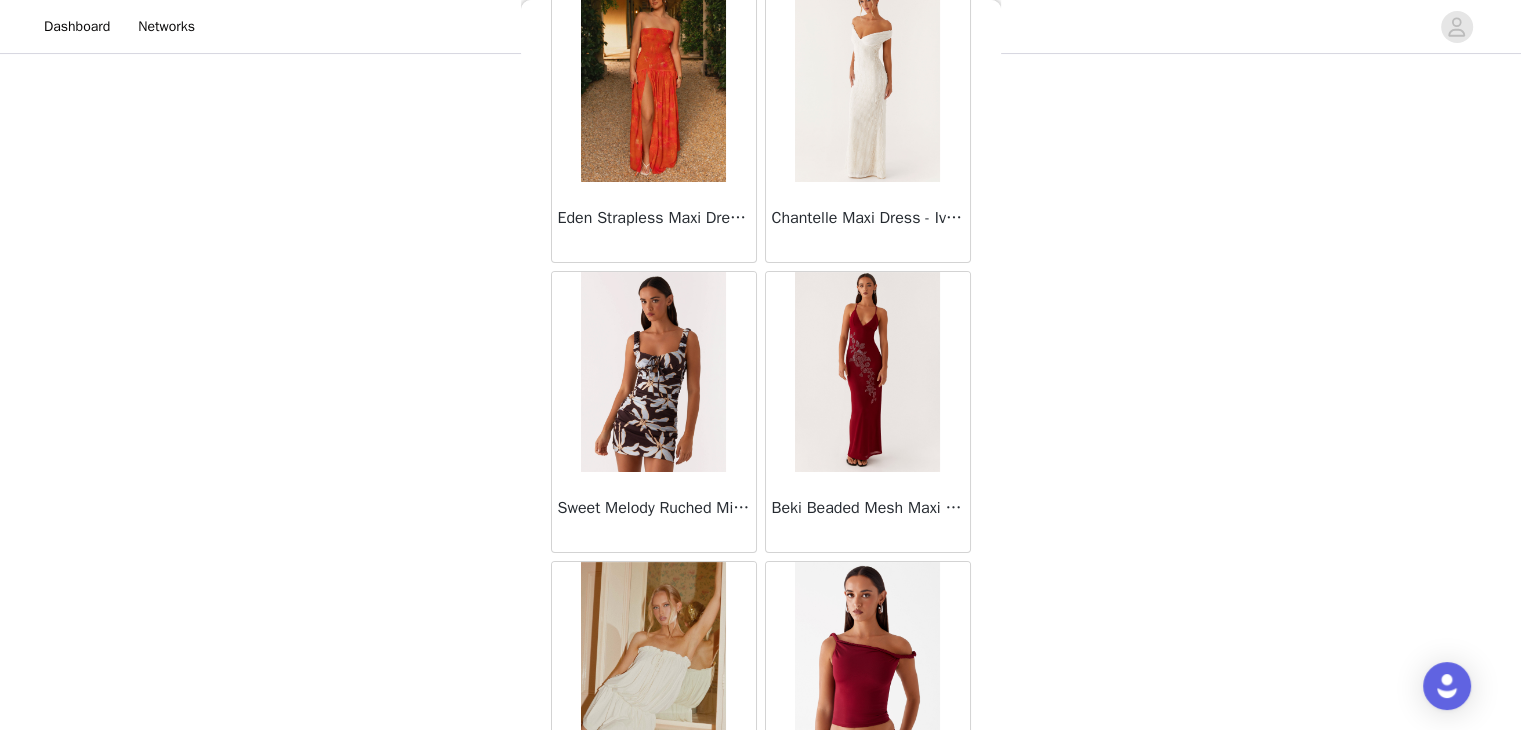 scroll, scrollTop: 8118, scrollLeft: 0, axis: vertical 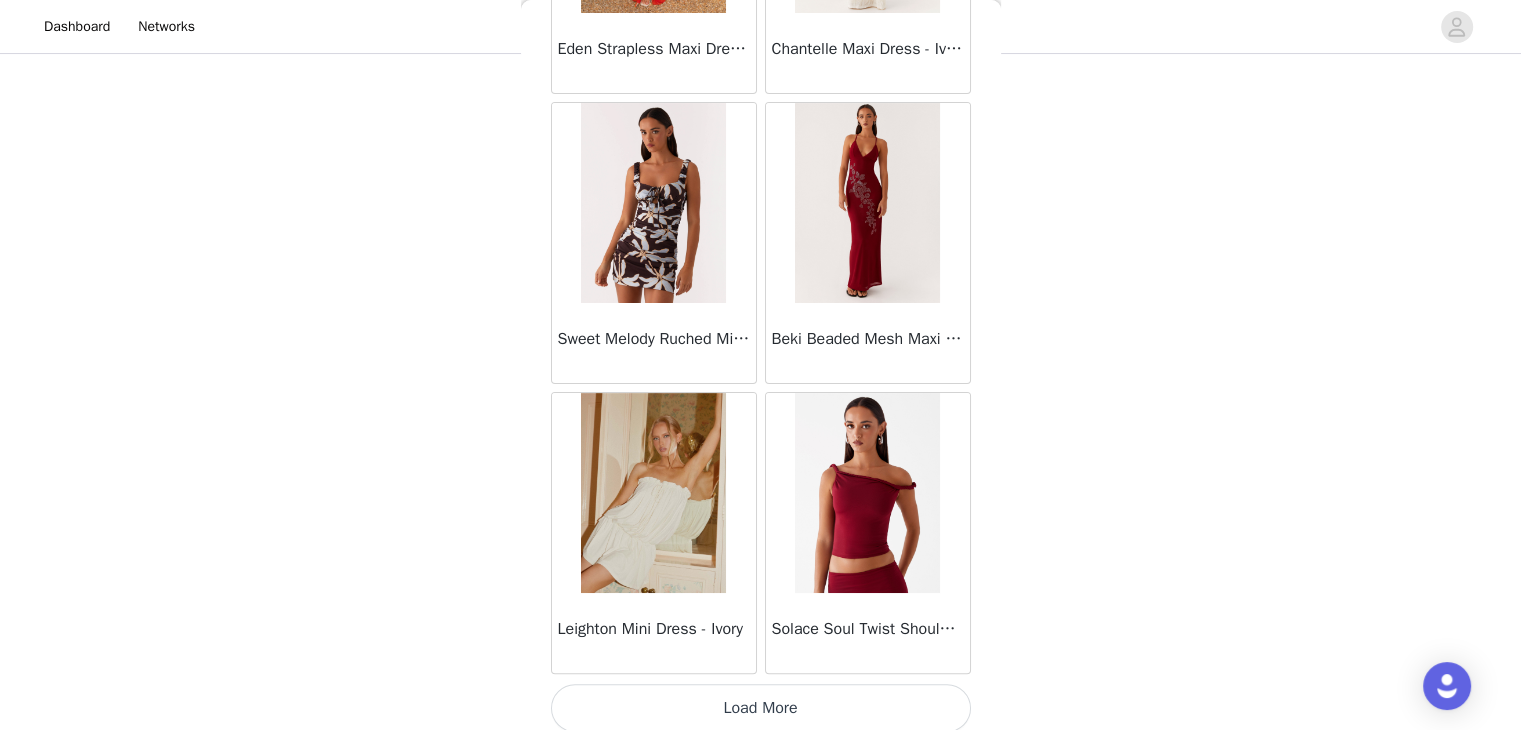 click on "Load More" at bounding box center [761, 708] 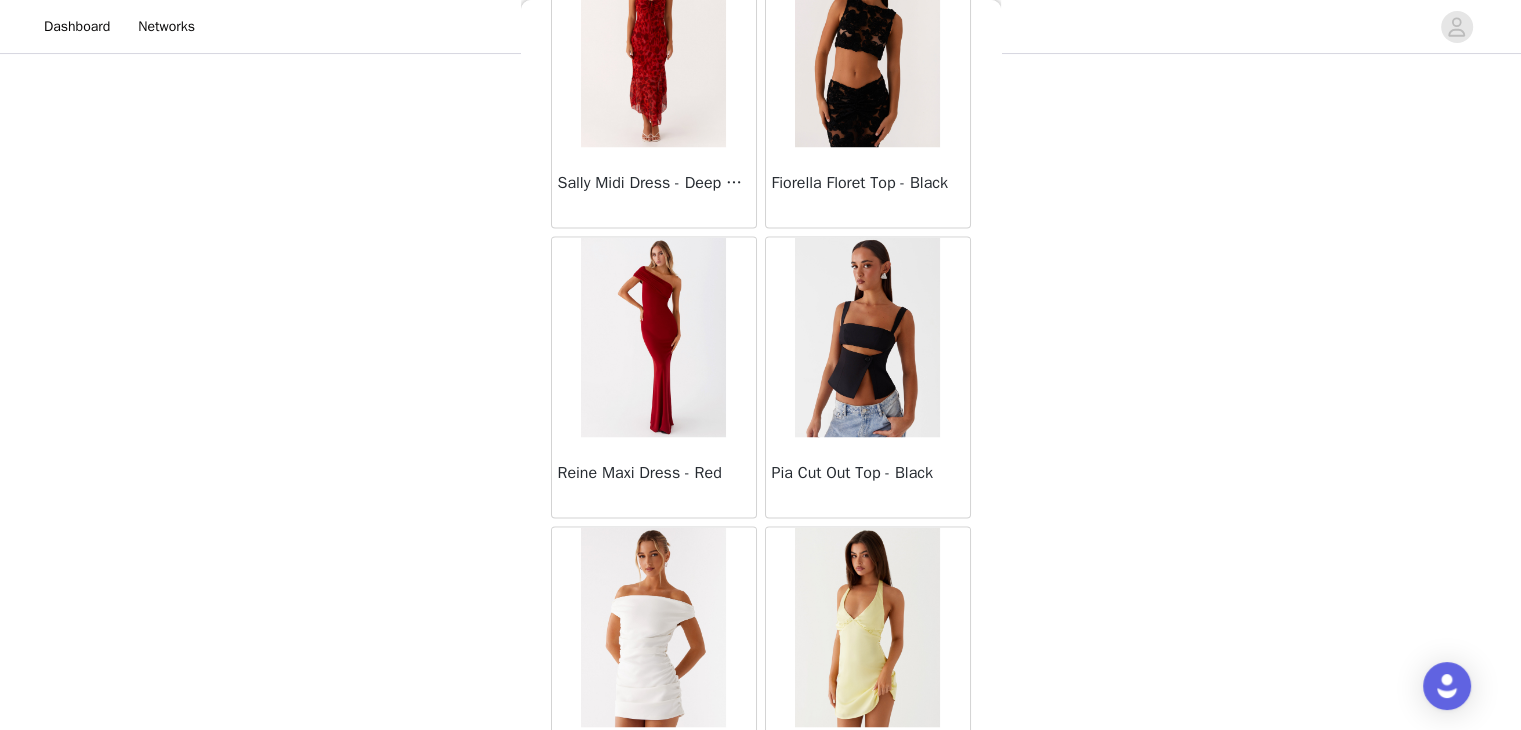 scroll, scrollTop: 11014, scrollLeft: 0, axis: vertical 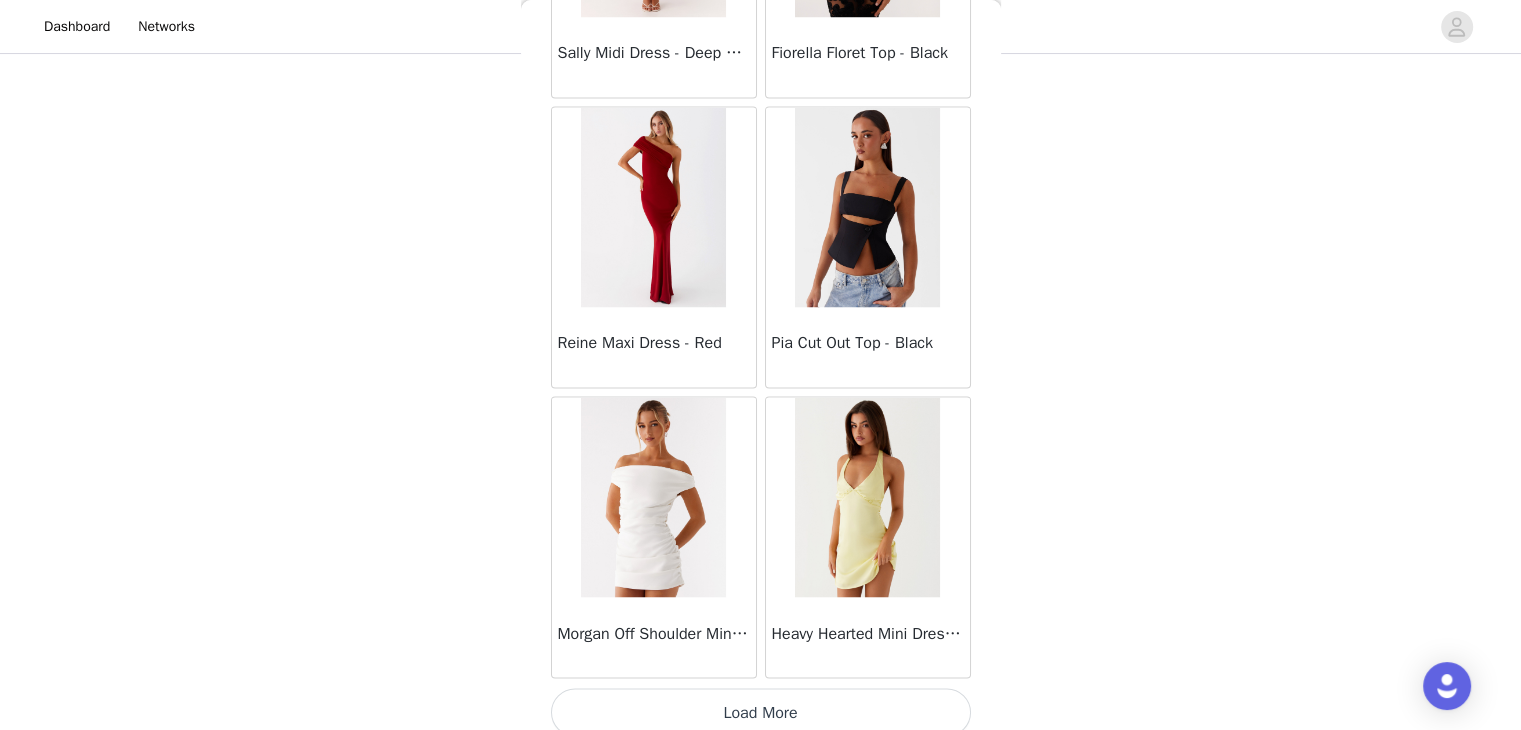 click on "Load More" at bounding box center [761, 712] 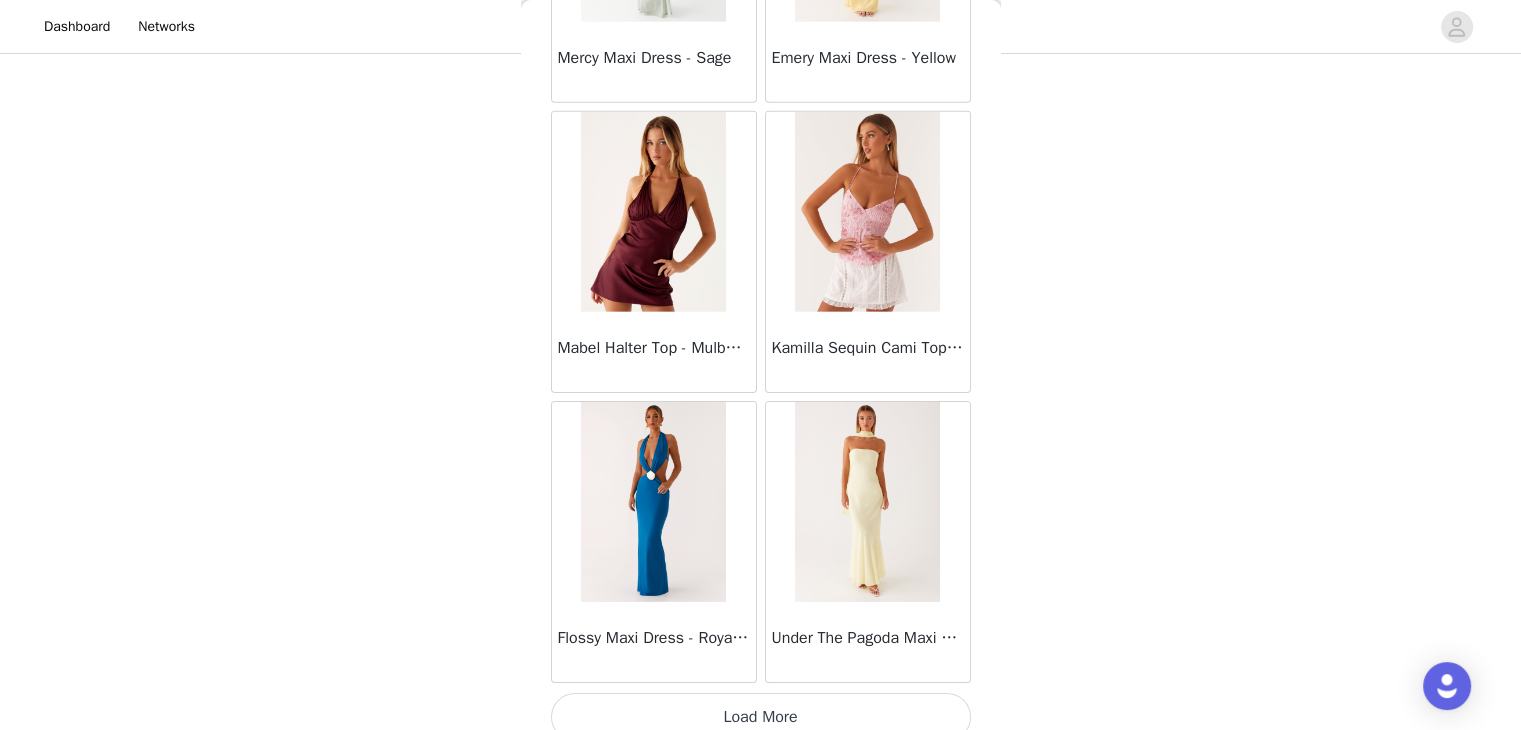 scroll, scrollTop: 13910, scrollLeft: 0, axis: vertical 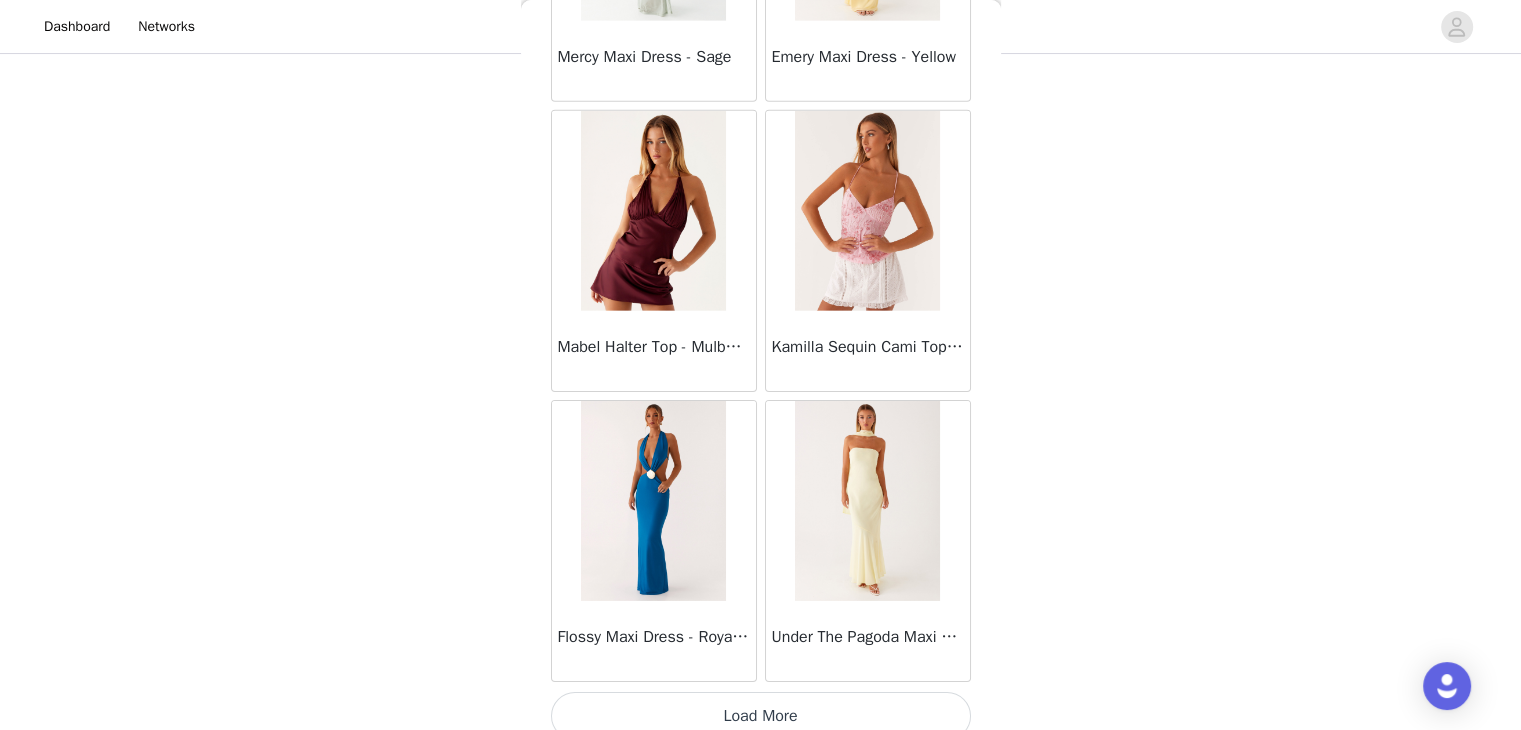 click on "Load More" at bounding box center [761, 716] 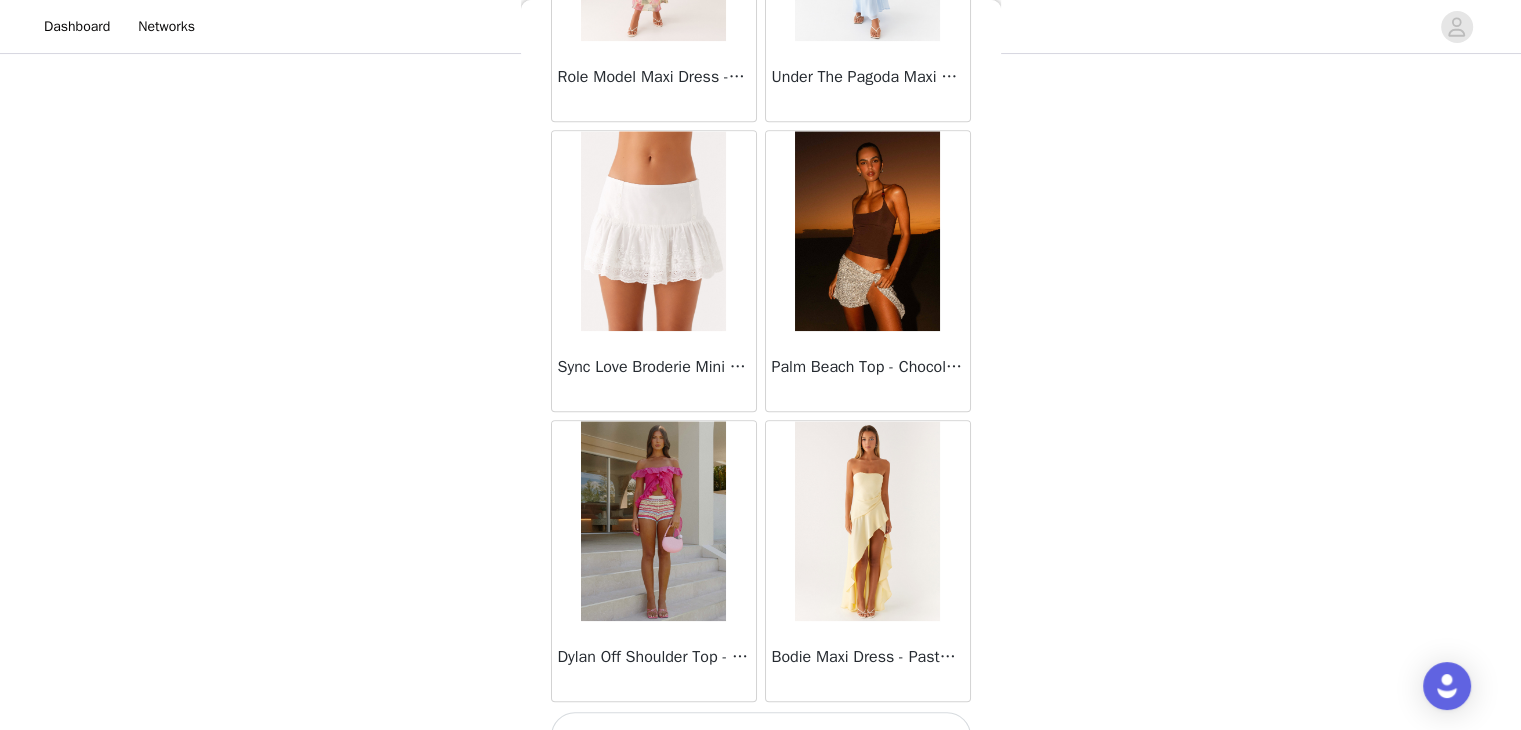 scroll, scrollTop: 16806, scrollLeft: 0, axis: vertical 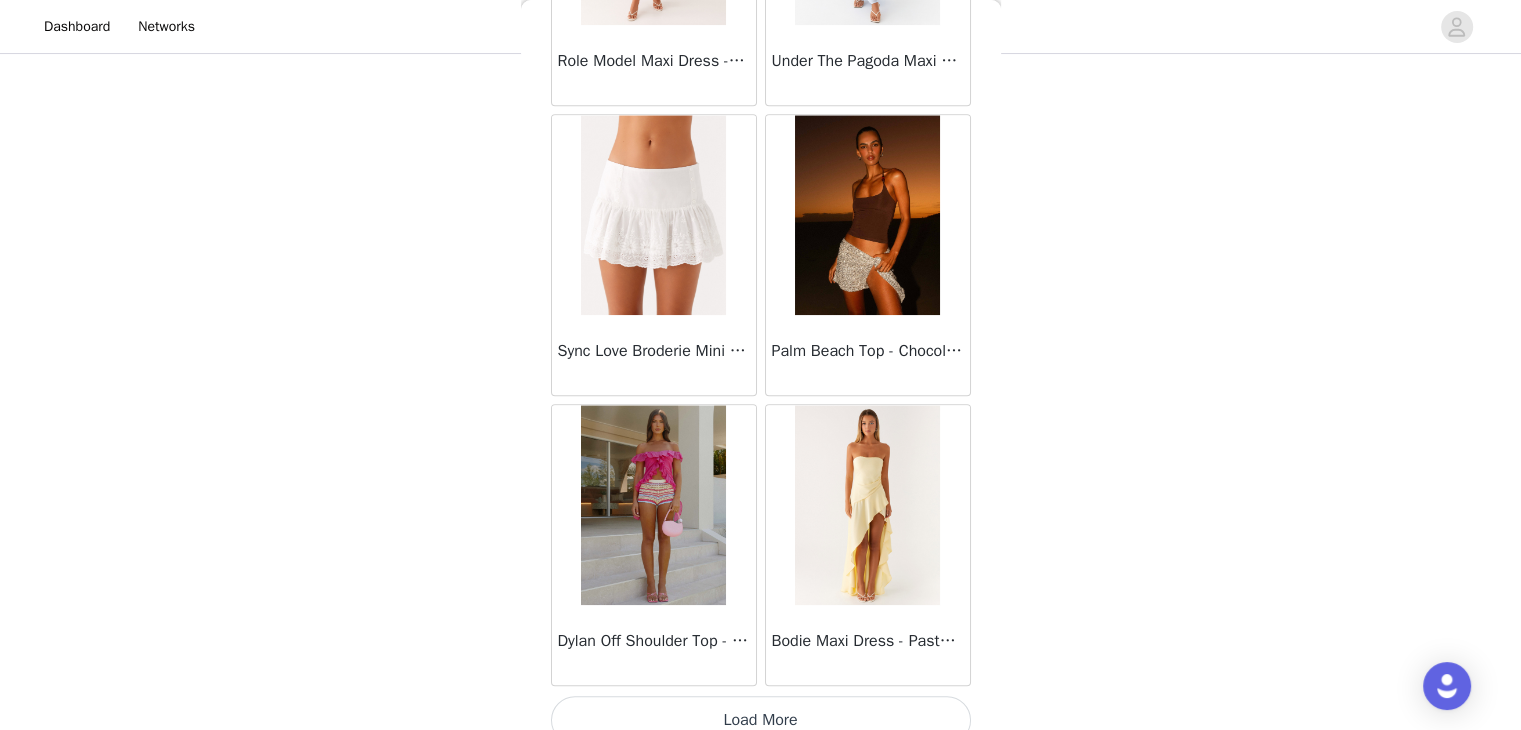 click on "Load More" at bounding box center (761, 720) 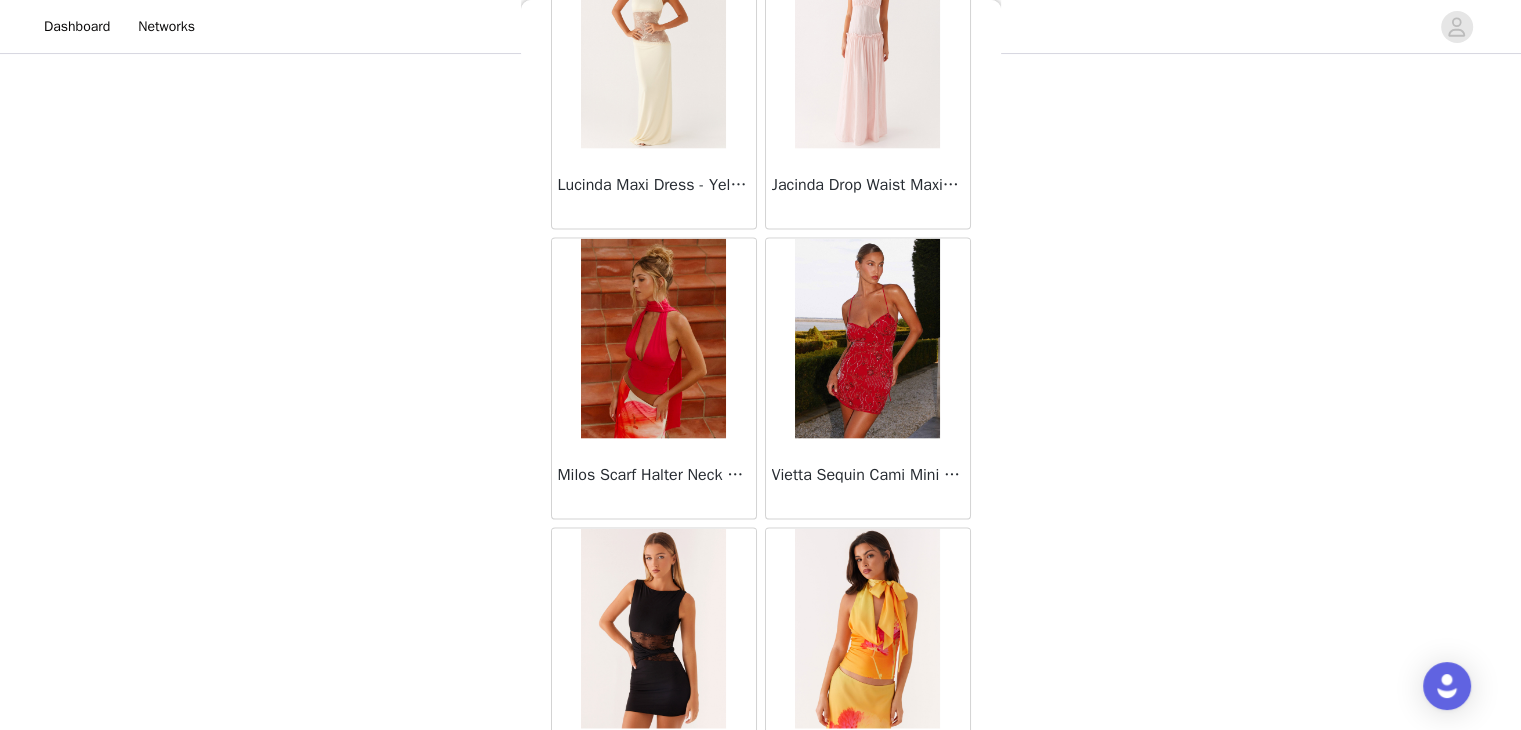 scroll, scrollTop: 19702, scrollLeft: 0, axis: vertical 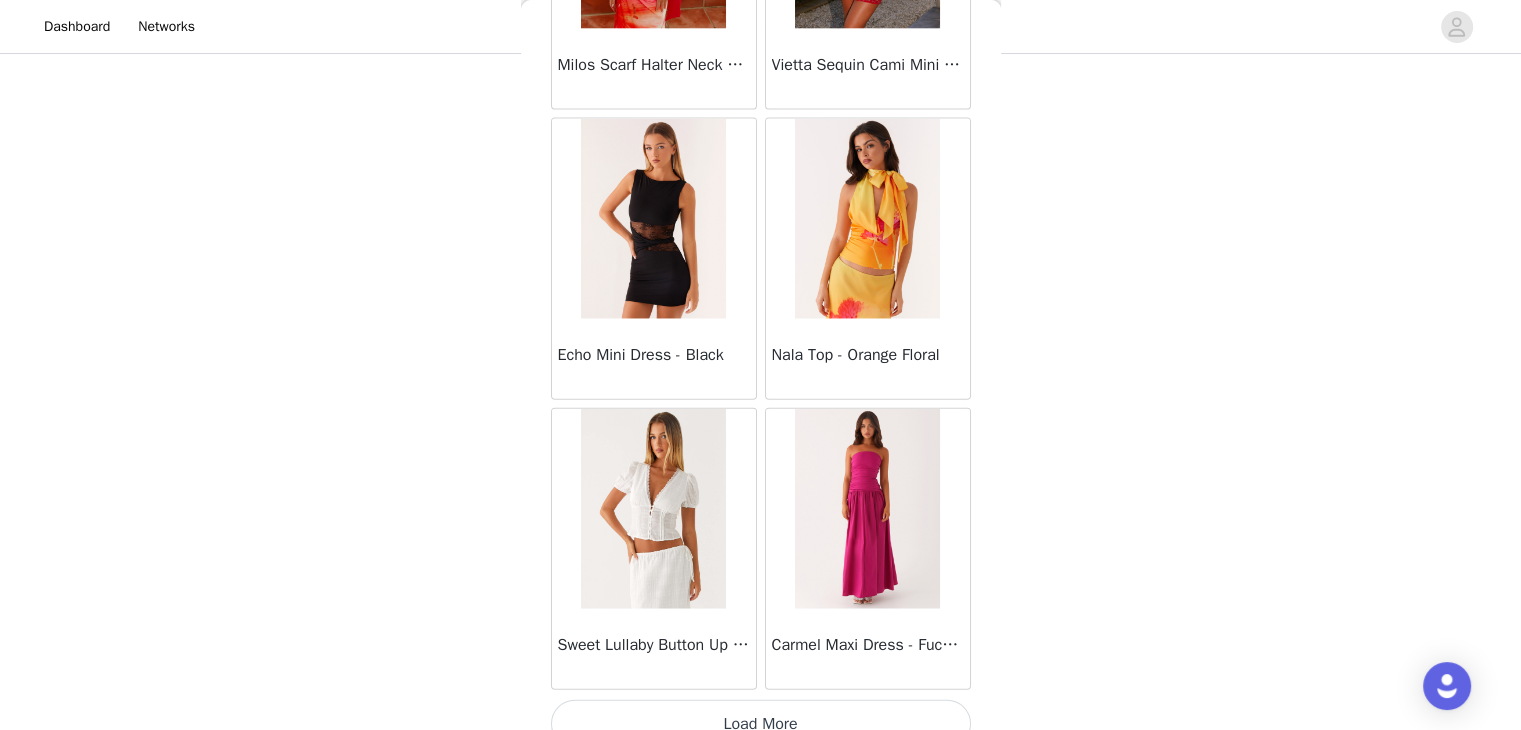 click on "Load More" at bounding box center [761, 724] 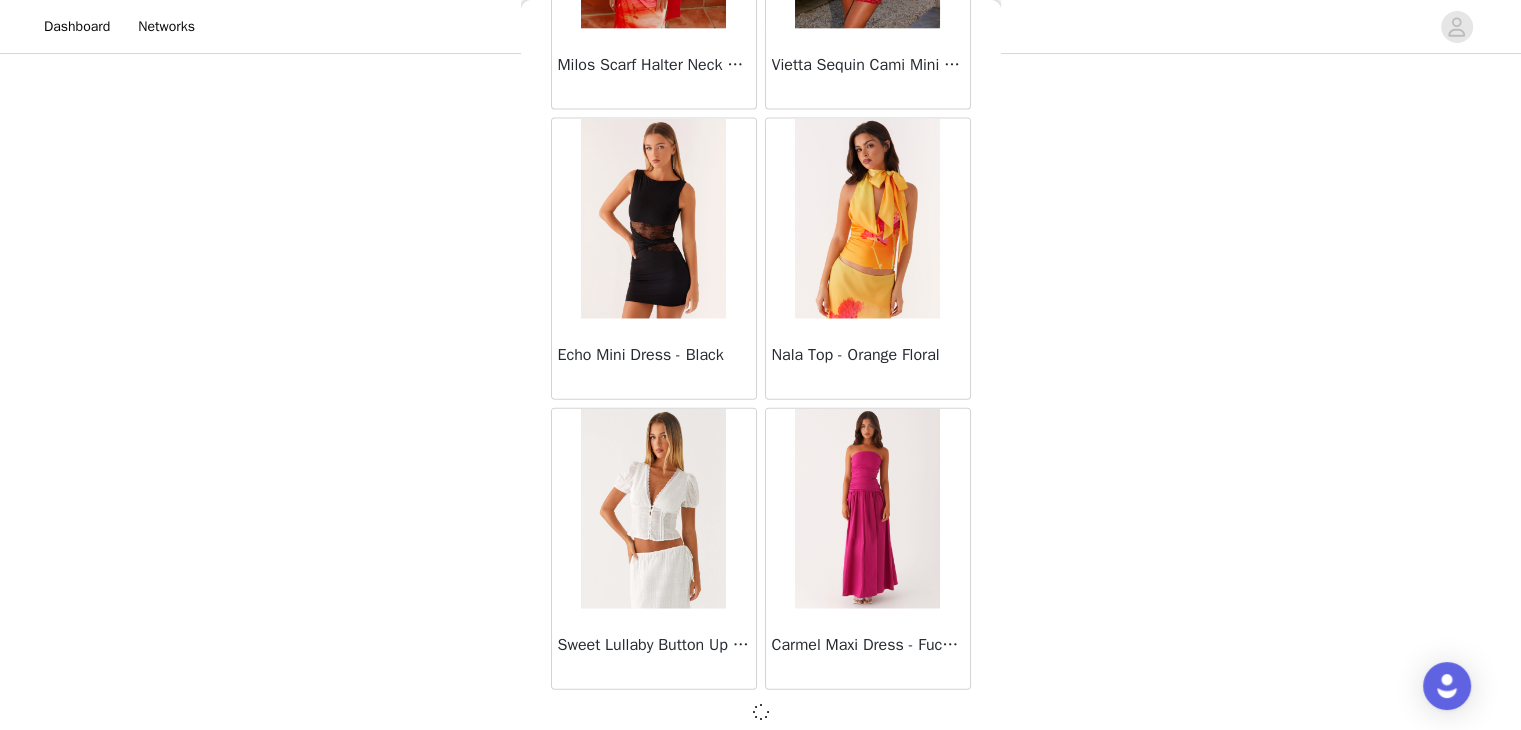 scroll, scrollTop: 19693, scrollLeft: 0, axis: vertical 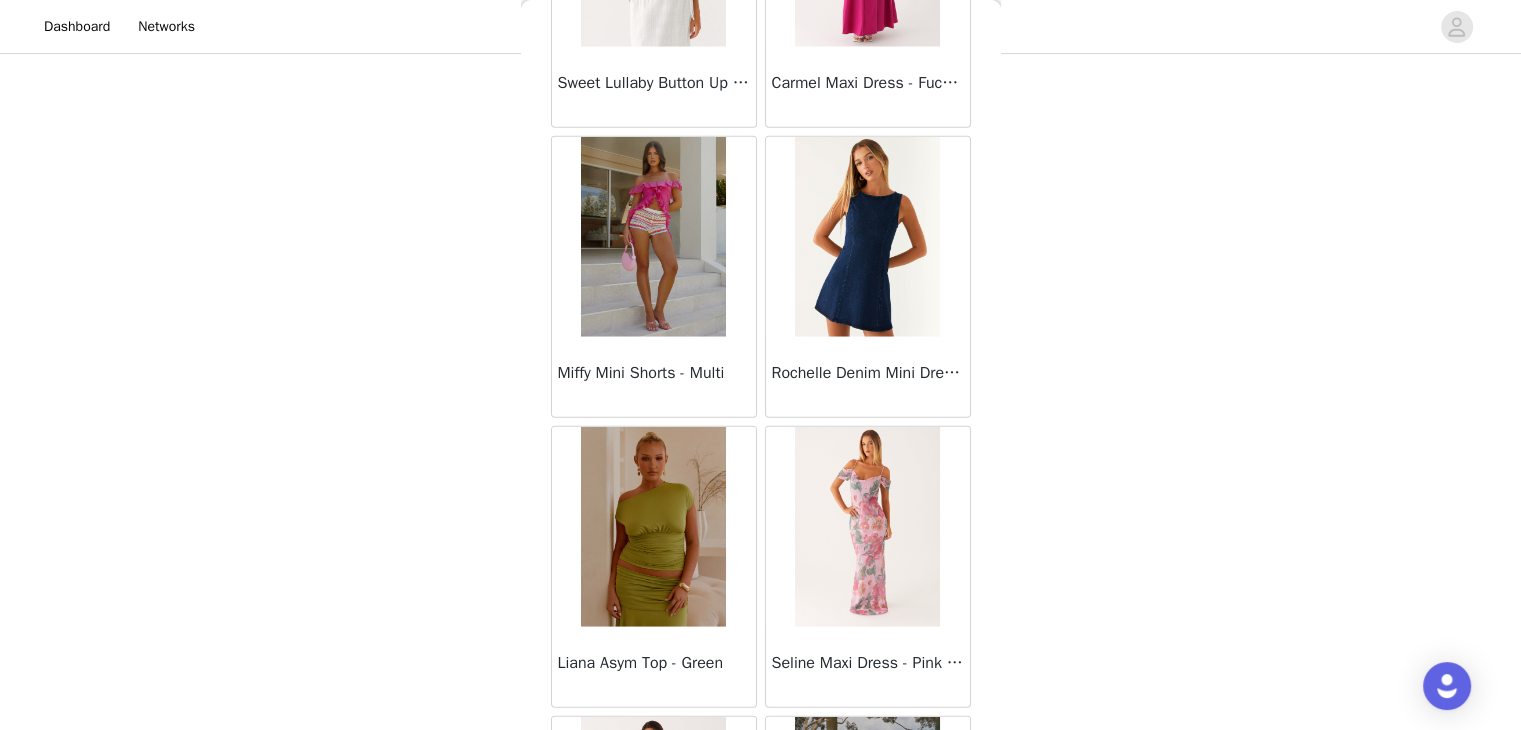 click at bounding box center (653, 237) 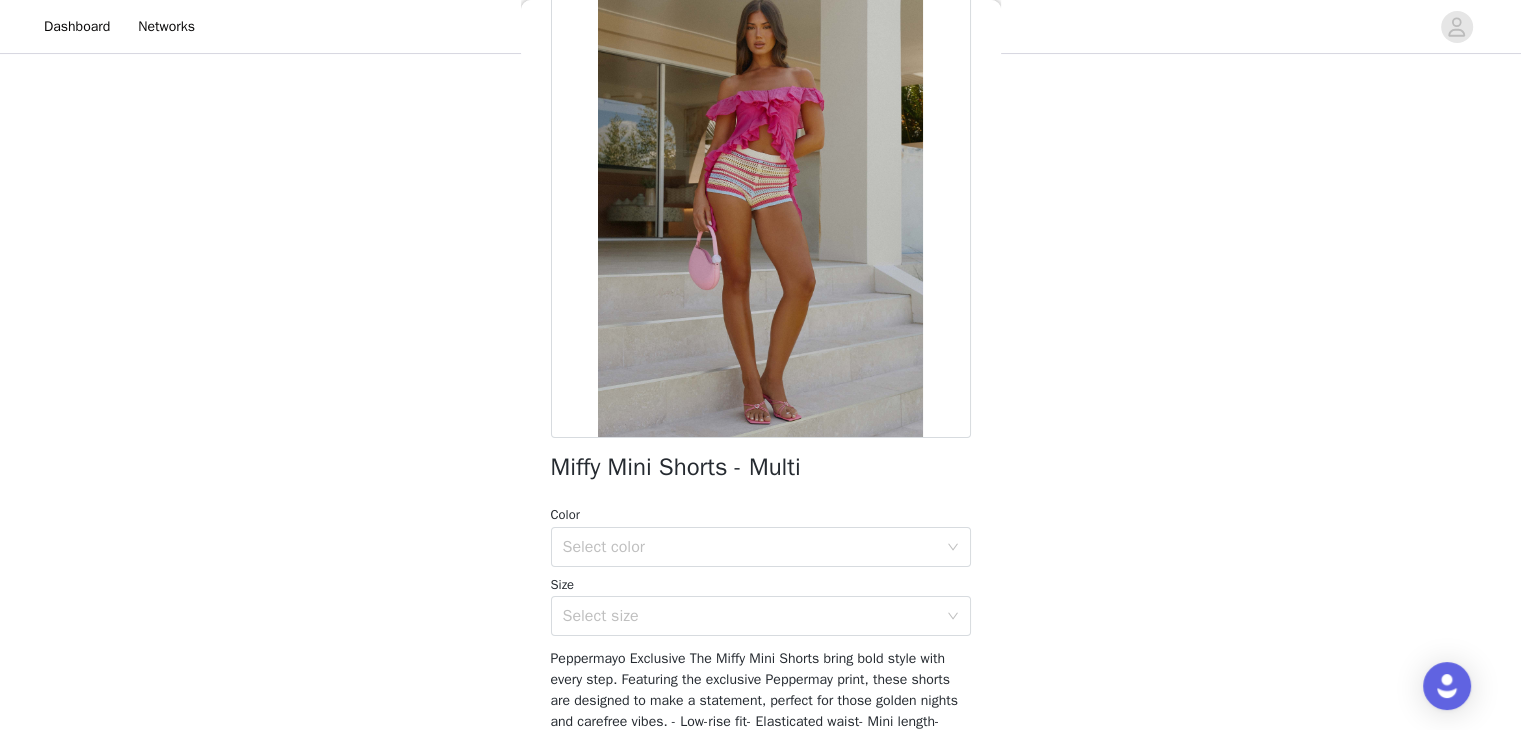 scroll, scrollTop: 116, scrollLeft: 0, axis: vertical 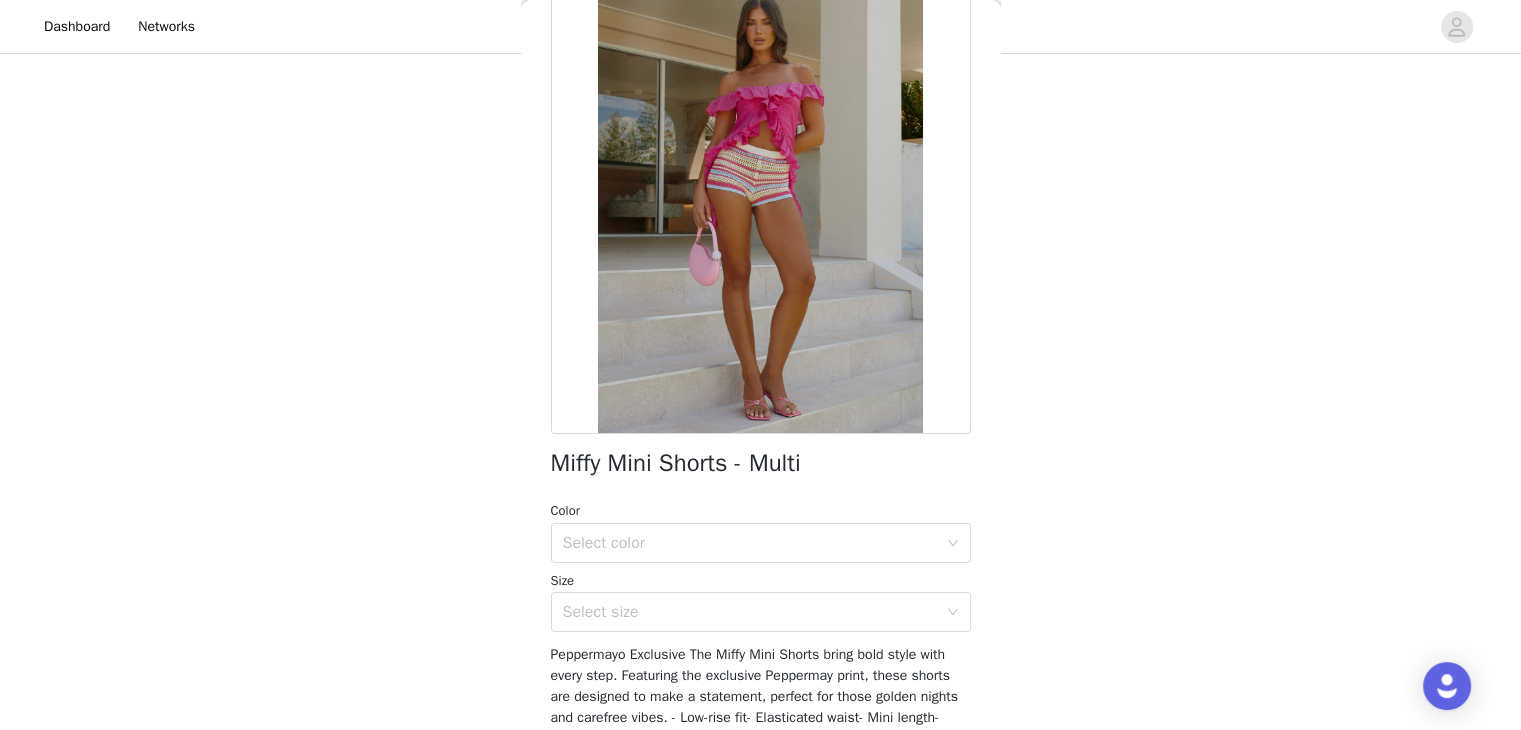 click on "Size" at bounding box center (761, 581) 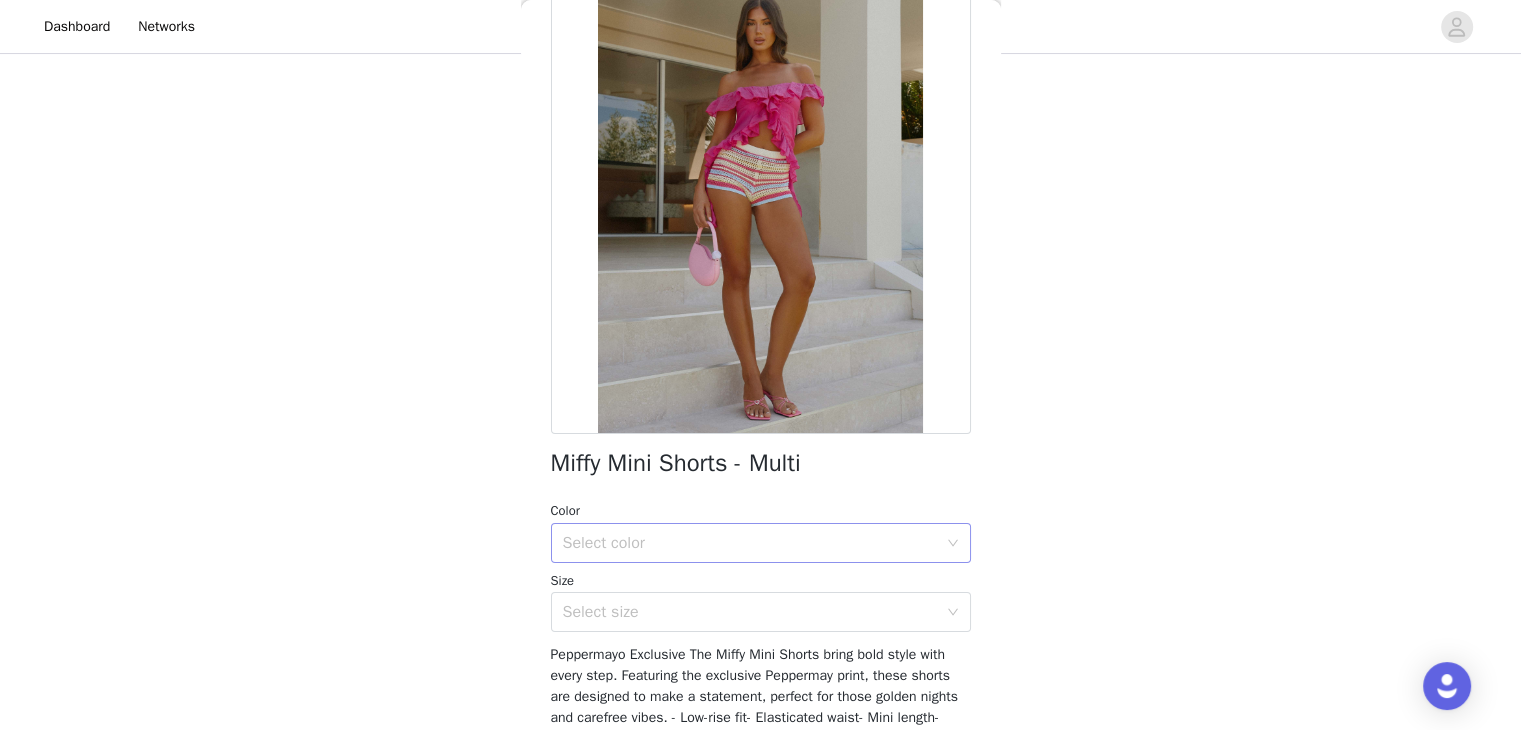 click on "Select color" at bounding box center [750, 543] 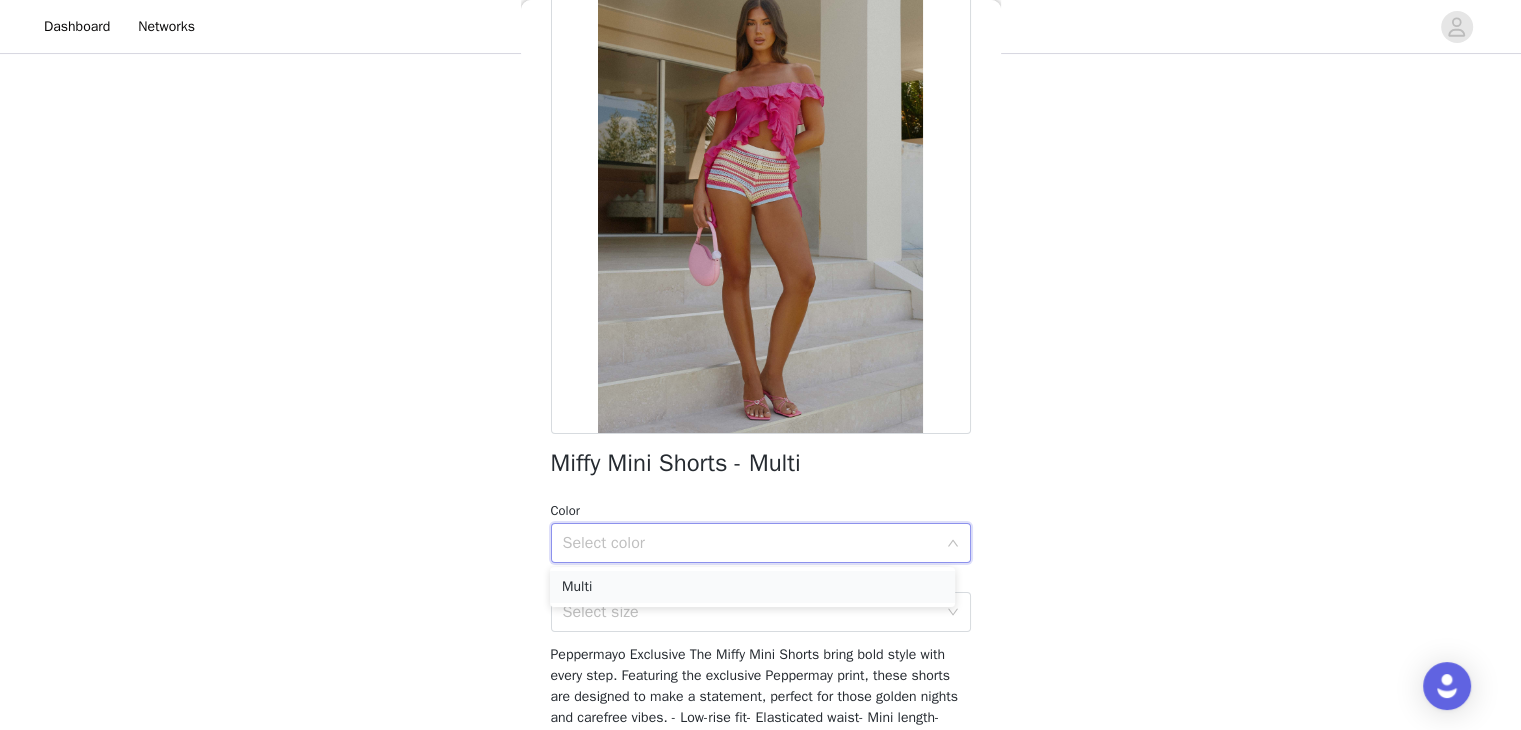 click on "Multi" at bounding box center (752, 587) 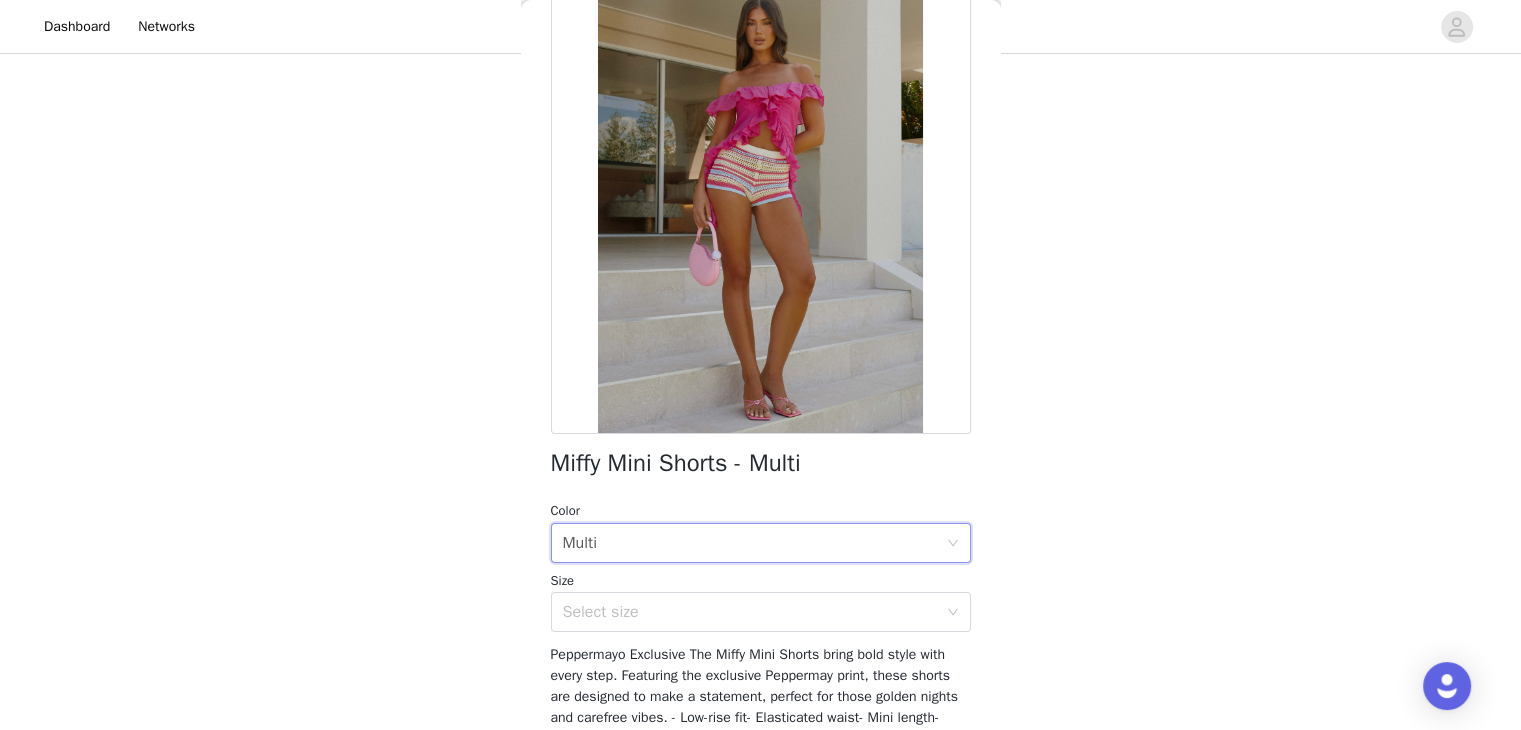 click on "Size   Select size" at bounding box center (761, 602) 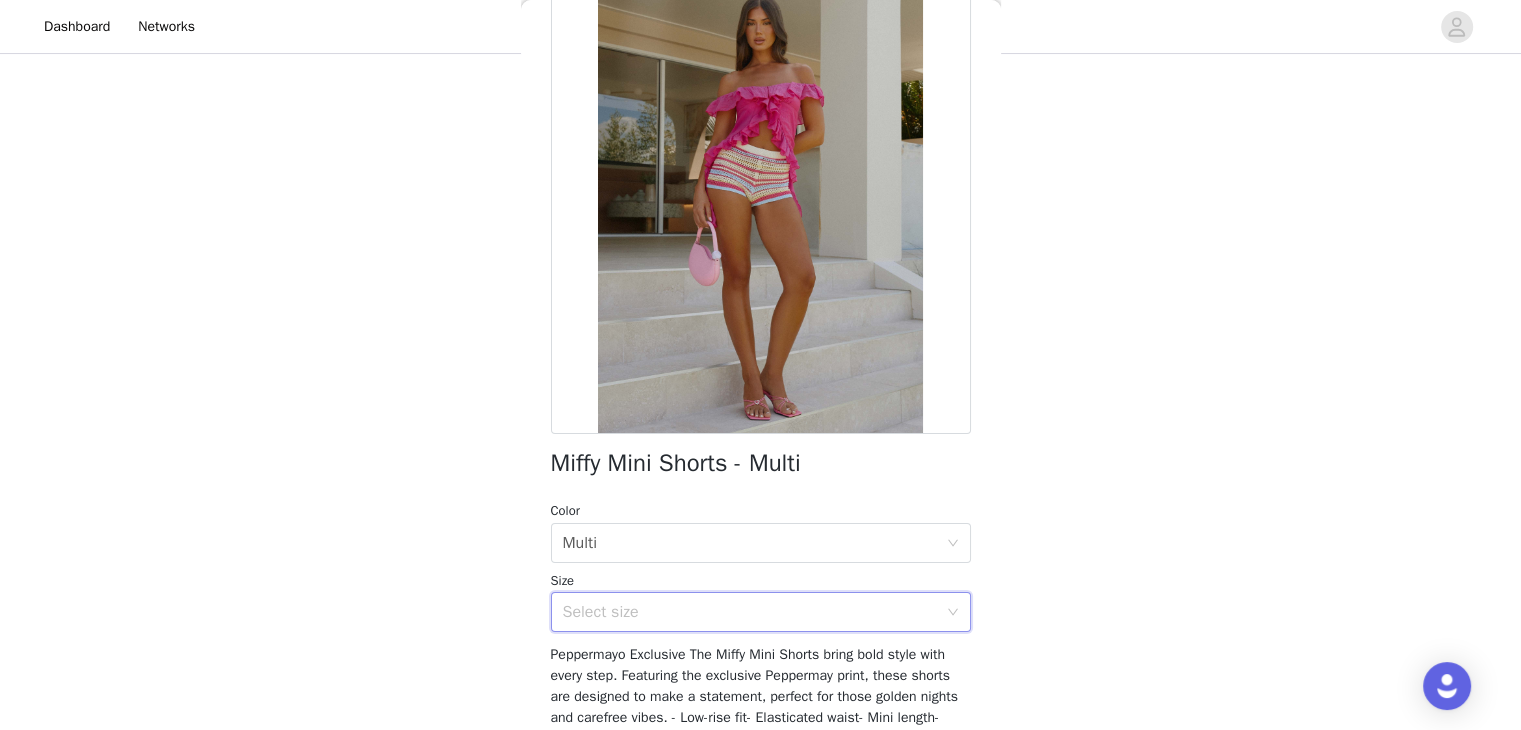click on "Select size" at bounding box center [754, 612] 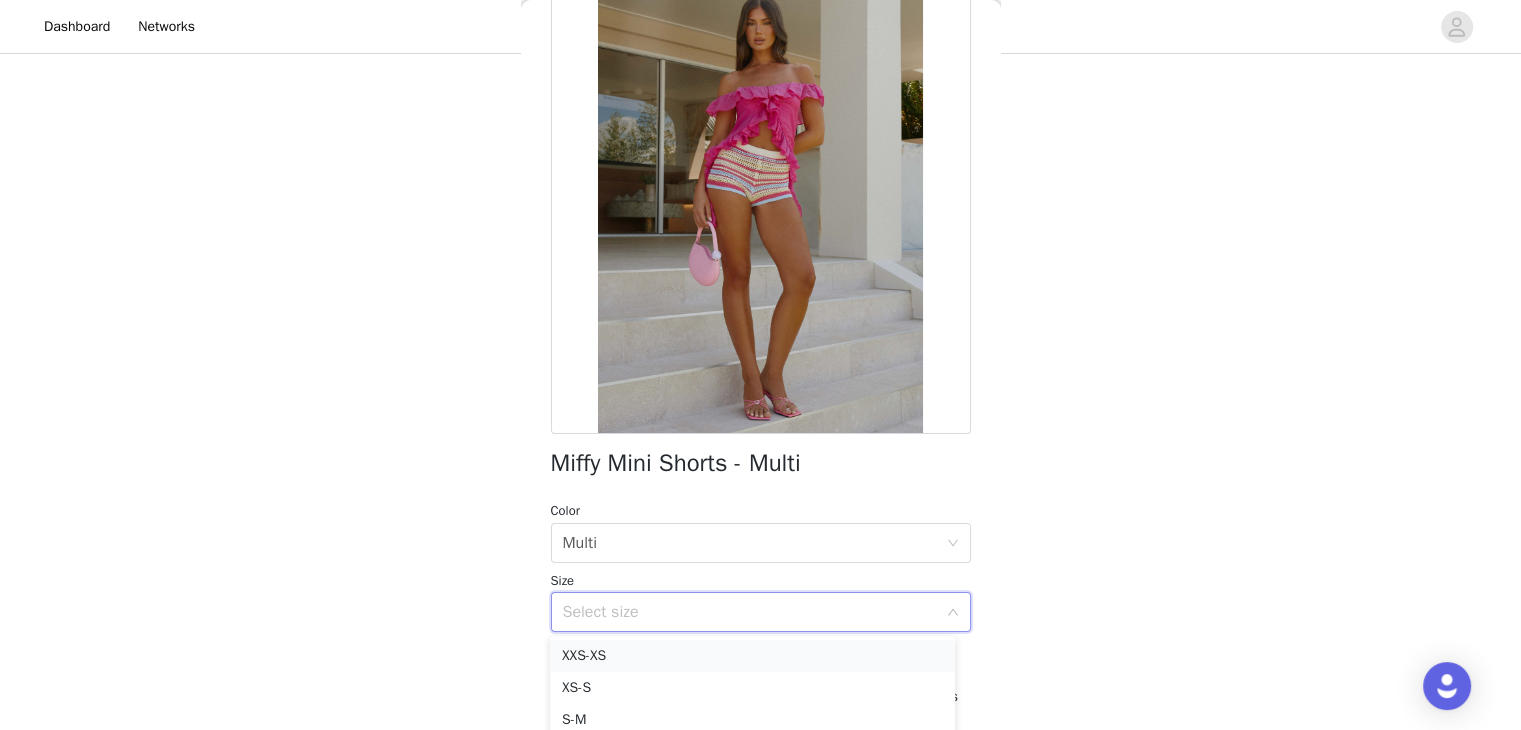 scroll, scrollTop: 345, scrollLeft: 0, axis: vertical 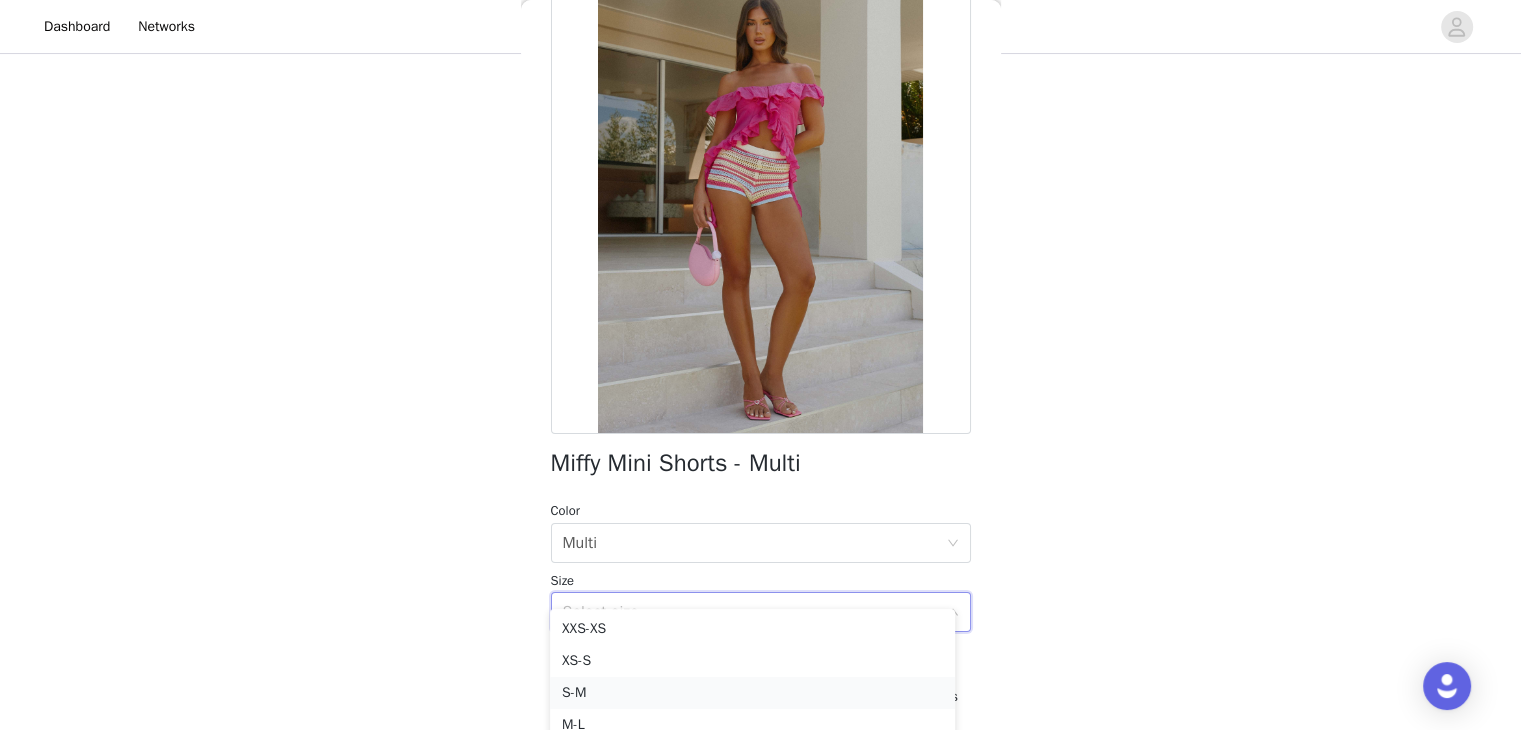click on "S-M" at bounding box center [752, 693] 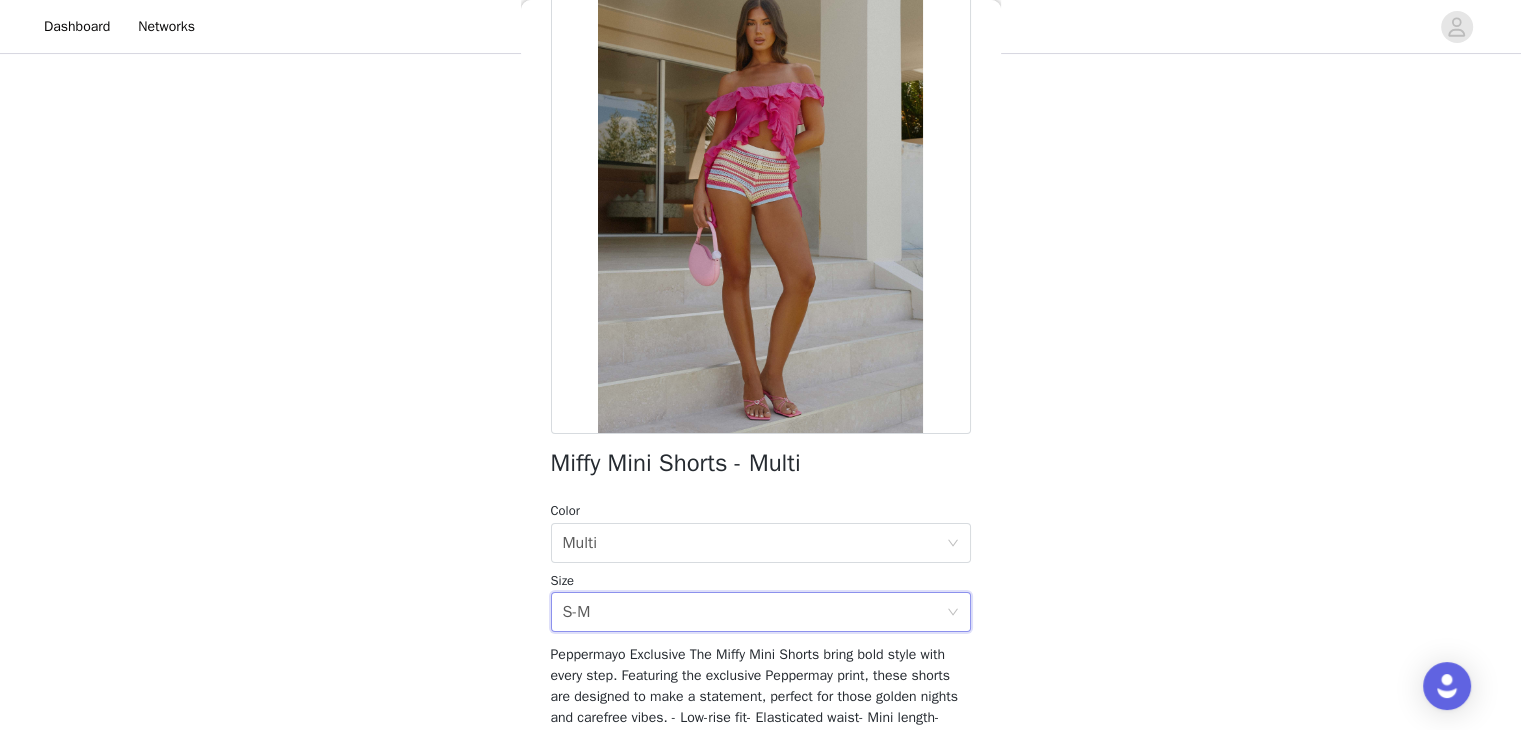 scroll, scrollTop: 318, scrollLeft: 0, axis: vertical 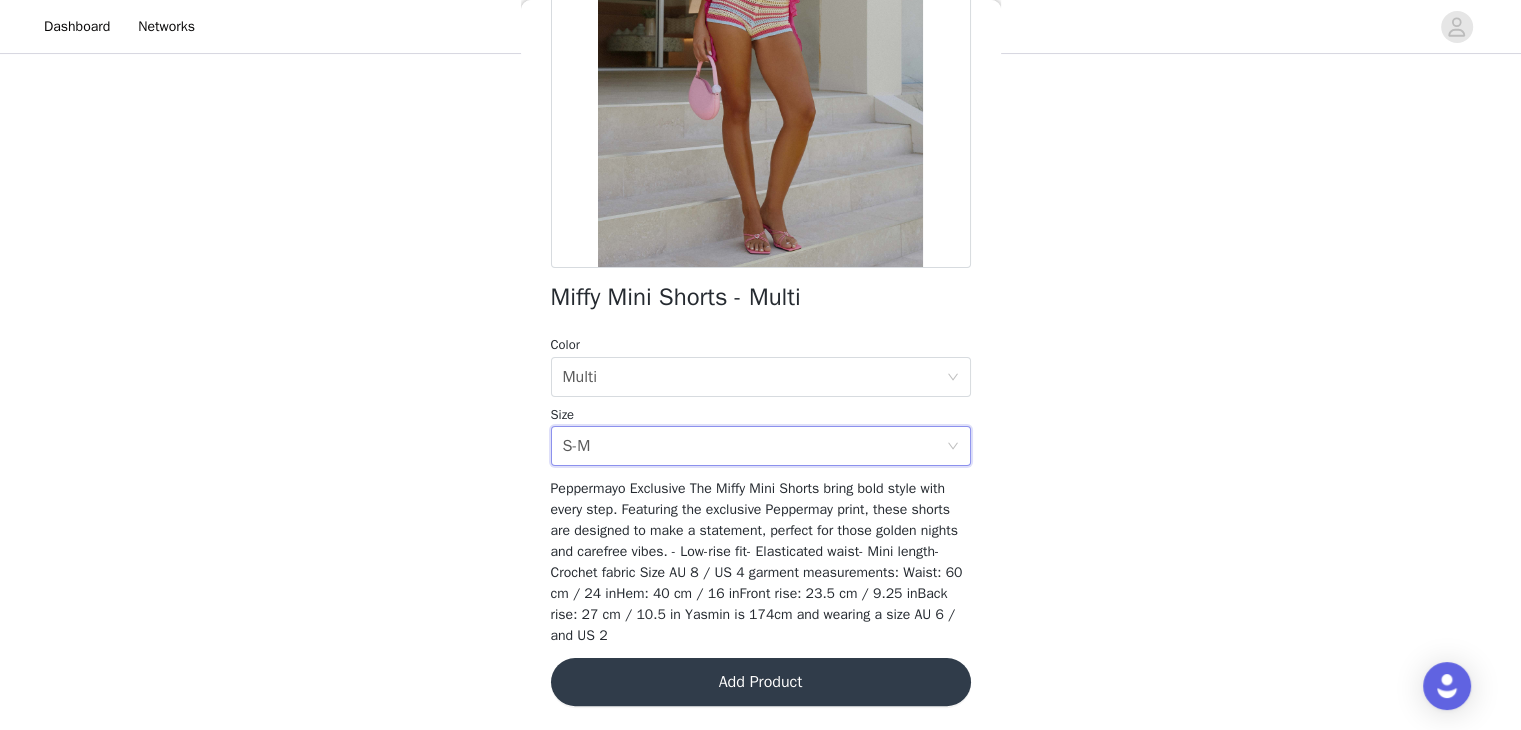 click on "Add Product" at bounding box center [761, 682] 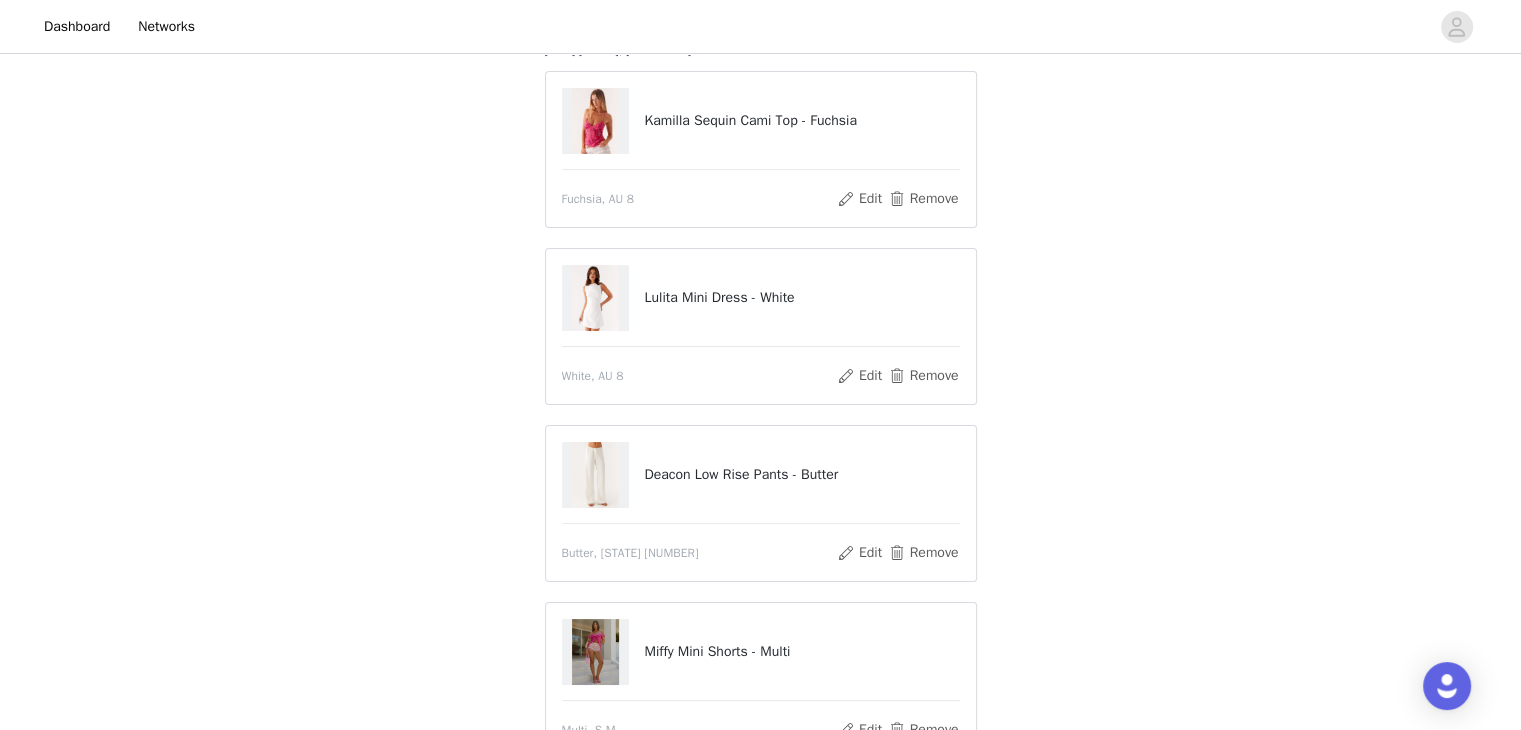 scroll, scrollTop: 498, scrollLeft: 0, axis: vertical 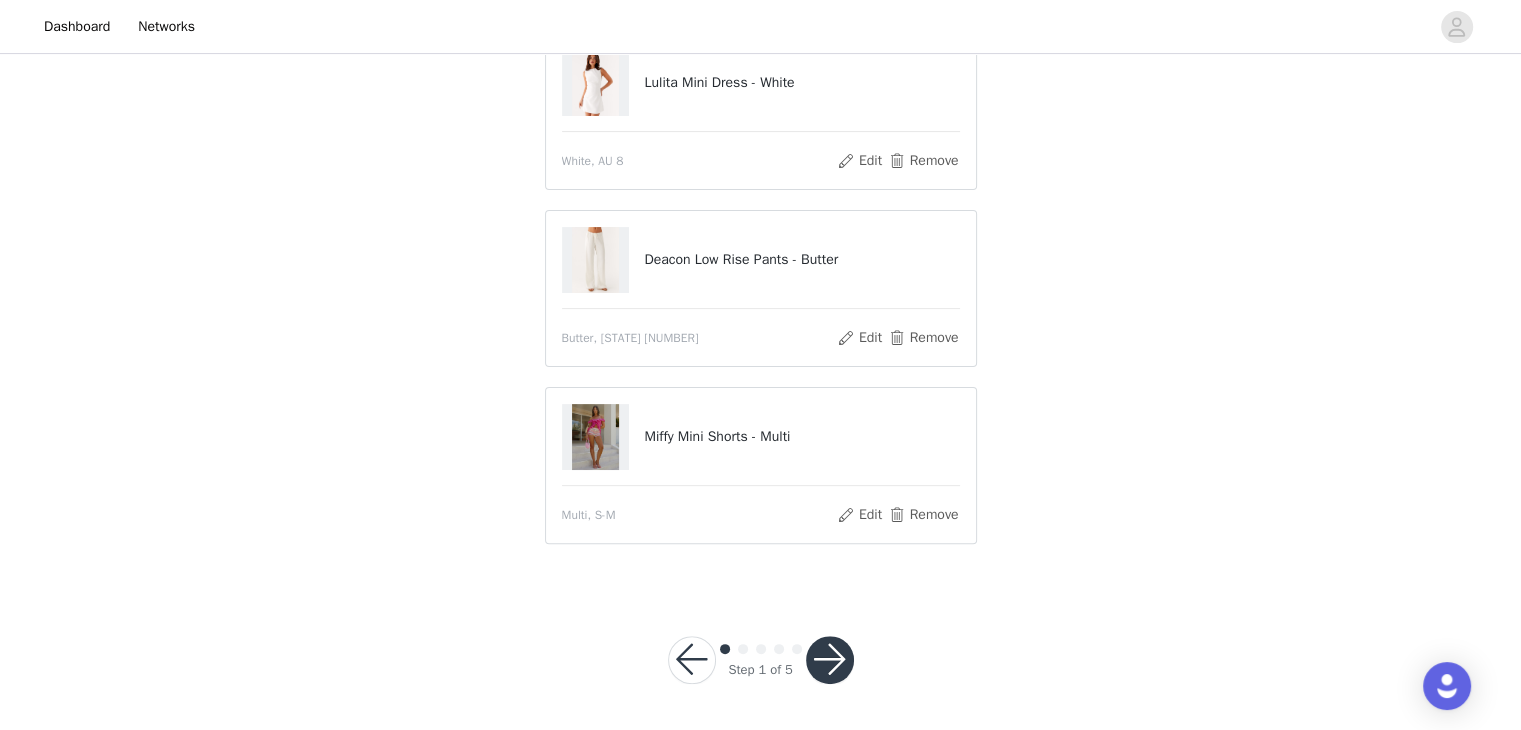 click at bounding box center (830, 660) 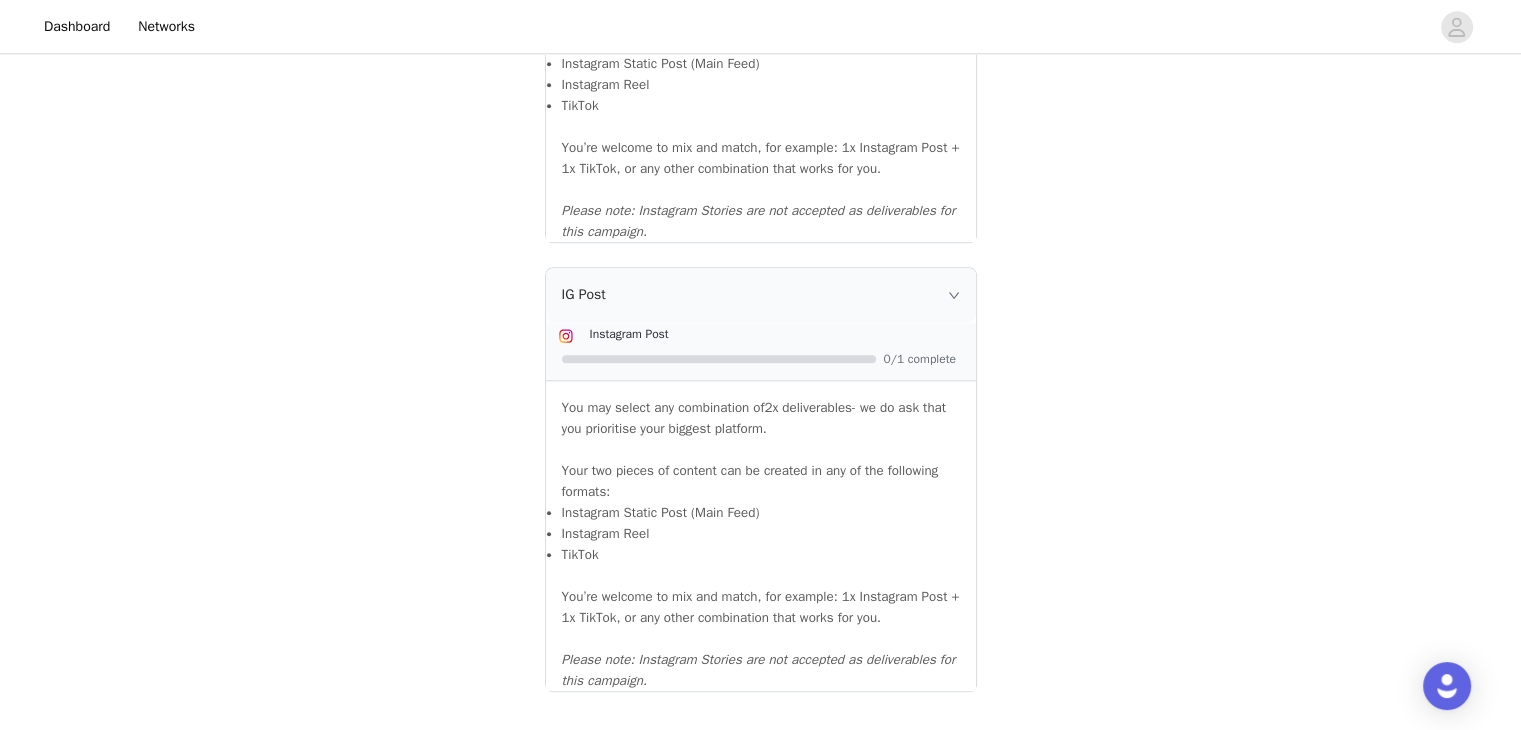 scroll, scrollTop: 2223, scrollLeft: 0, axis: vertical 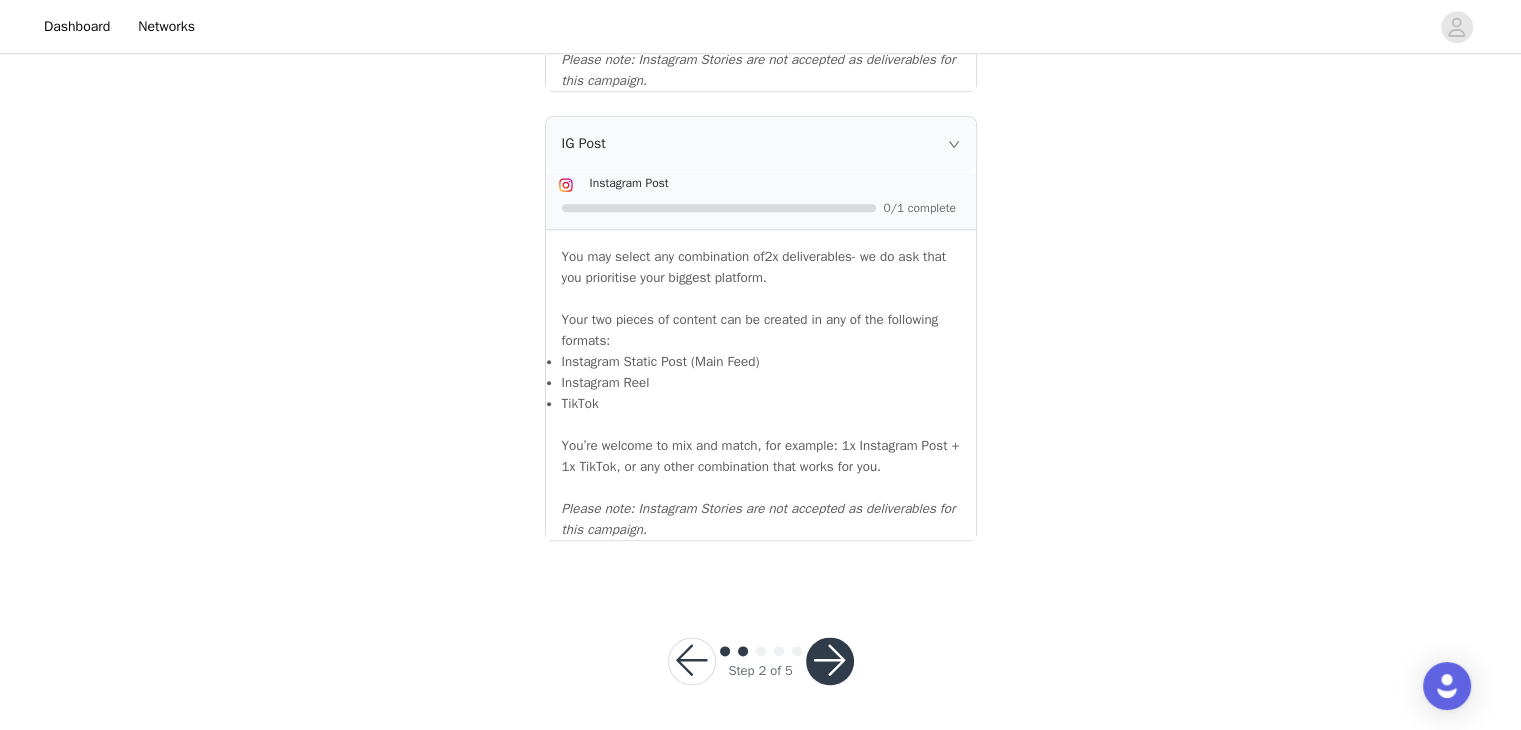 click at bounding box center (830, 661) 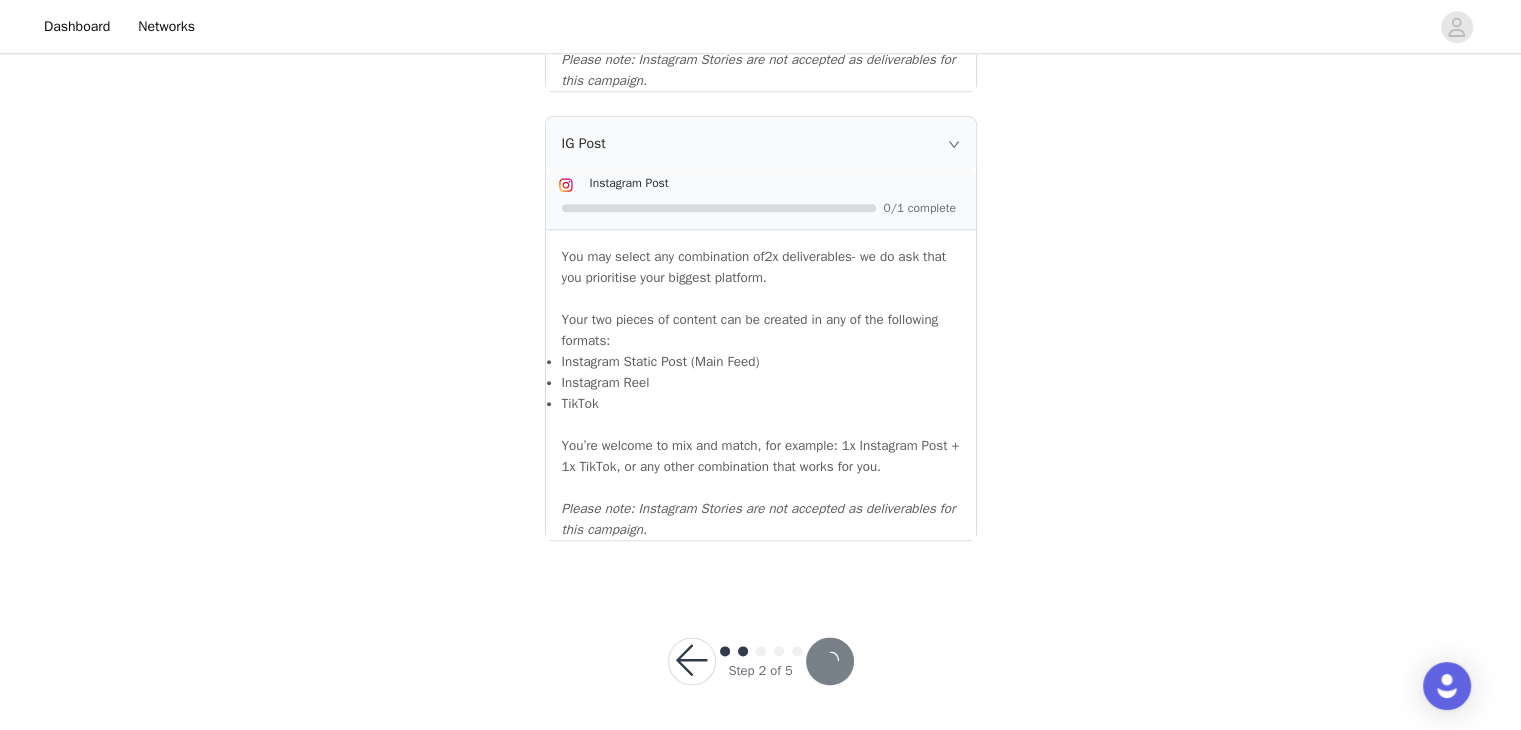 scroll, scrollTop: 0, scrollLeft: 0, axis: both 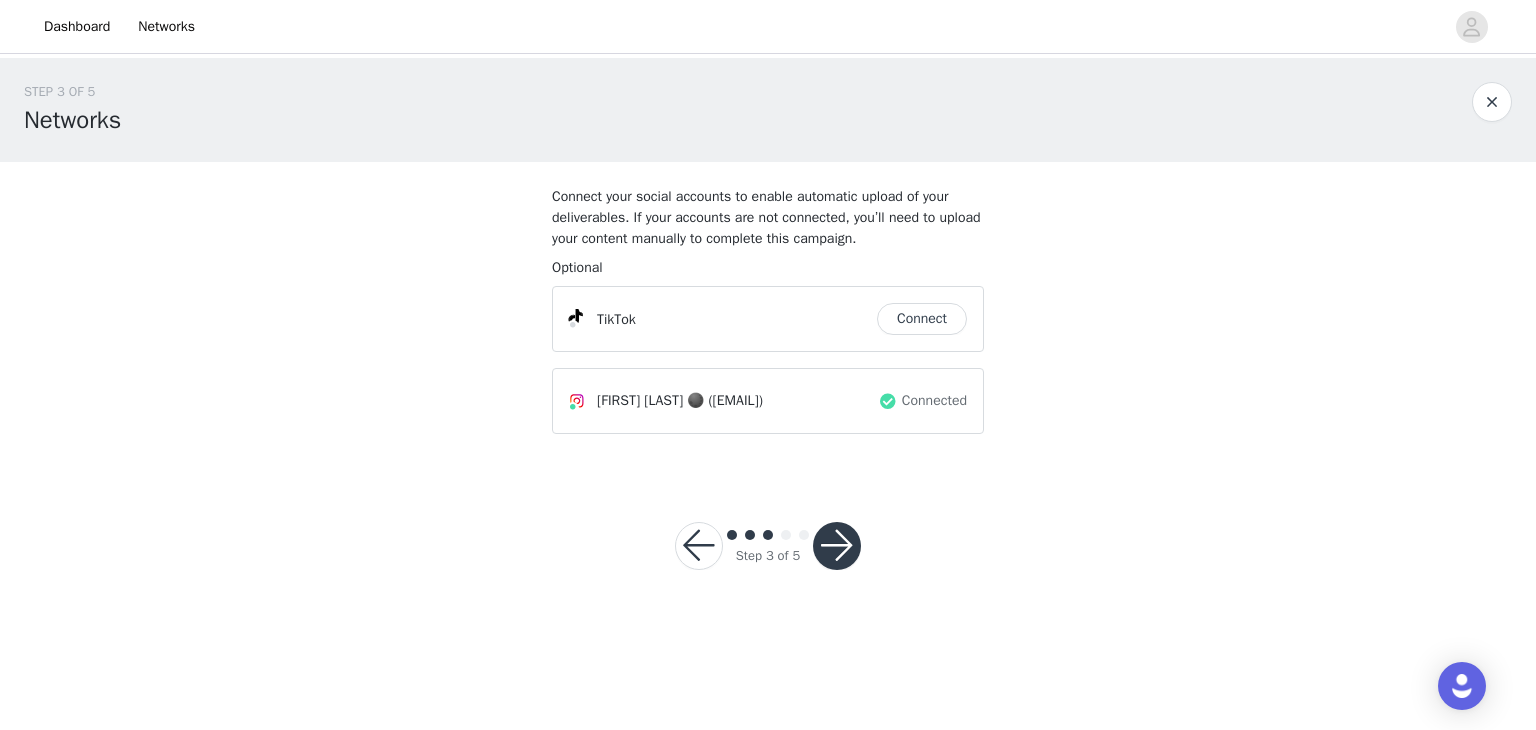 click at bounding box center [837, 546] 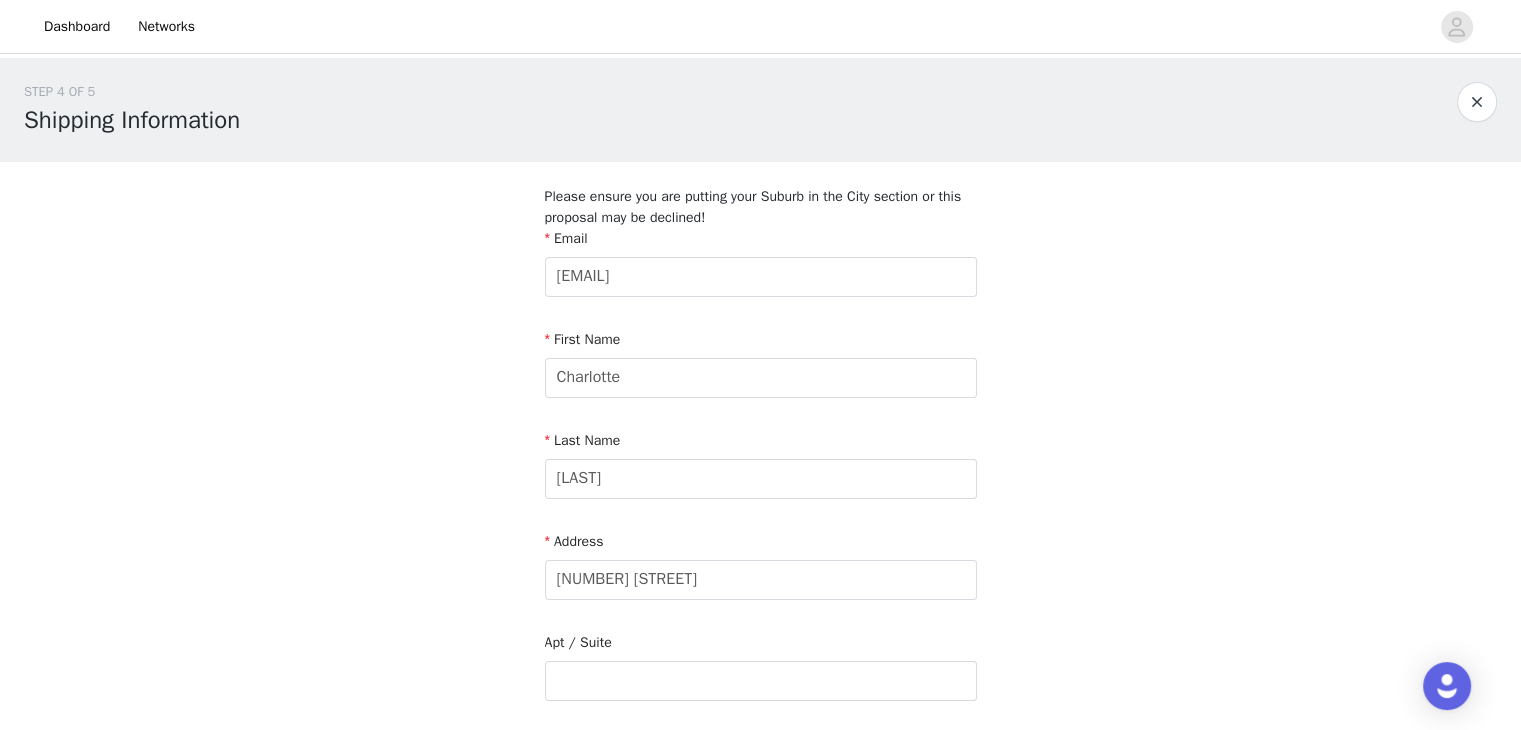 scroll, scrollTop: 210, scrollLeft: 0, axis: vertical 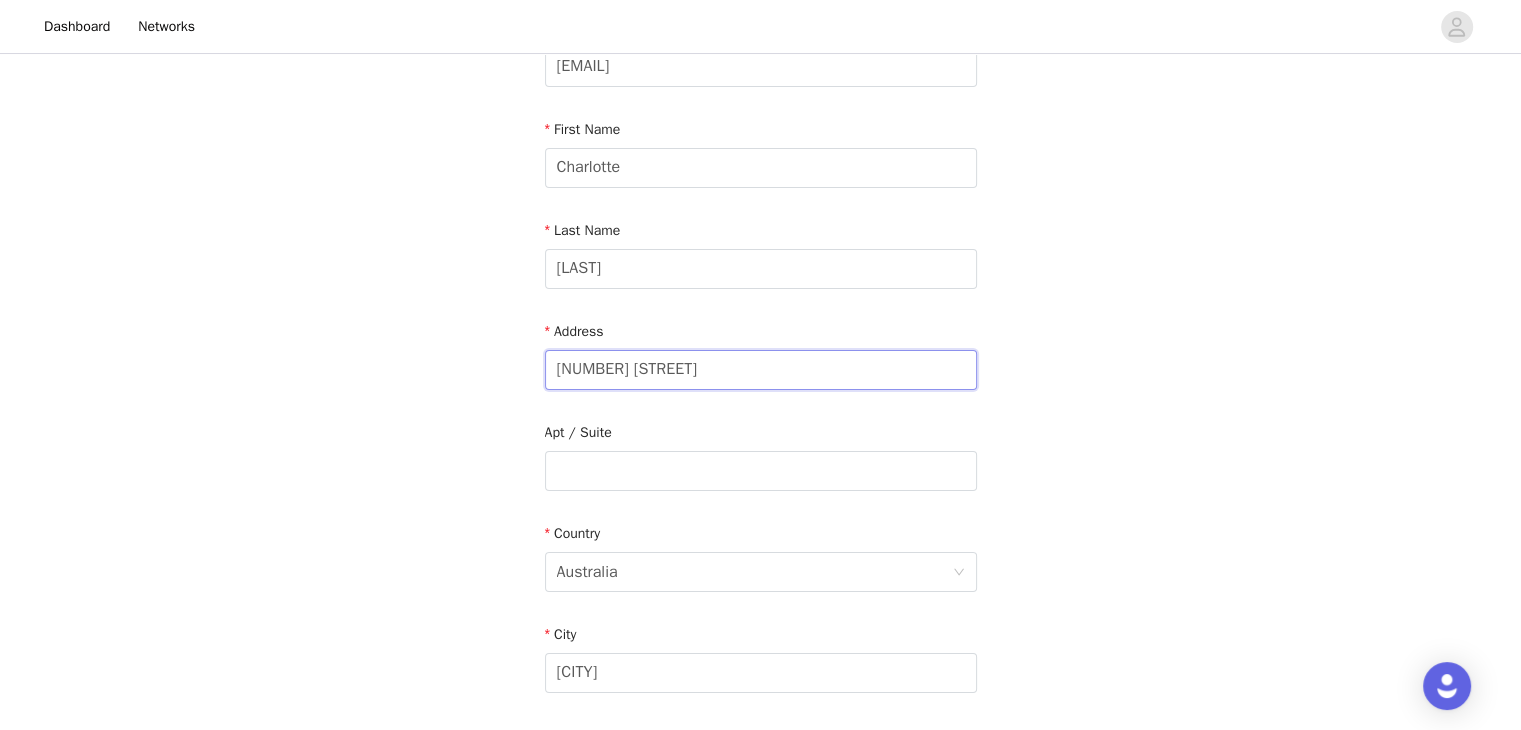 click on "[NUMBER] [STREET]" at bounding box center [761, 370] 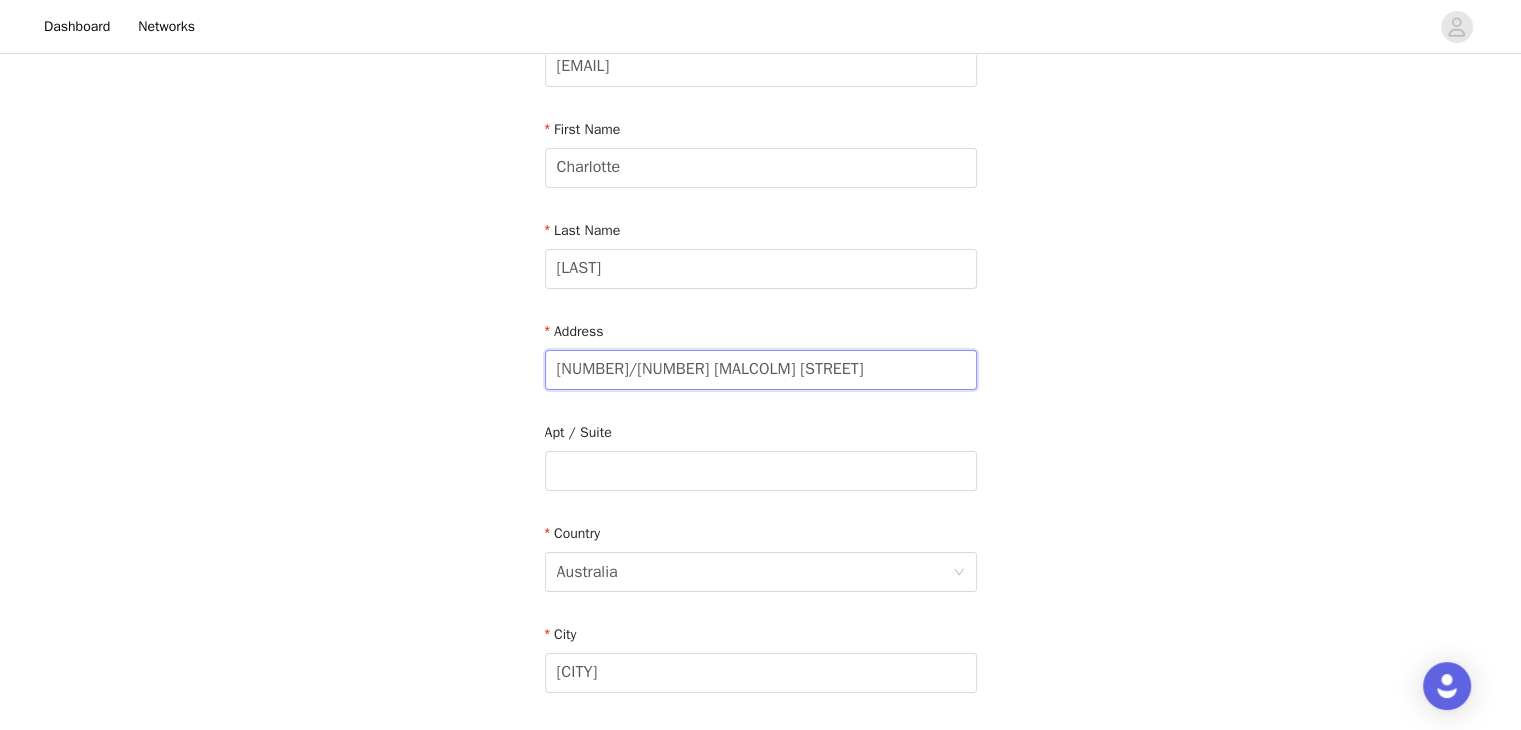 drag, startPoint x: 641, startPoint y: 378, endPoint x: 616, endPoint y: 388, distance: 26.925823 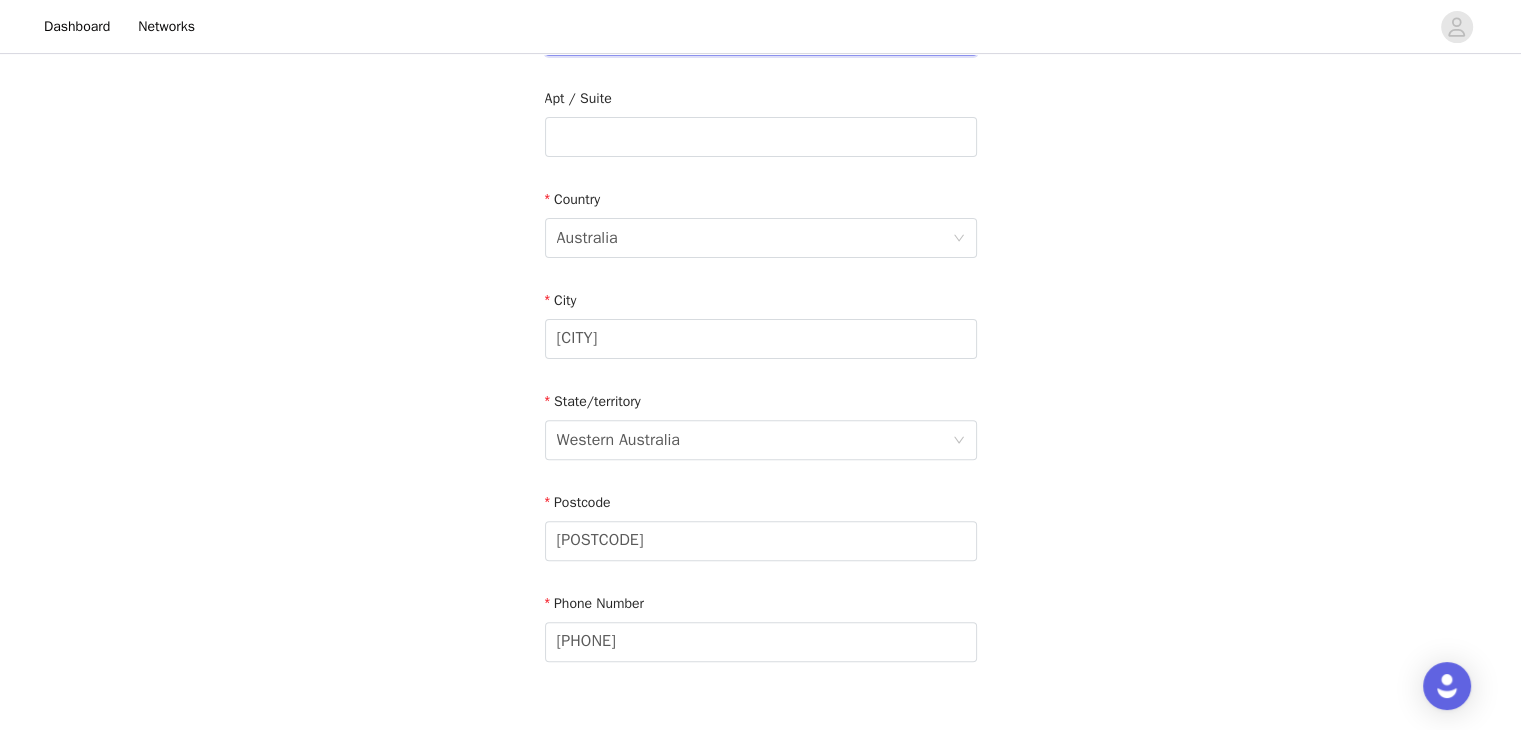 scroll, scrollTop: 550, scrollLeft: 0, axis: vertical 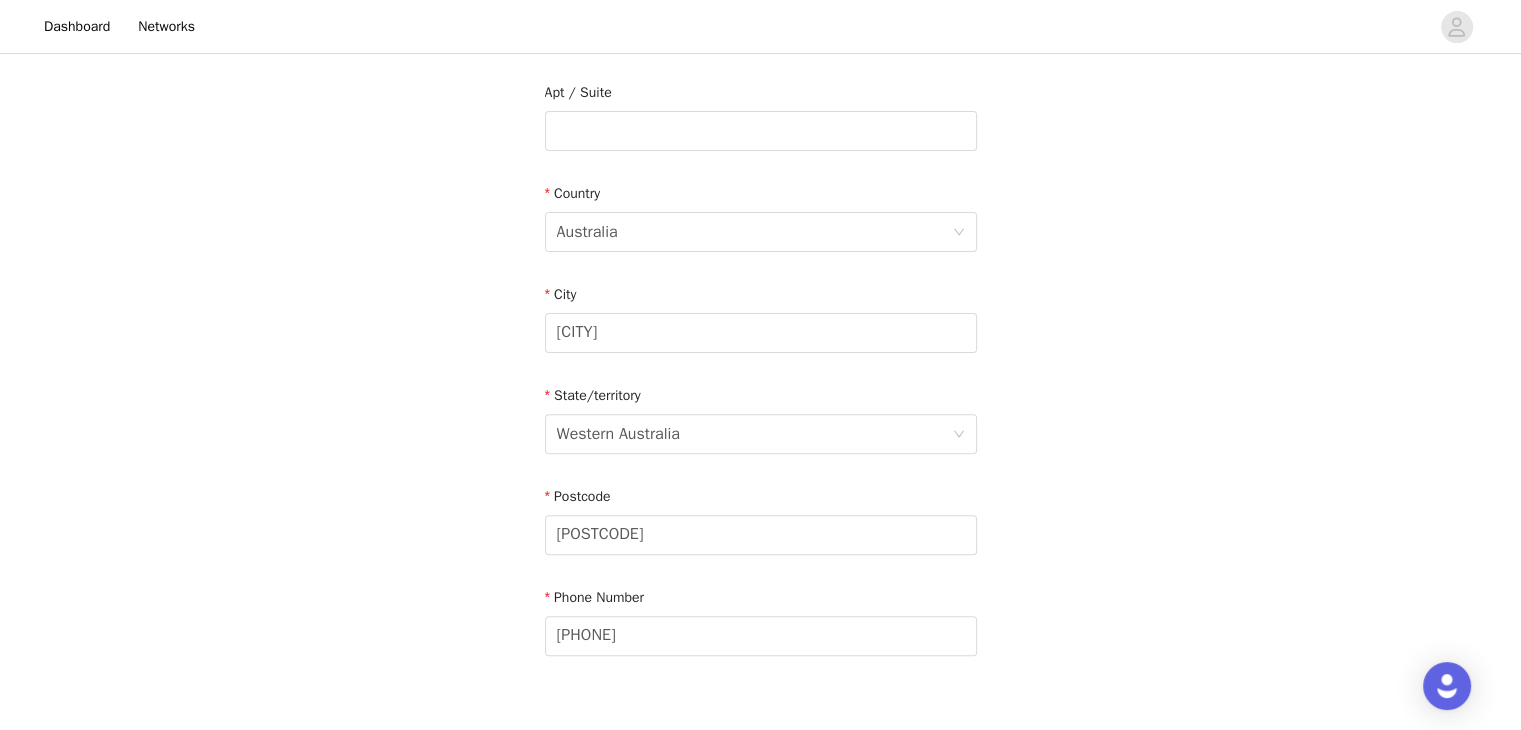 type on "[NUMBER]/[NUMBER] [MALCOLM] [STREET]" 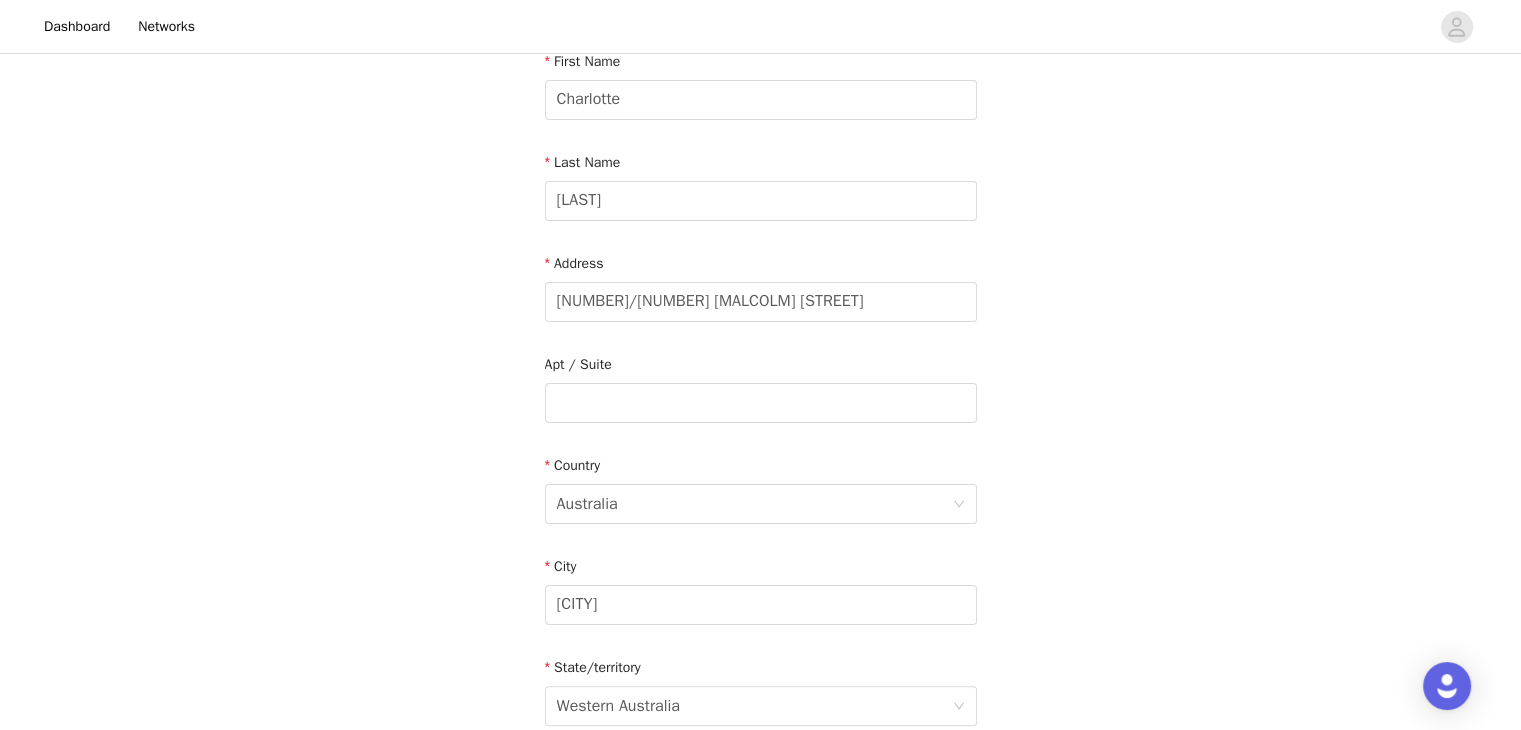 scroll, scrollTop: 280, scrollLeft: 0, axis: vertical 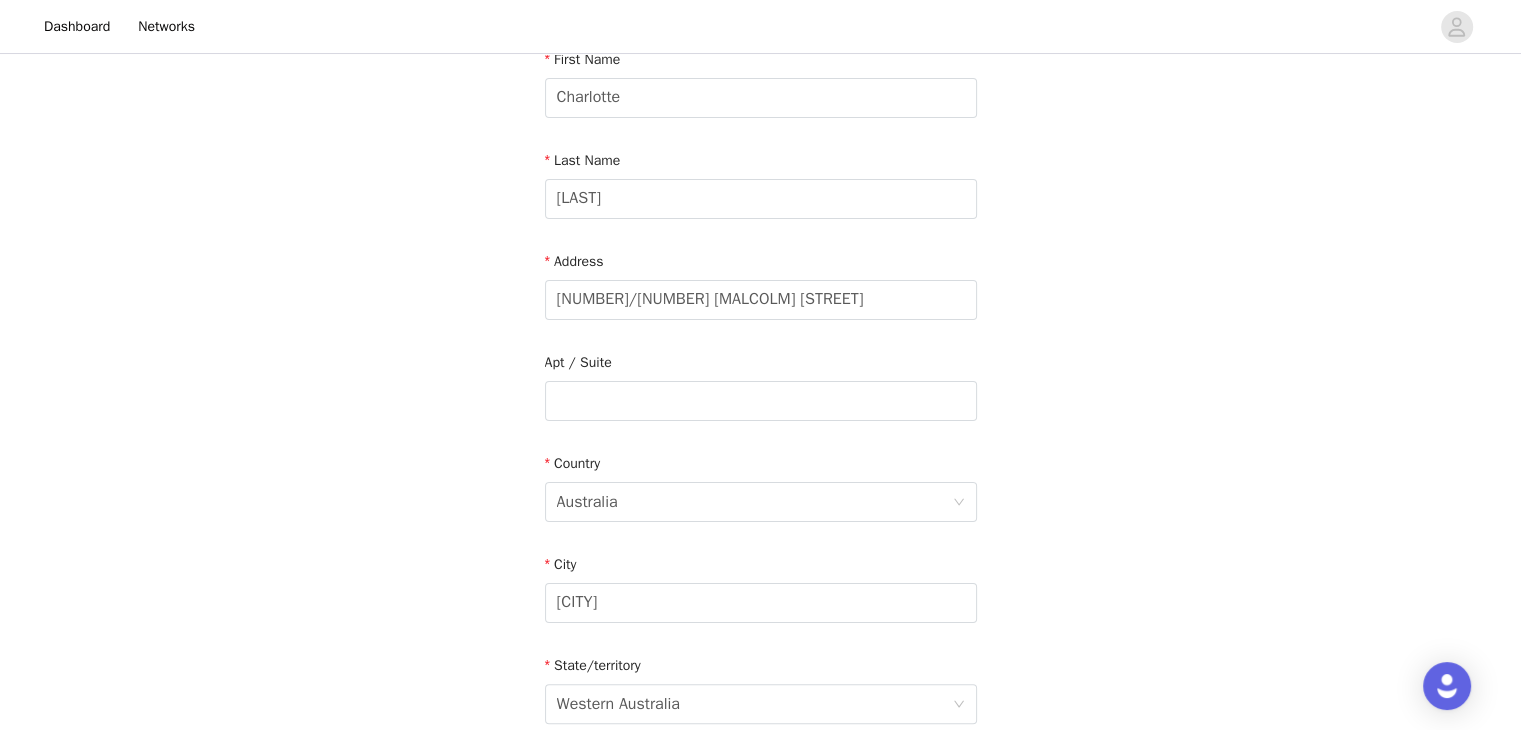 click on "STEP 4 OF 5
Shipping Information
Please ensure you are putting your Suburb in the City section or this proposal may be declined!       Email [EMAIL]   First Name [FIRST]   Last Name [LAST]   Address [NUMBER] [STREET]   Apt / Suite   Country
Australia
City [CITY]   State/territory
[STATE]
Postcode [POSTCODE]   Phone Number [PHONE]" at bounding box center [760, 380] 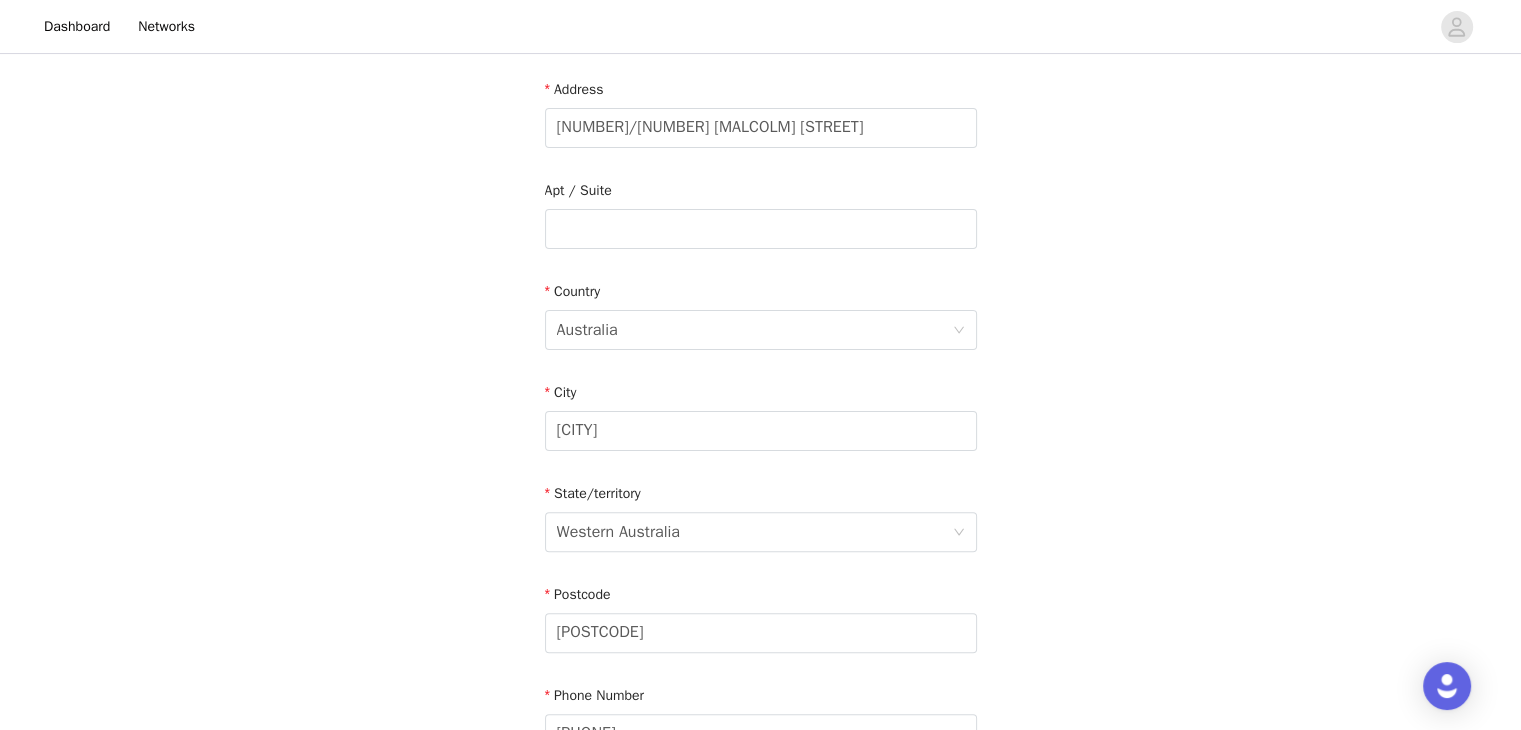 scroll, scrollTop: 676, scrollLeft: 0, axis: vertical 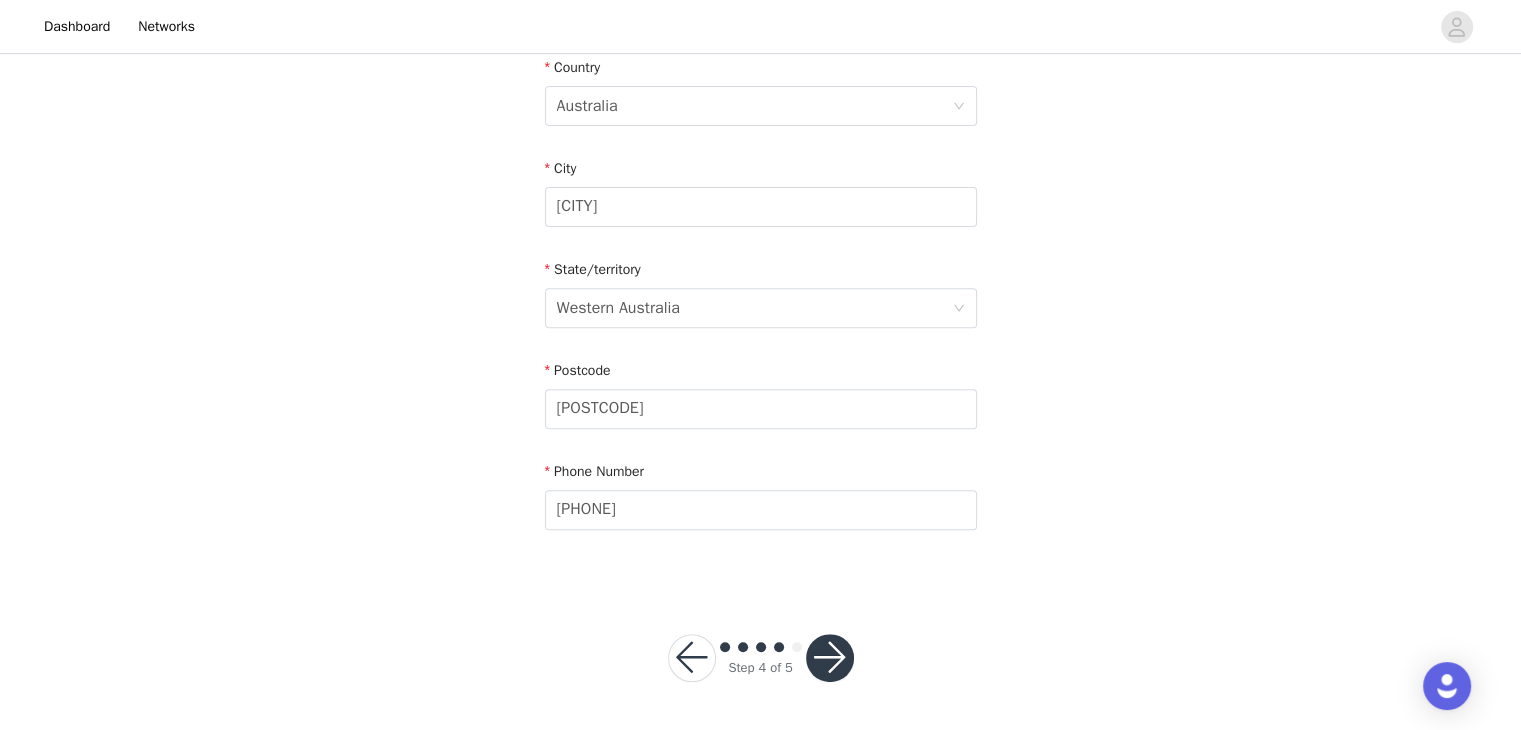click at bounding box center (830, 658) 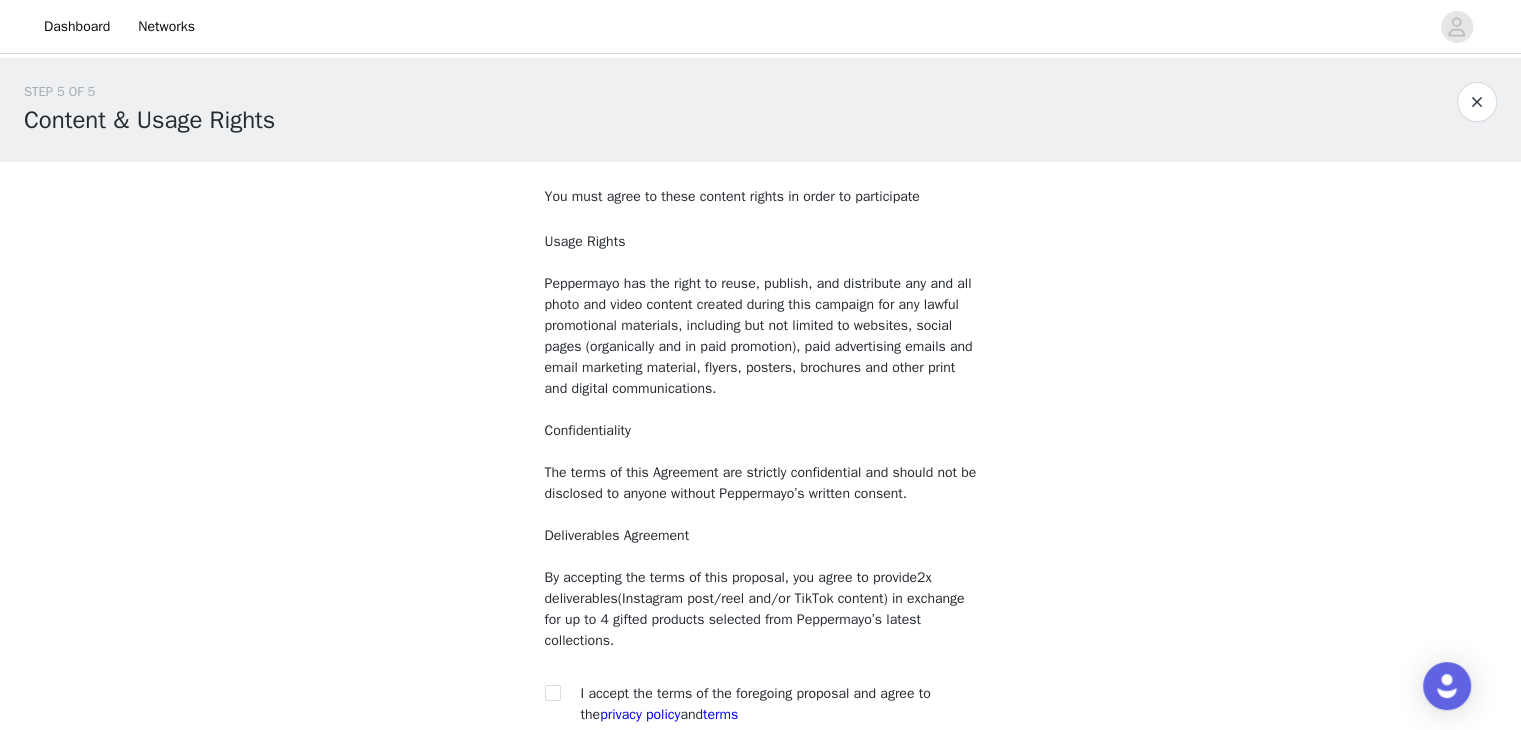 scroll, scrollTop: 194, scrollLeft: 0, axis: vertical 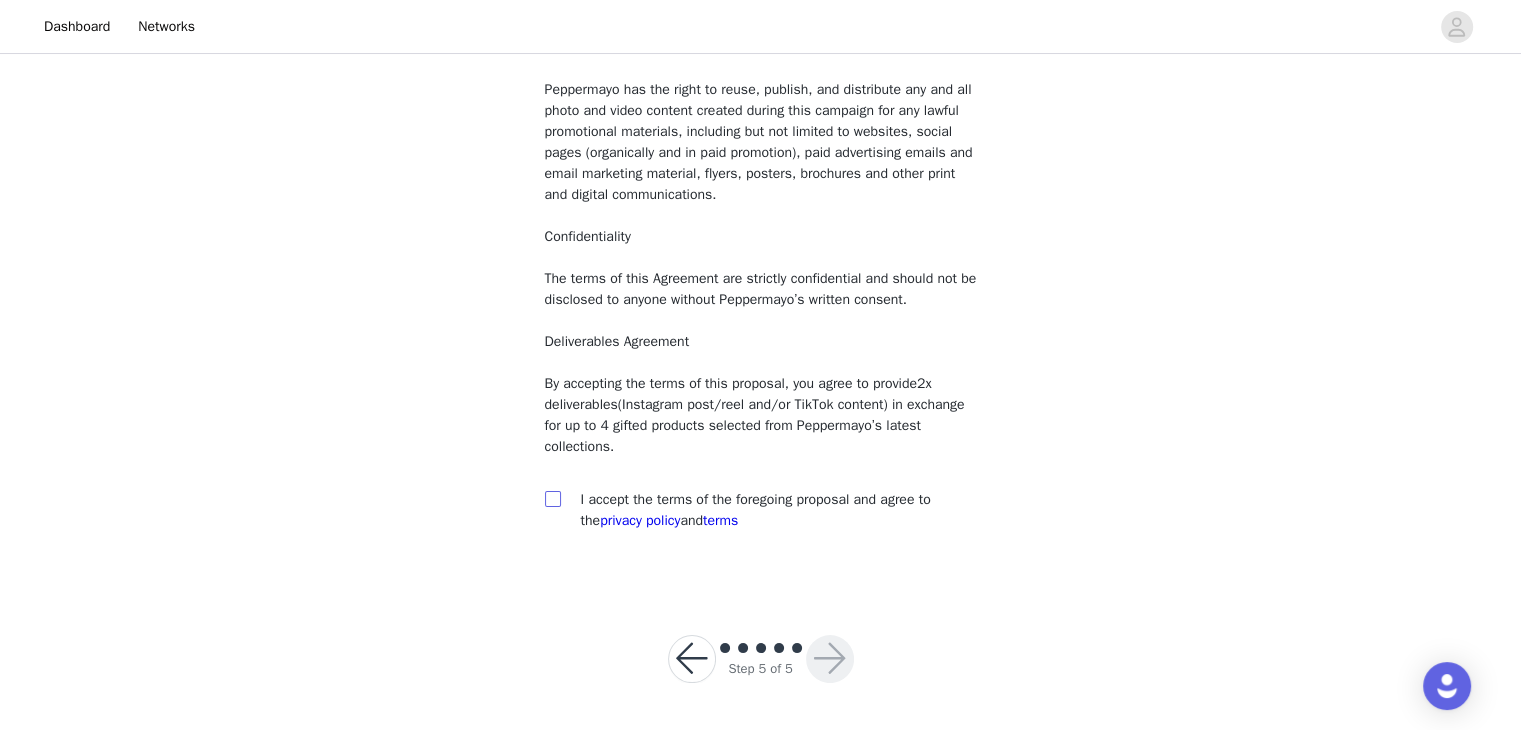 click at bounding box center (553, 499) 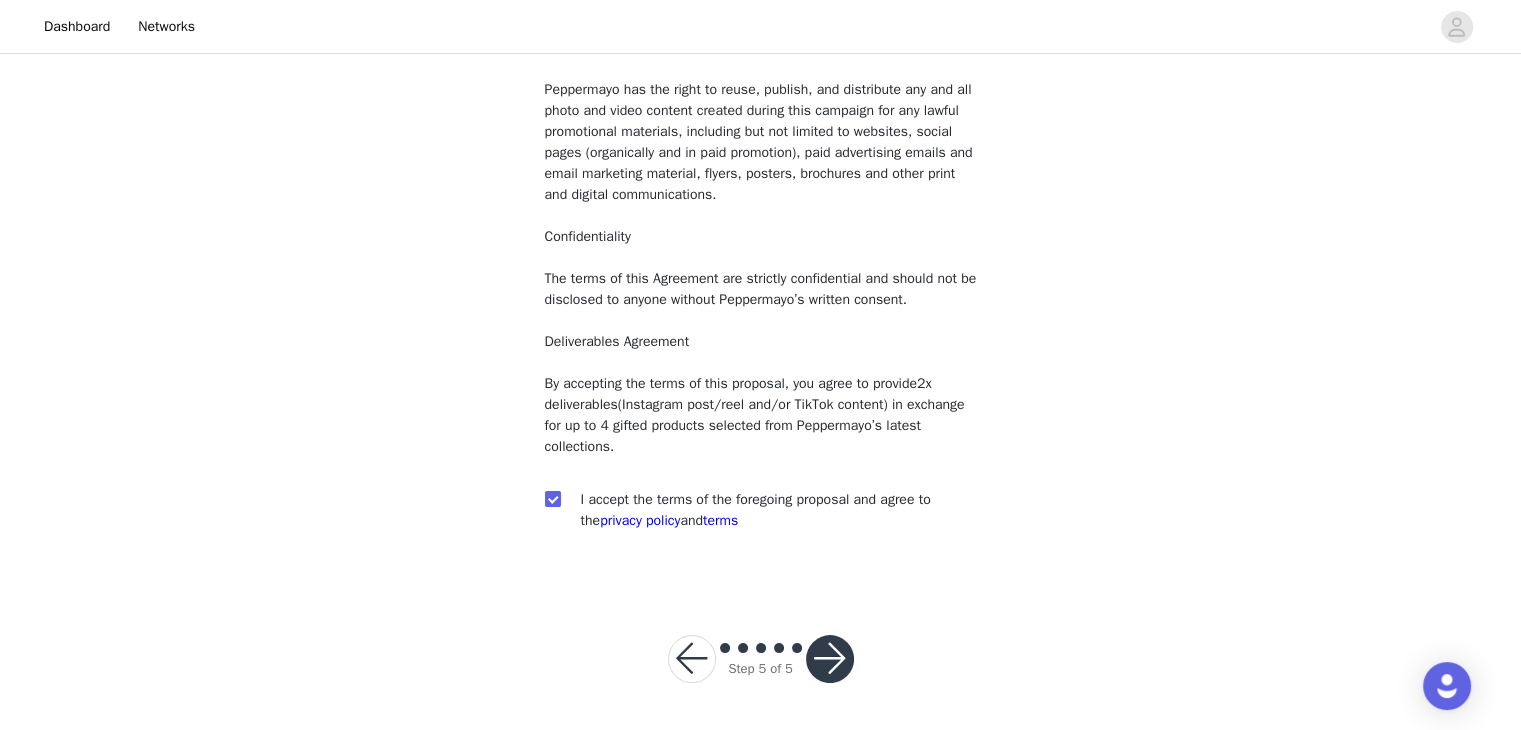 click at bounding box center (830, 659) 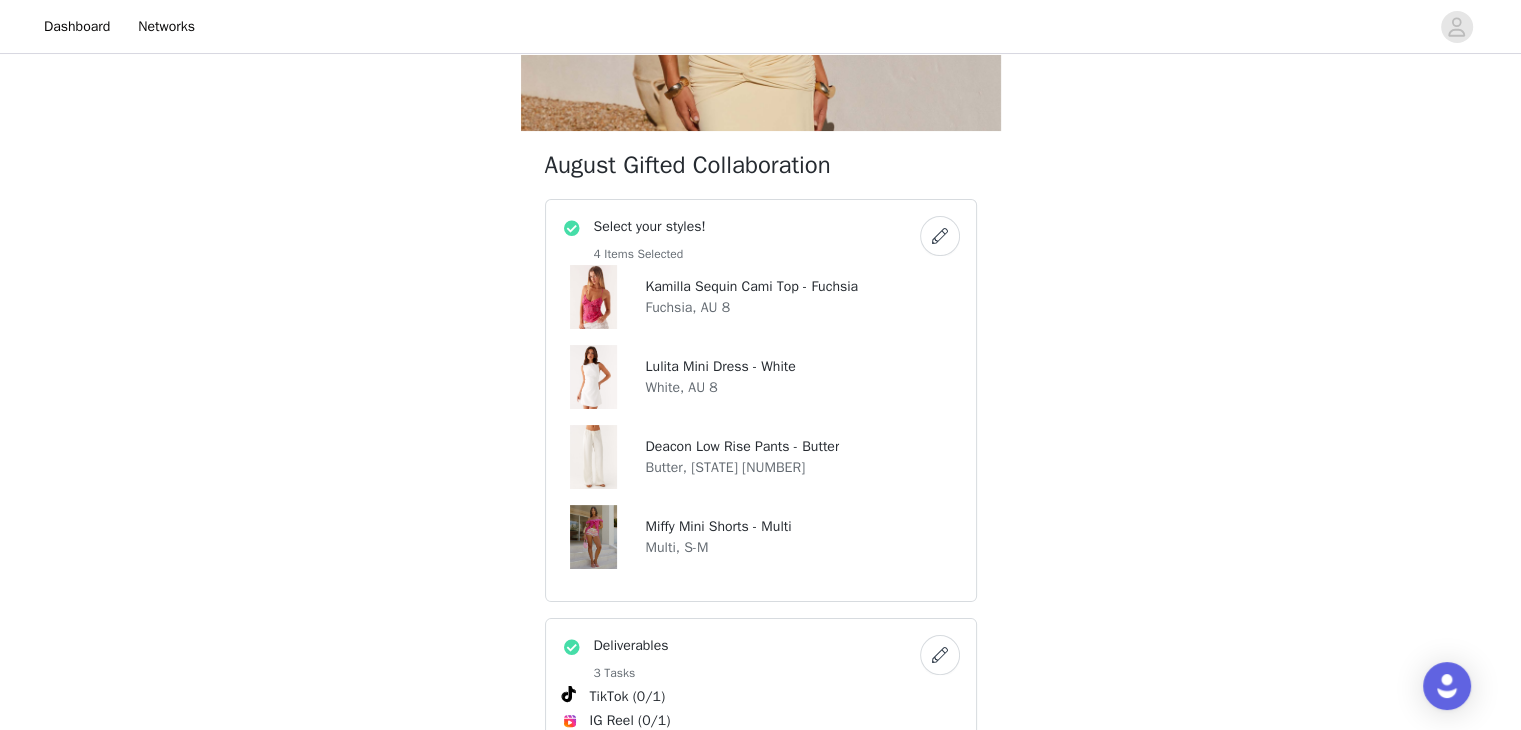 scroll, scrollTop: 288, scrollLeft: 0, axis: vertical 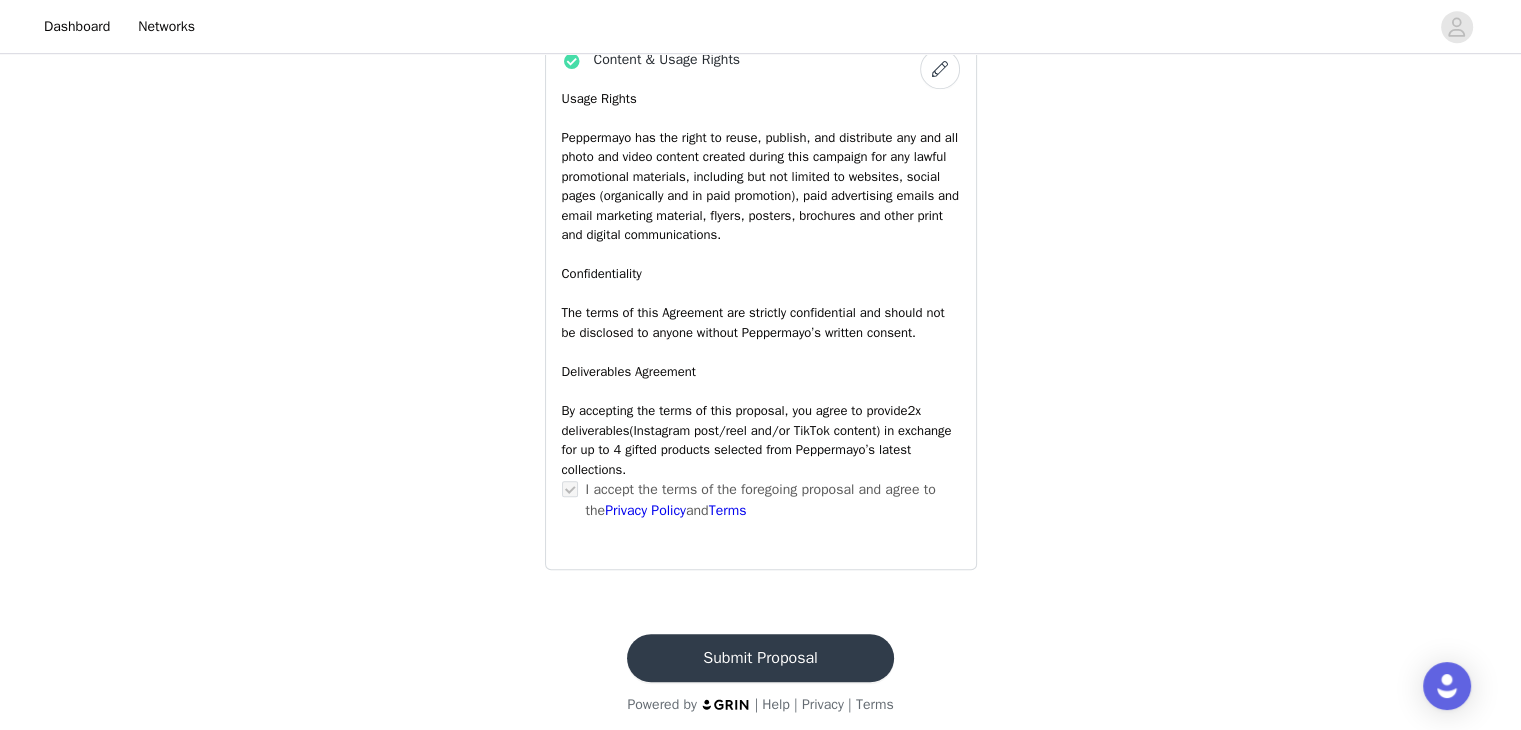 click on "Submit Proposal" at bounding box center (760, 658) 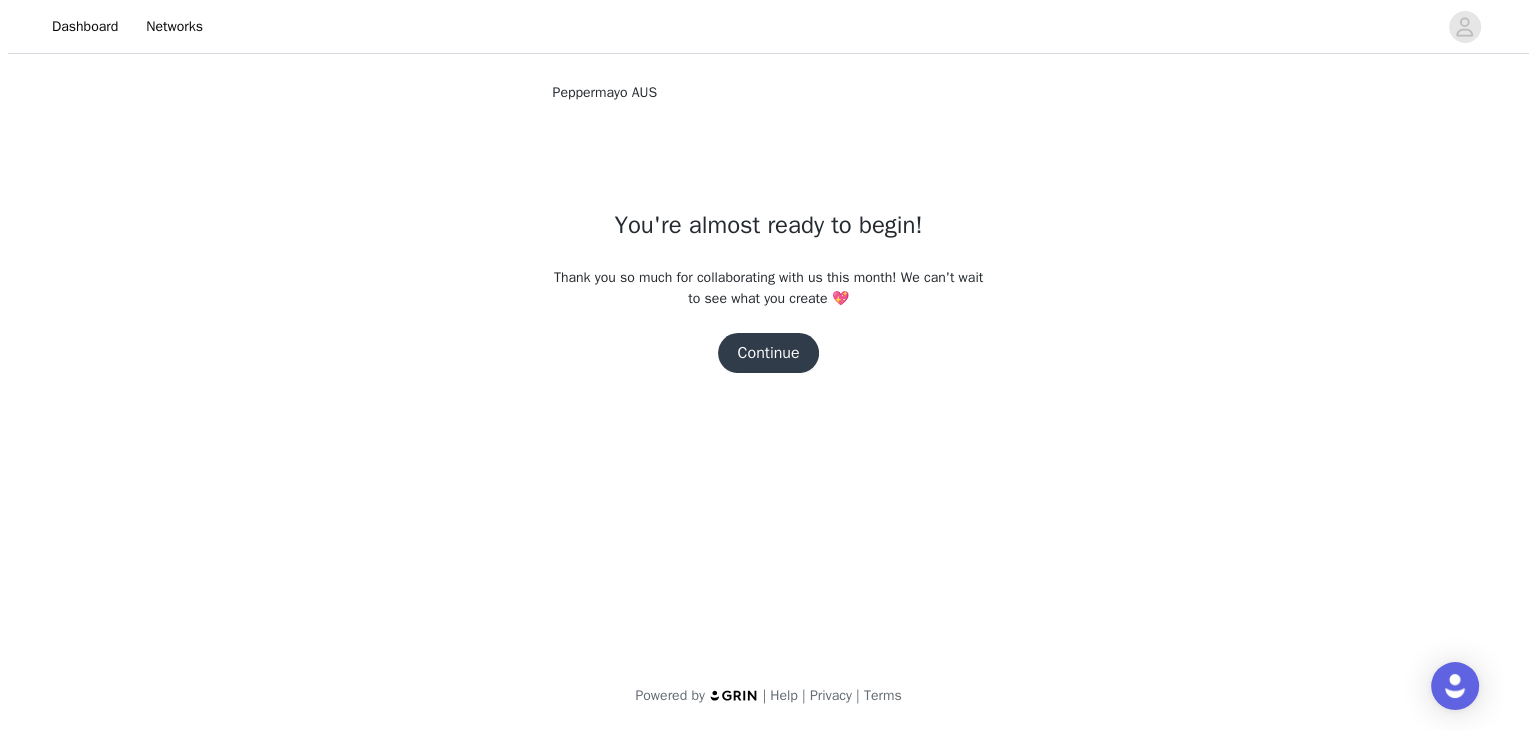 scroll, scrollTop: 0, scrollLeft: 0, axis: both 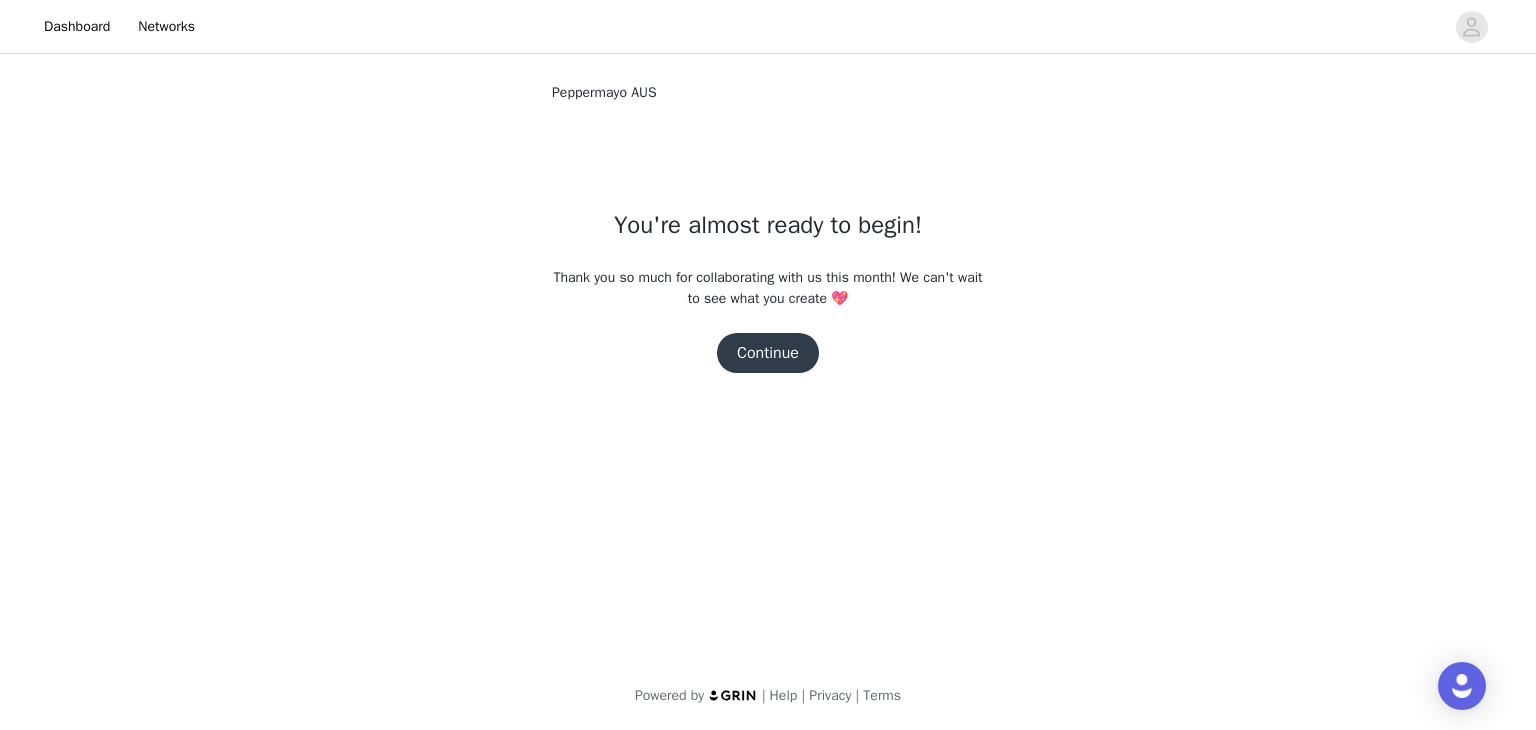 click on "Continue" at bounding box center [768, 353] 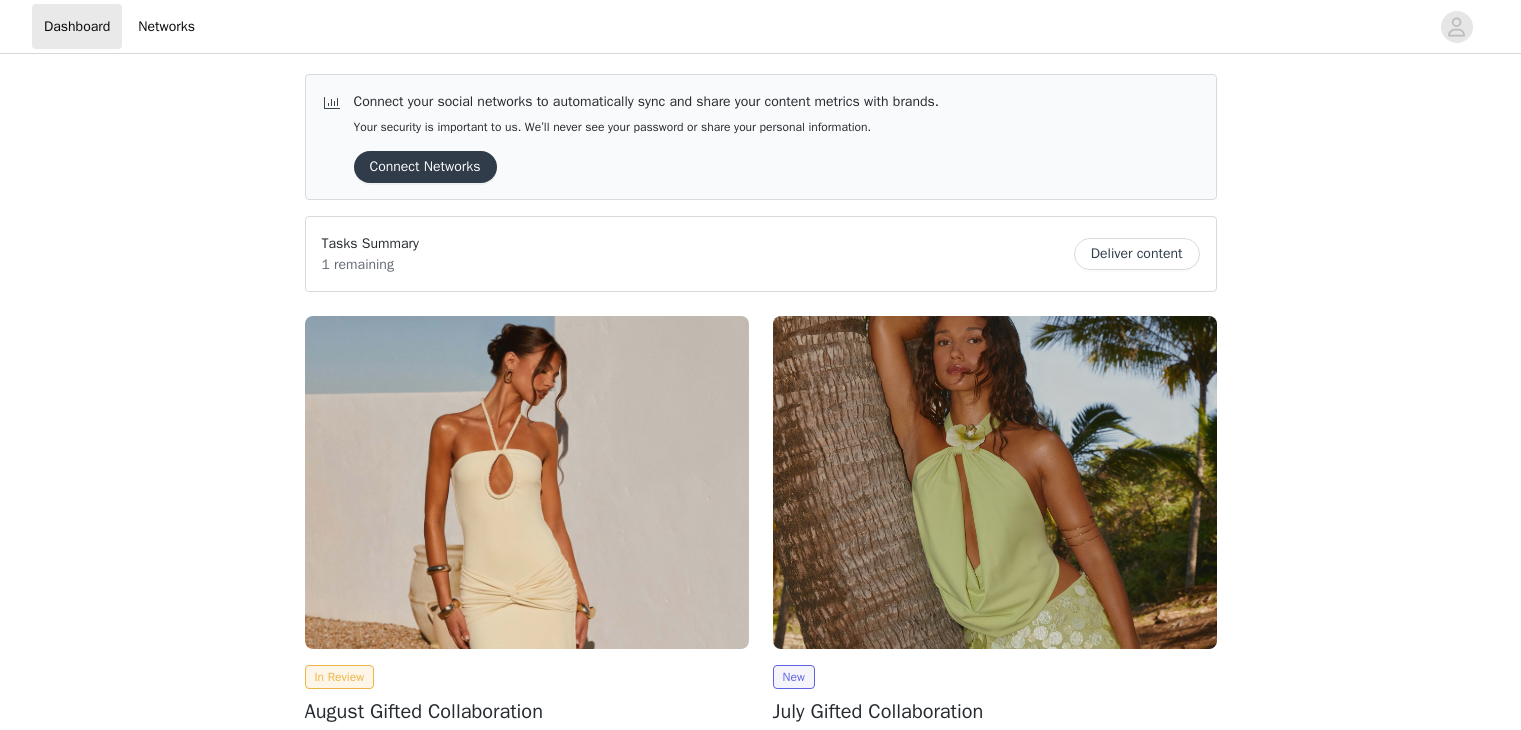 scroll, scrollTop: 0, scrollLeft: 0, axis: both 